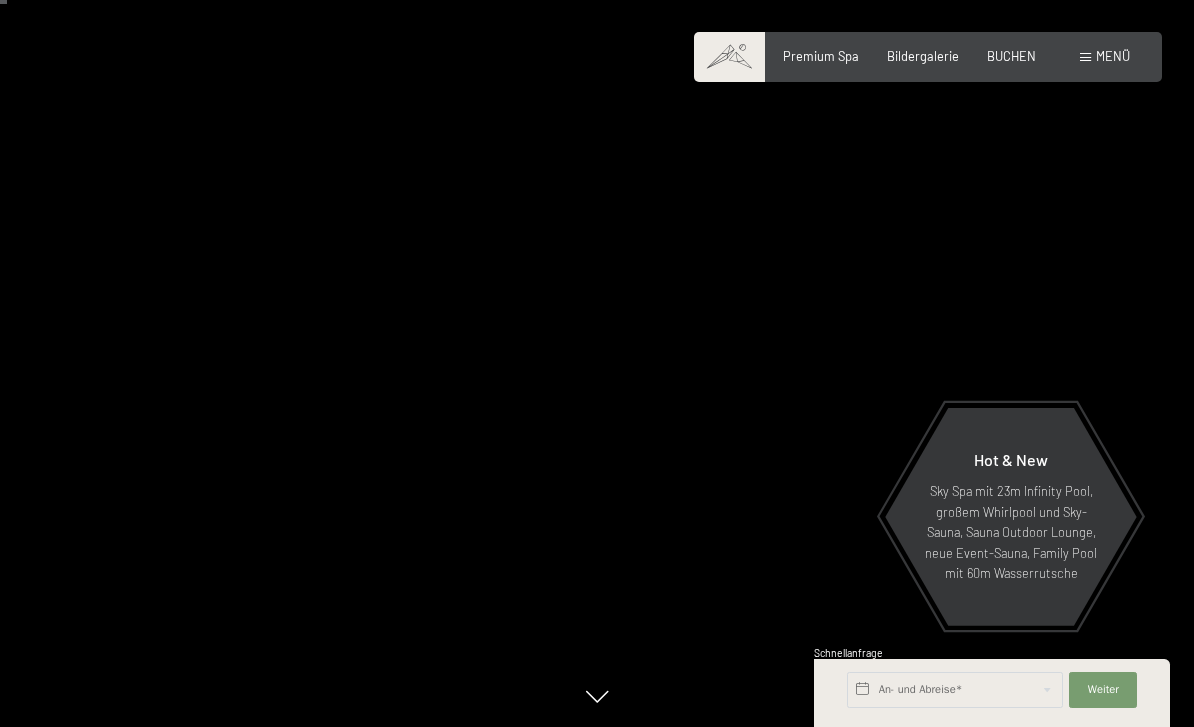 scroll, scrollTop: 44, scrollLeft: 0, axis: vertical 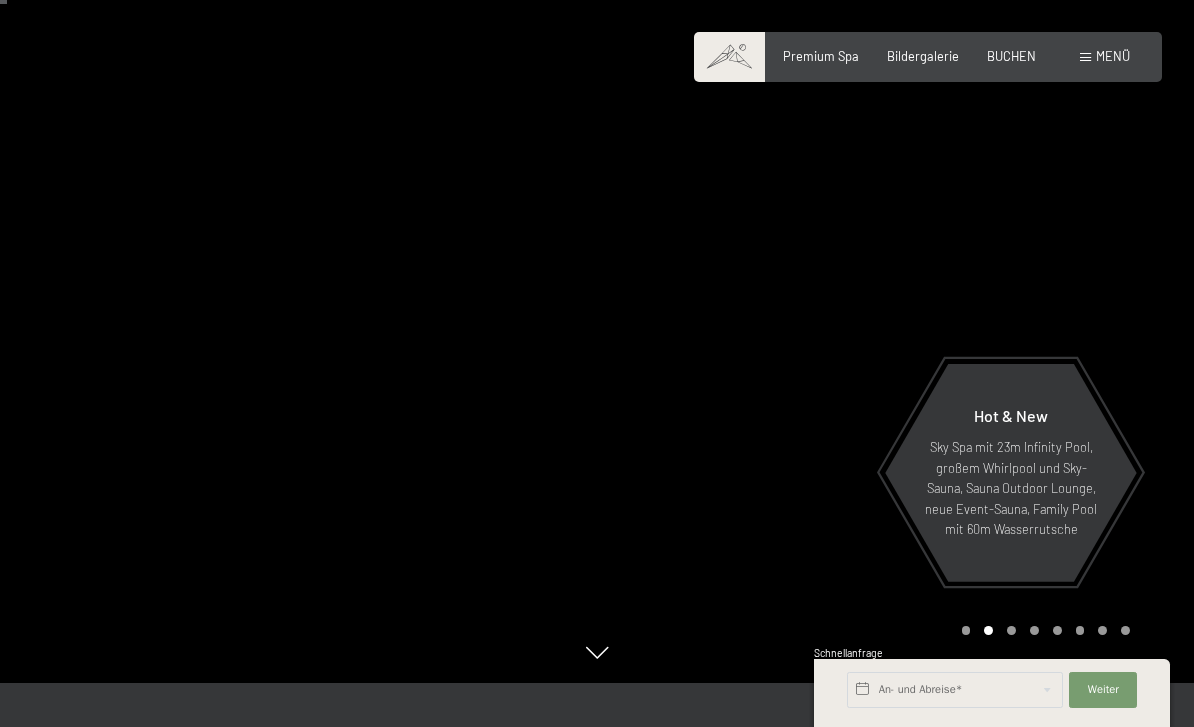 click on "Menü" at bounding box center [1113, 56] 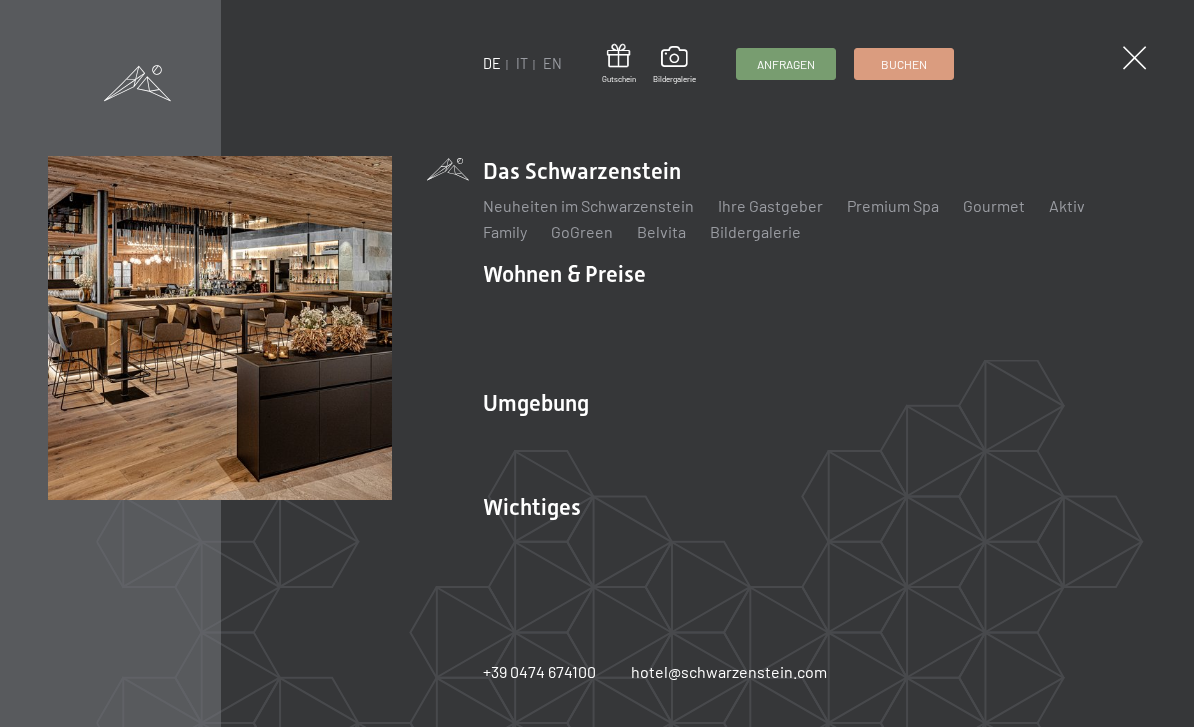 click on "IT" at bounding box center (522, 63) 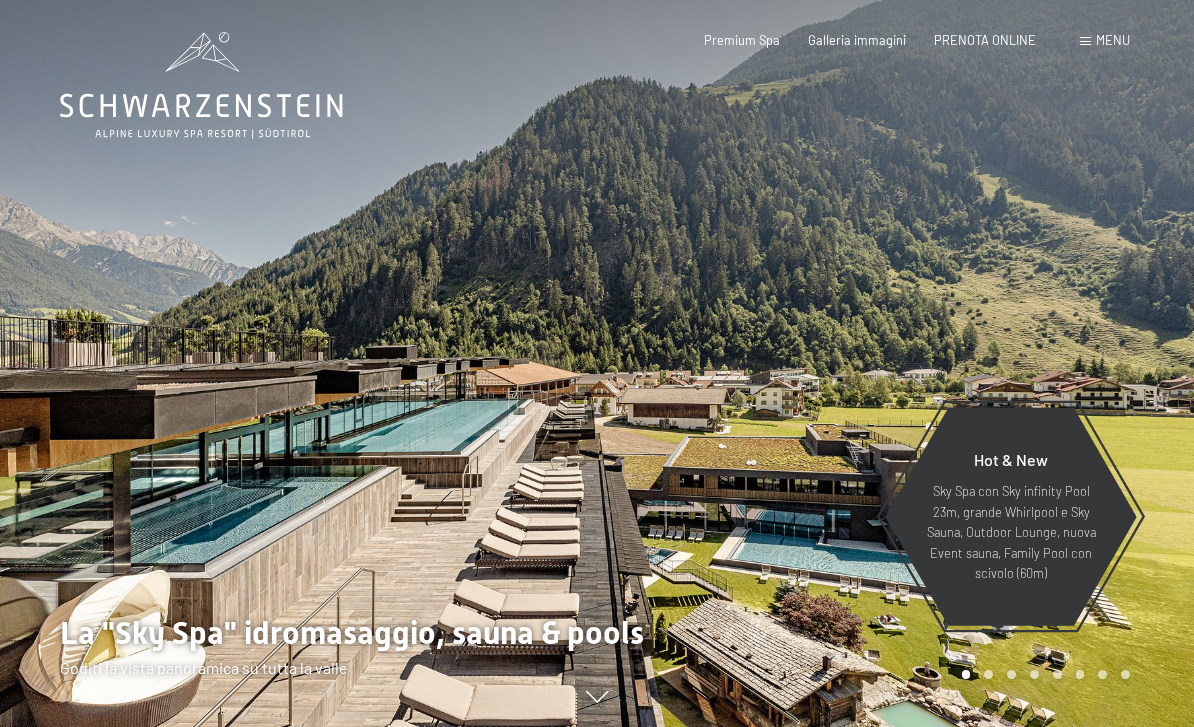 scroll, scrollTop: 0, scrollLeft: 0, axis: both 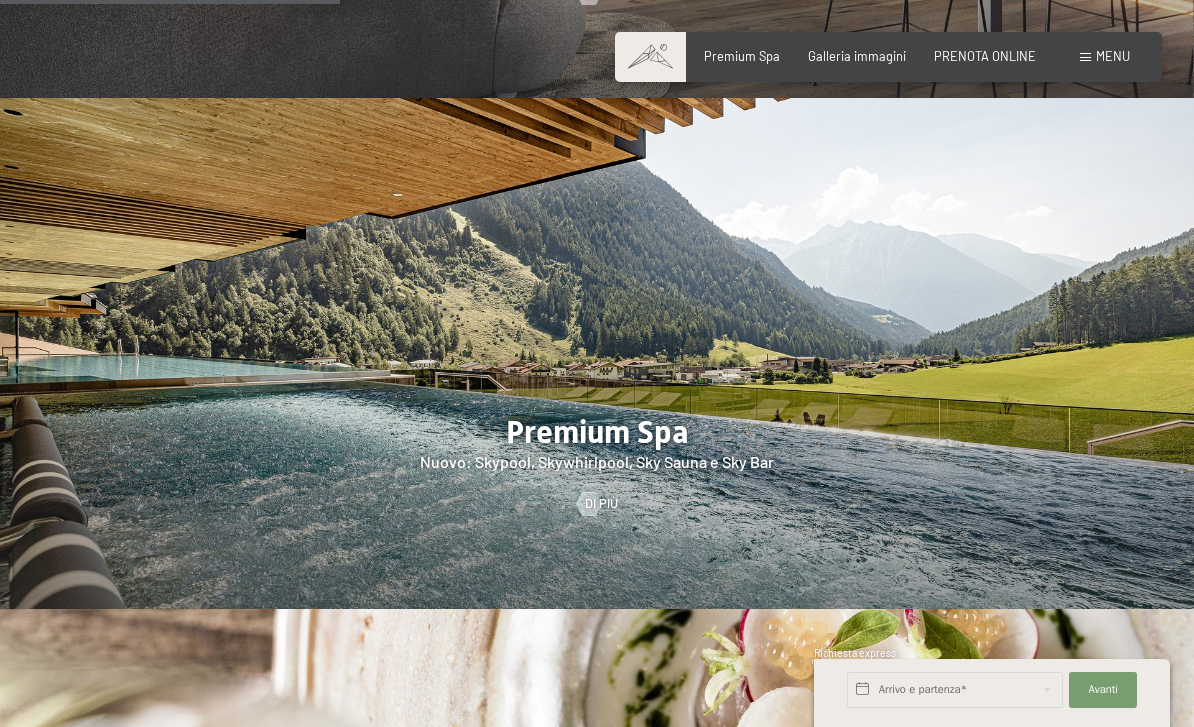 click at bounding box center (597, 353) 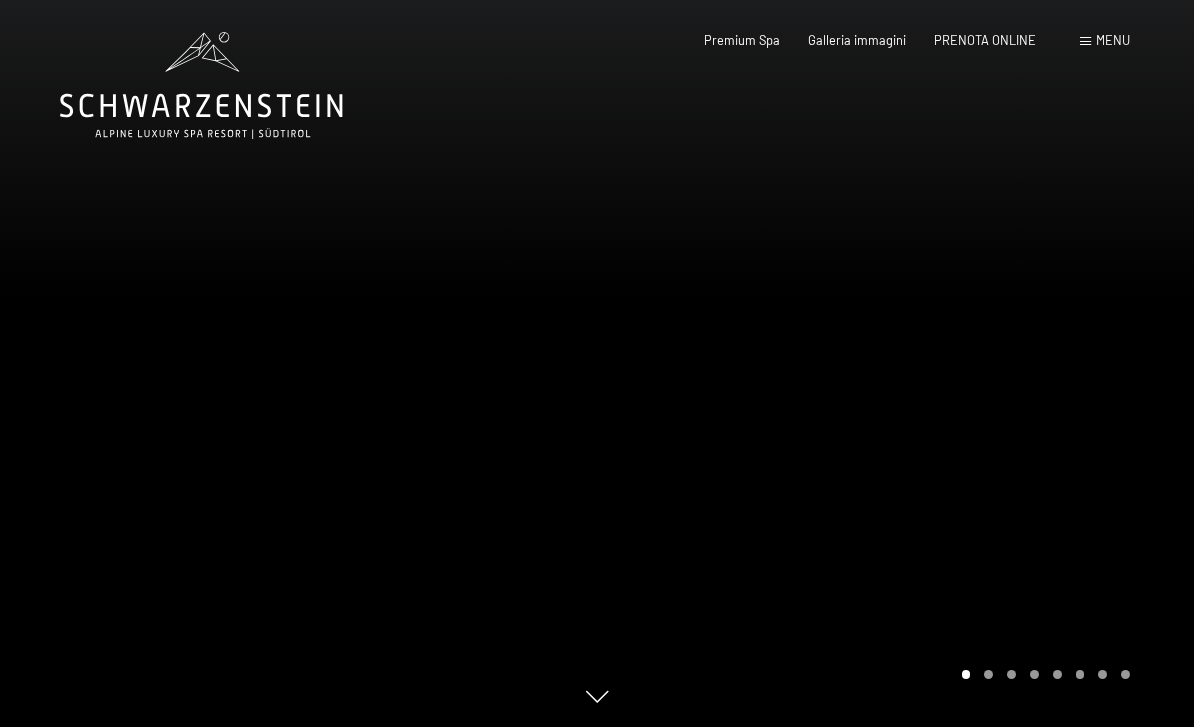 scroll, scrollTop: 0, scrollLeft: 0, axis: both 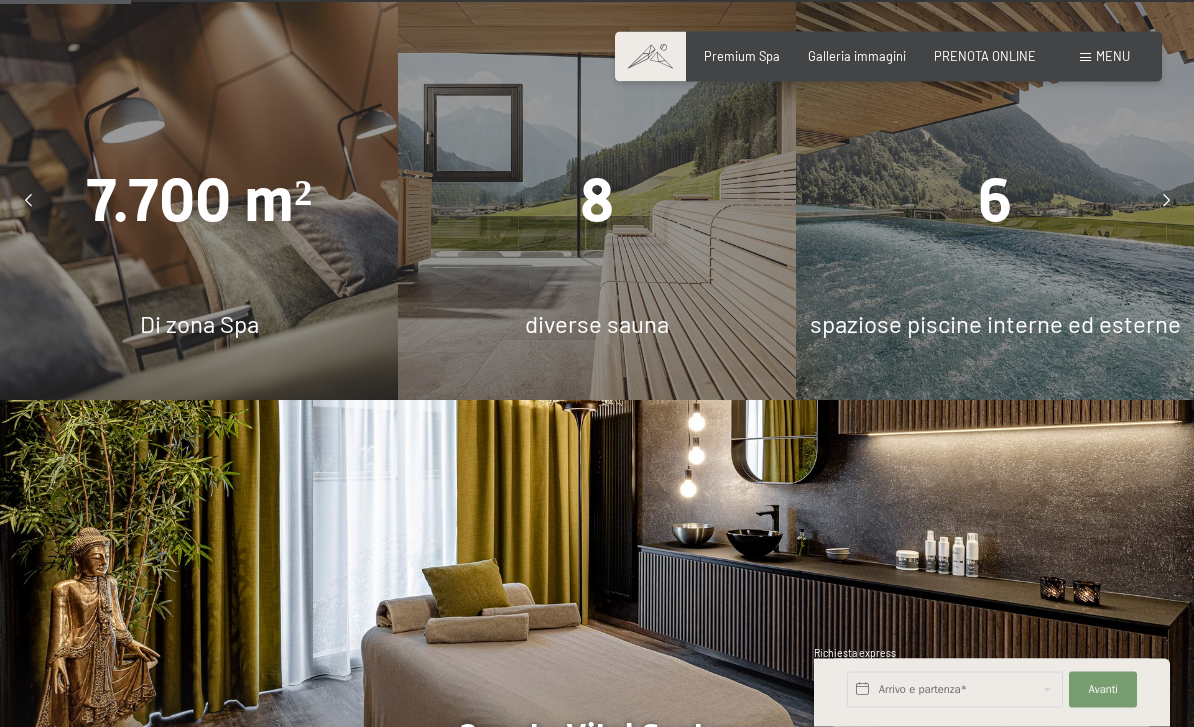 click on "6" at bounding box center (995, 201) 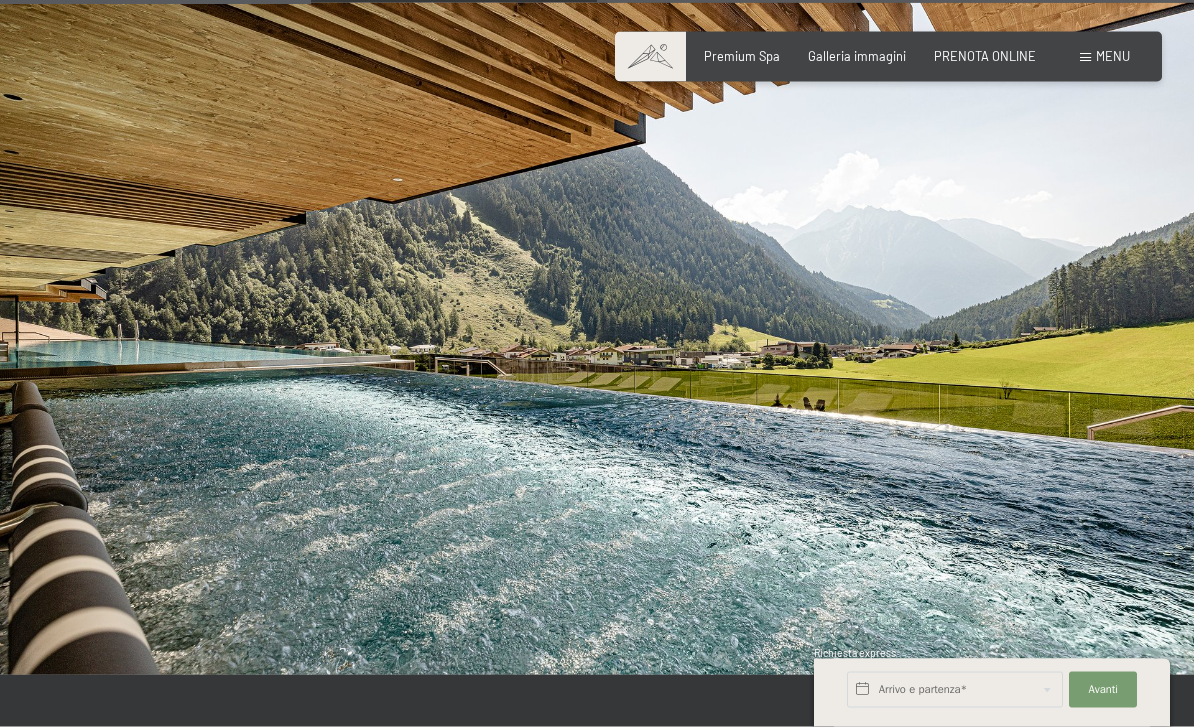 scroll, scrollTop: 2971, scrollLeft: 0, axis: vertical 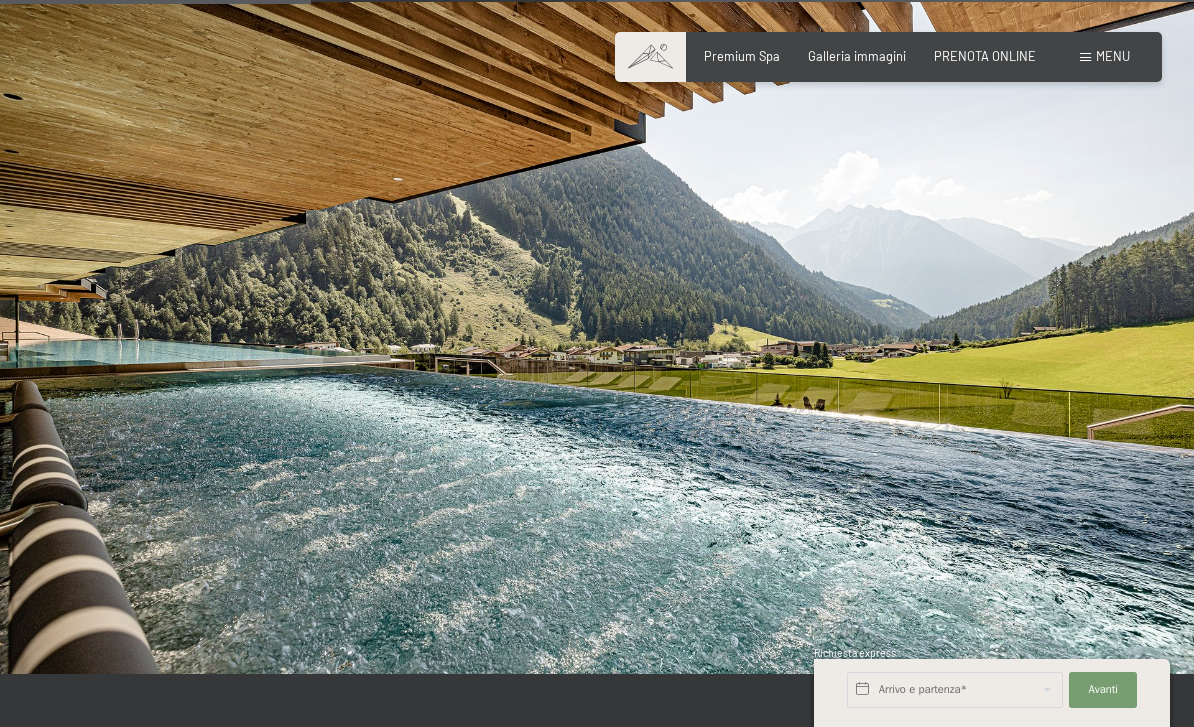 click at bounding box center [597, 338] 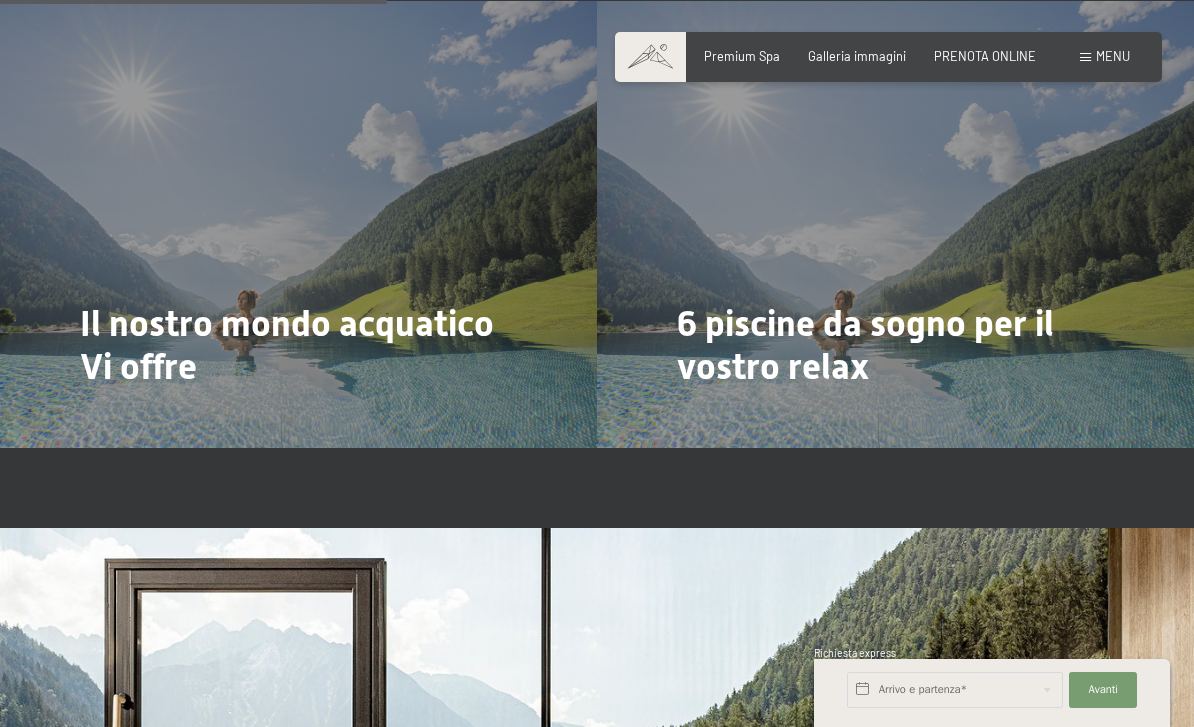 scroll, scrollTop: 3734, scrollLeft: 0, axis: vertical 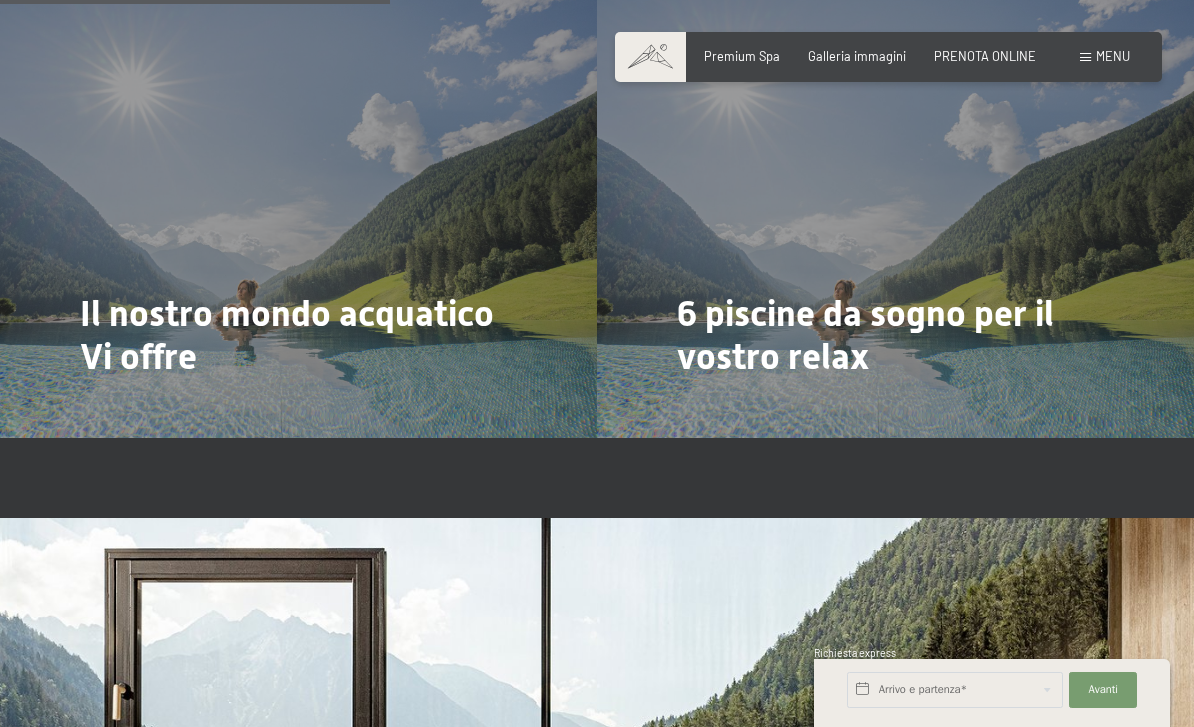 click at bounding box center [689, 412] 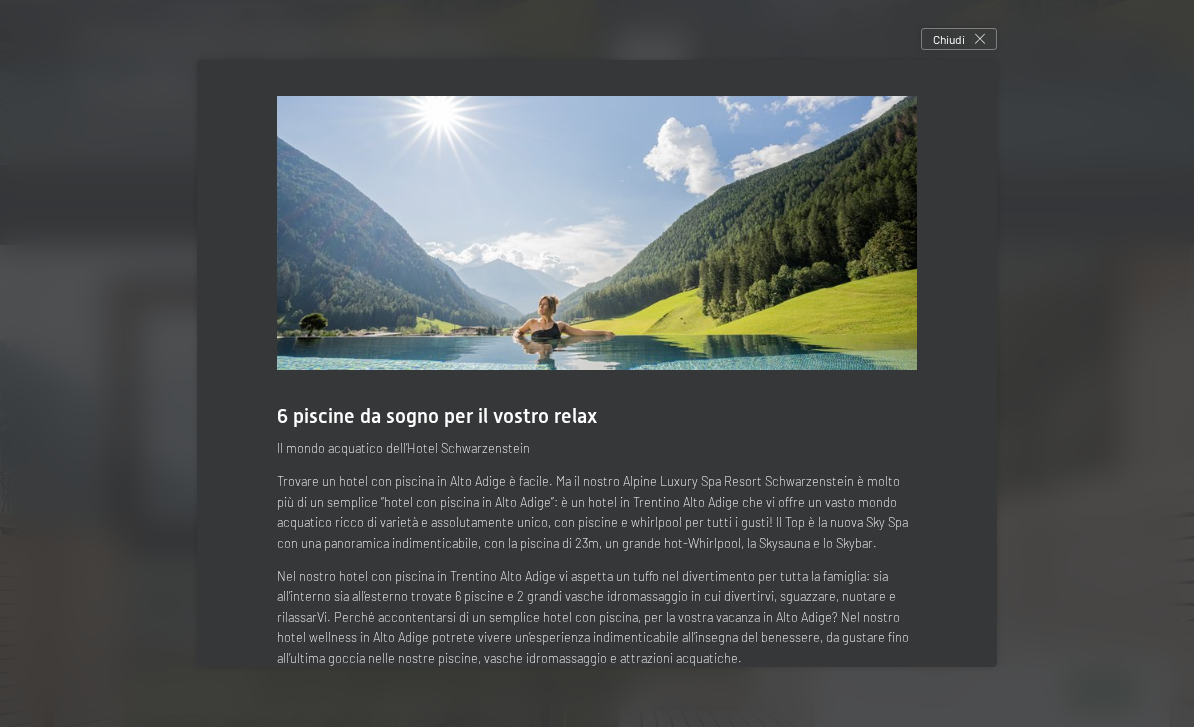 scroll, scrollTop: 3965, scrollLeft: 0, axis: vertical 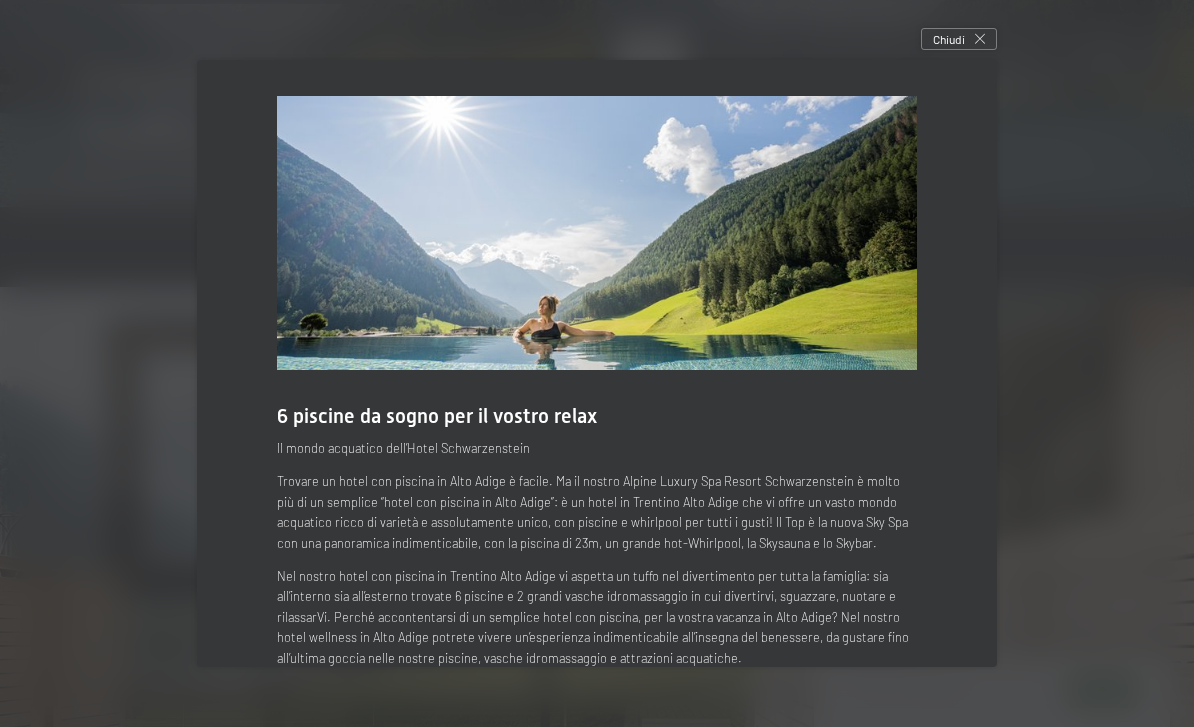click on "Trovare un hotel con piscina in Alto Adige è facile. Ma il nostro Alpine Luxury Spa Resort Schwarzenstein è molto più di un semplice “hotel con piscina in Alto Adige”: è un hotel in Trentino Alto Adige che vi offre un vasto mondo acquatico ricco di varietà e assolutamente unico, con piscine e whirlpool per tutti i gusti! Il Top è la nuova Sky Spa con una panoramica indimenticabile, con la piscina di 23m, un grande hot-Whirlpool, la Skysauna e lo Skybar." at bounding box center (597, 512) 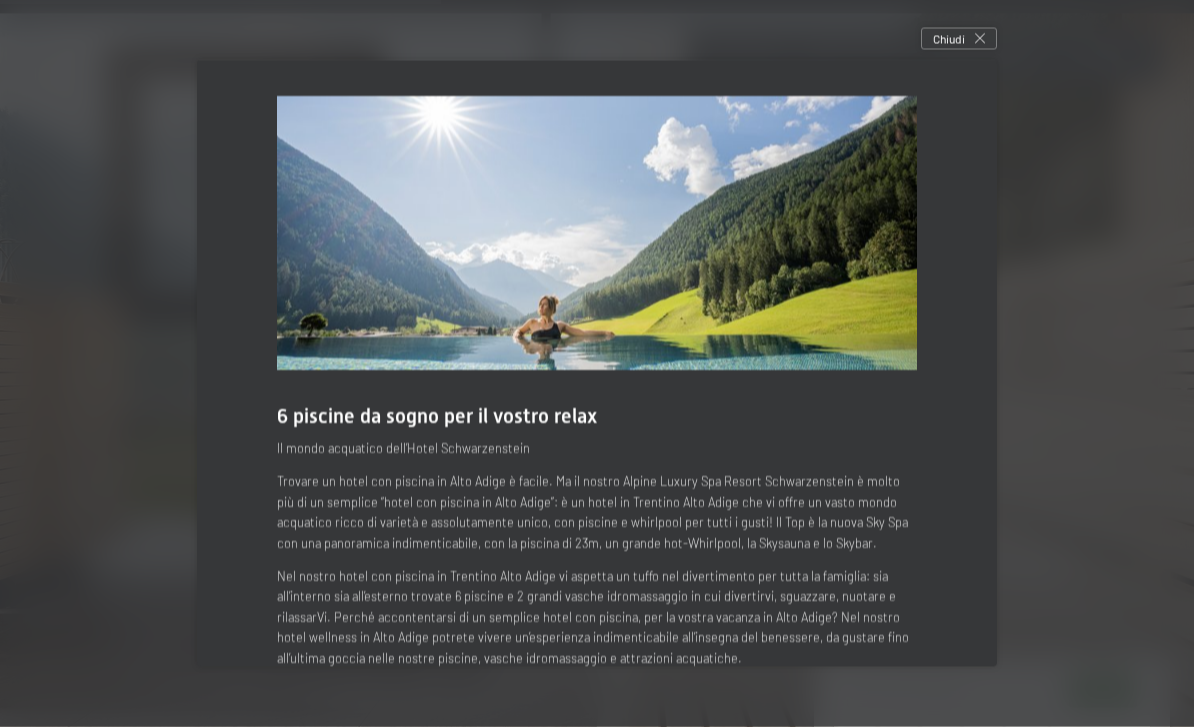 click at bounding box center [980, 39] 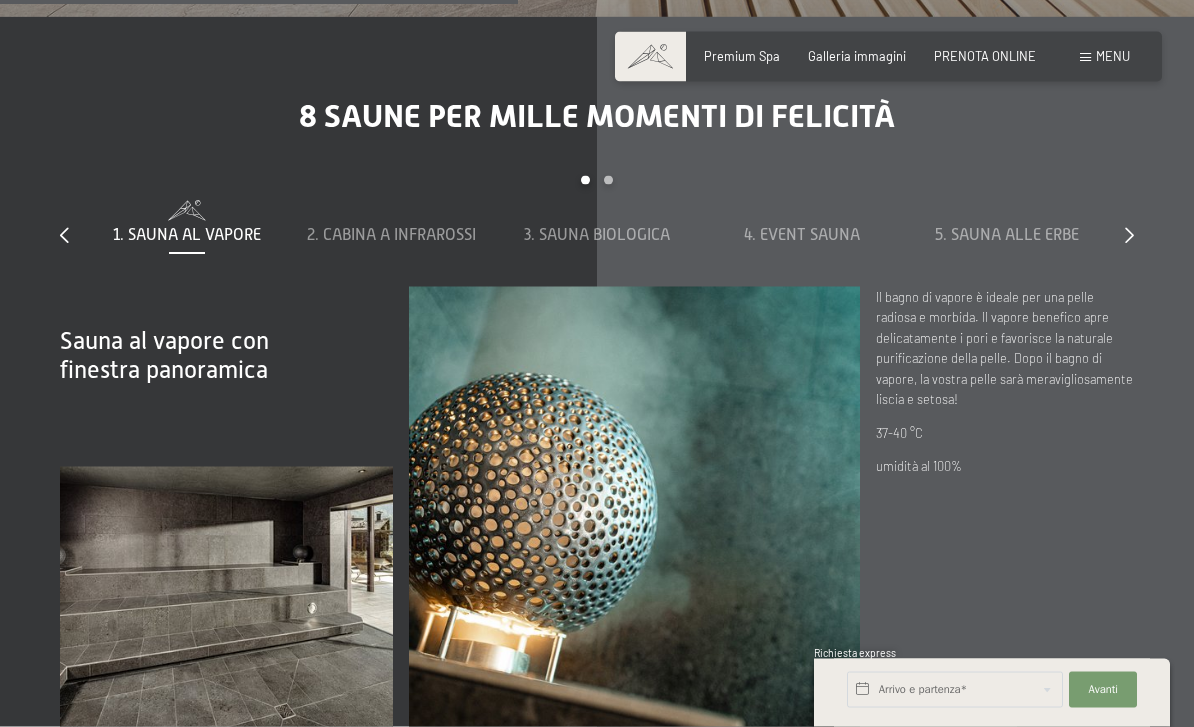 scroll, scrollTop: 4969, scrollLeft: 0, axis: vertical 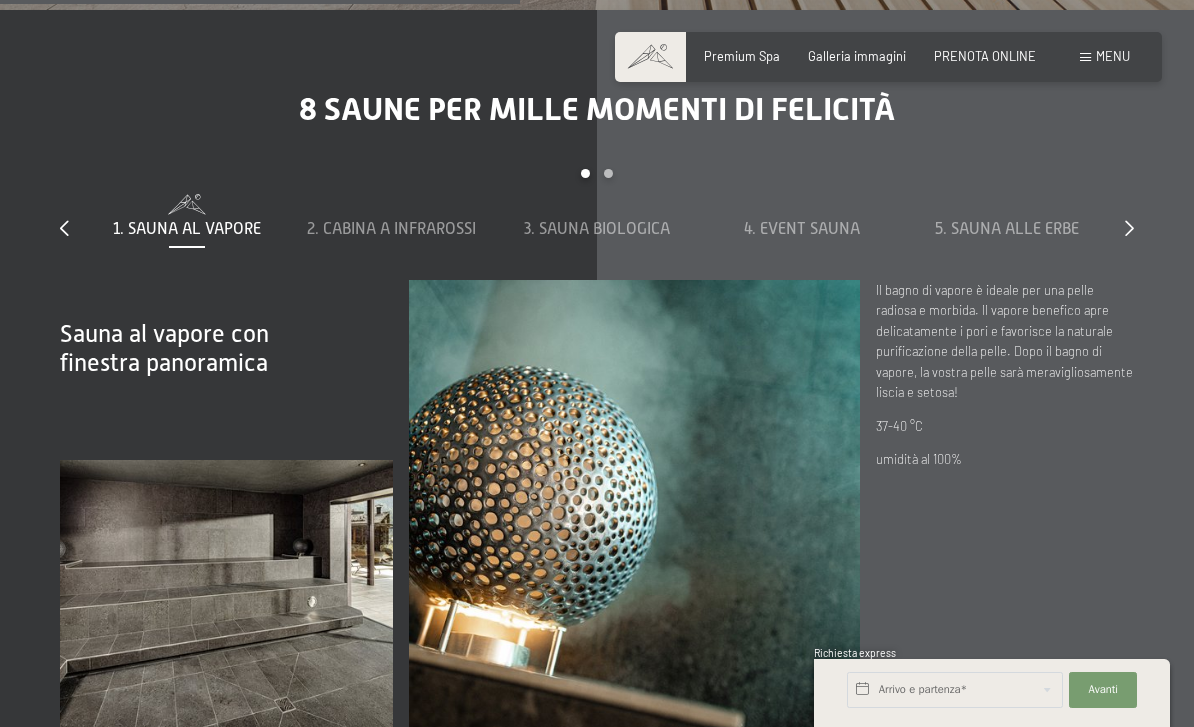 click on "2. Cabina a infrarossi" at bounding box center [391, 229] 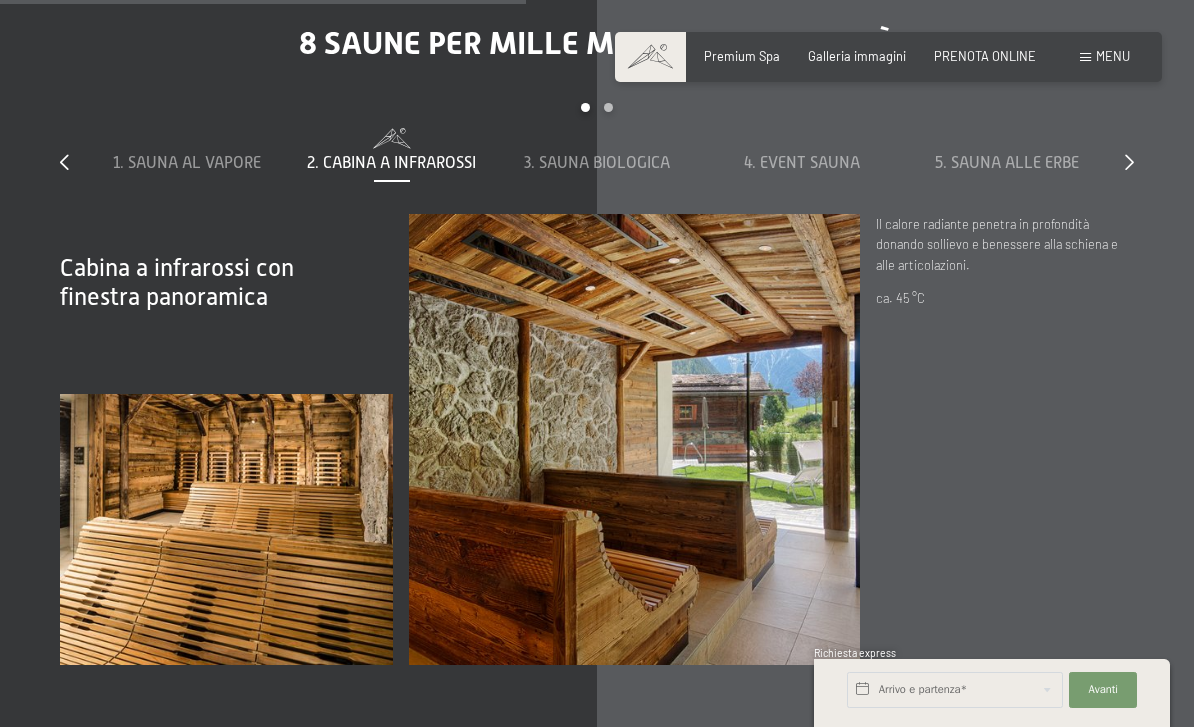 scroll, scrollTop: 5037, scrollLeft: 0, axis: vertical 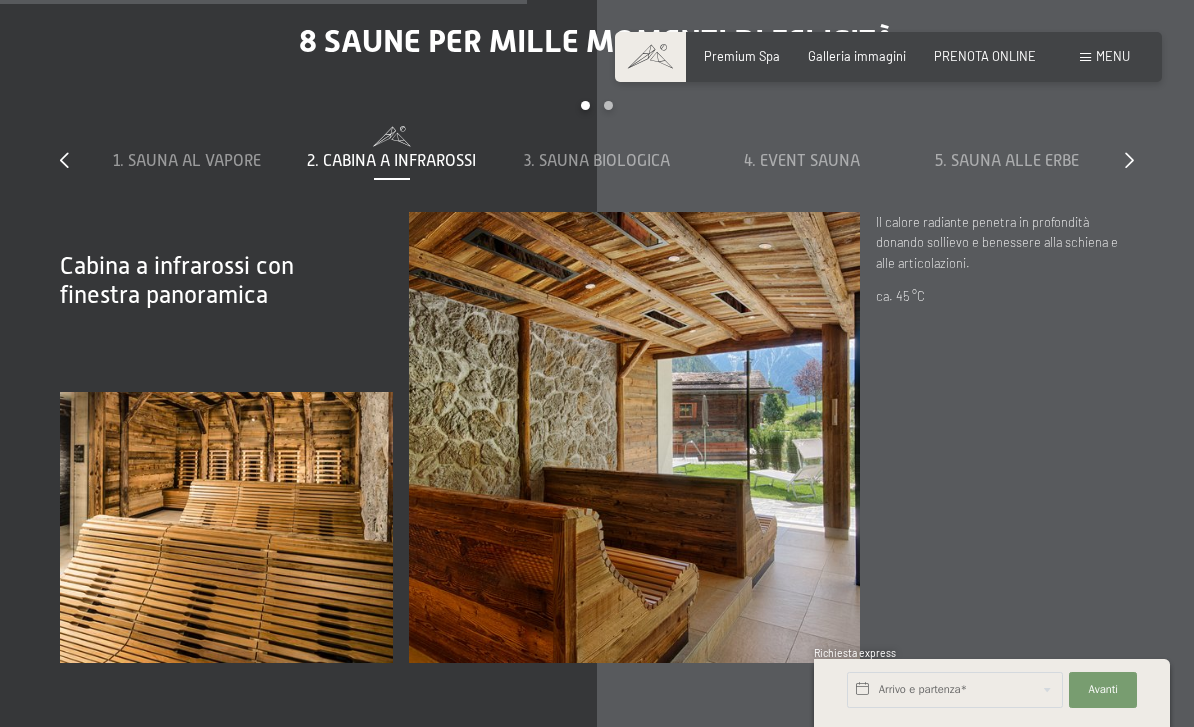 click on "3. Sauna biologica" at bounding box center [596, 149] 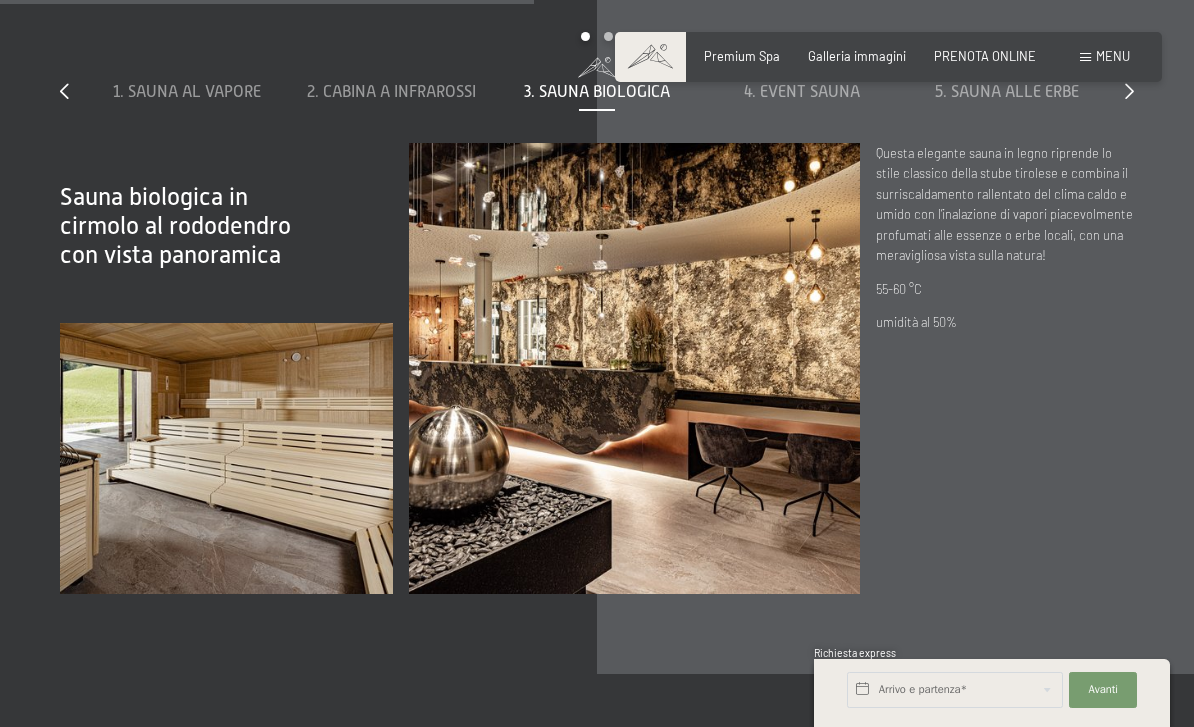 click on "4. Event Sauna" at bounding box center [802, 92] 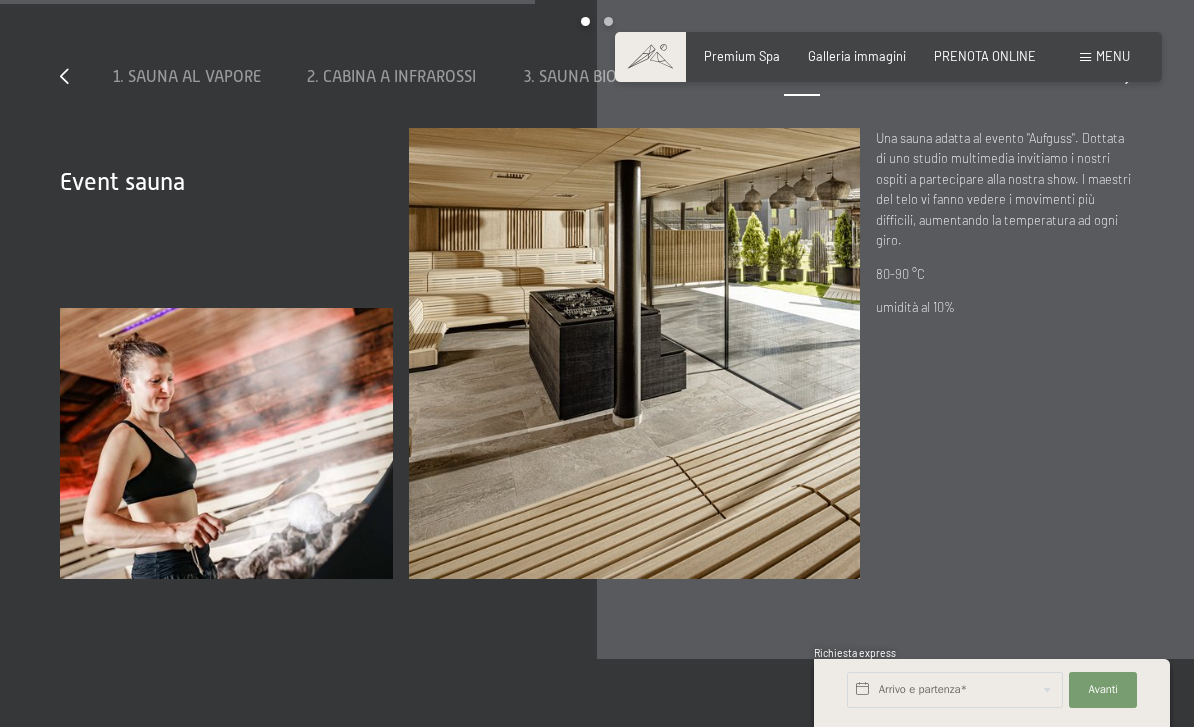 scroll, scrollTop: 5120, scrollLeft: 0, axis: vertical 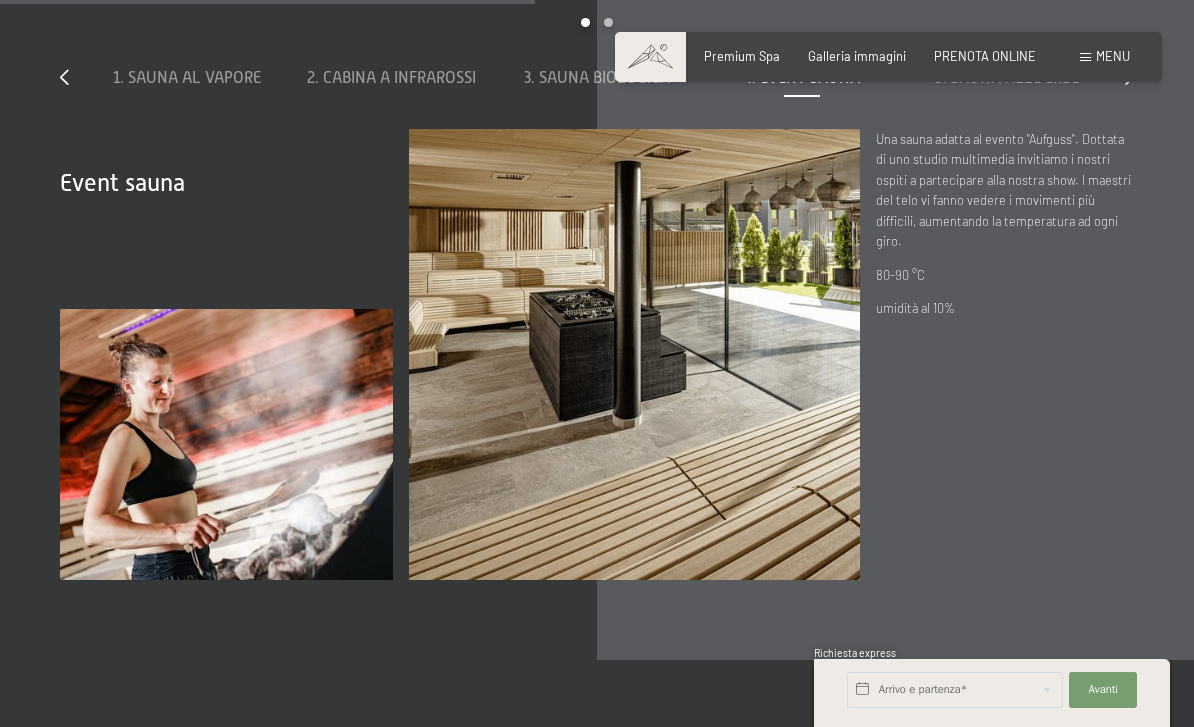 click on "5. Sauna alle erbe" at bounding box center [1007, 78] 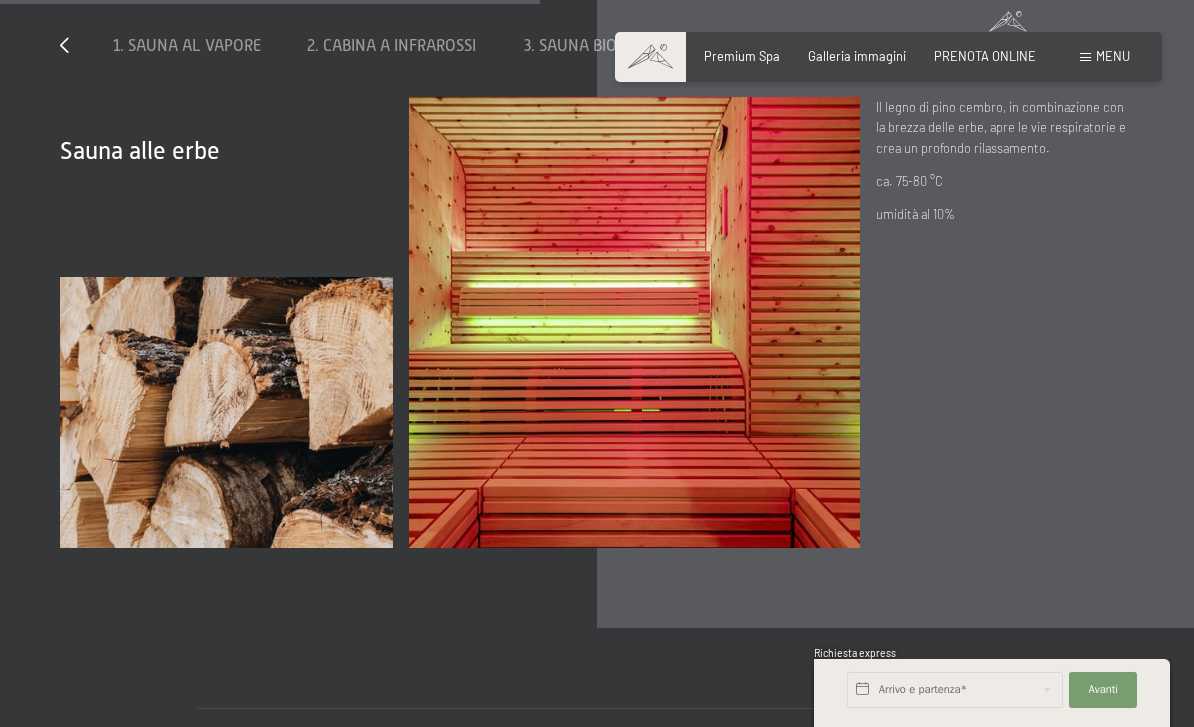 scroll, scrollTop: 5145, scrollLeft: 0, axis: vertical 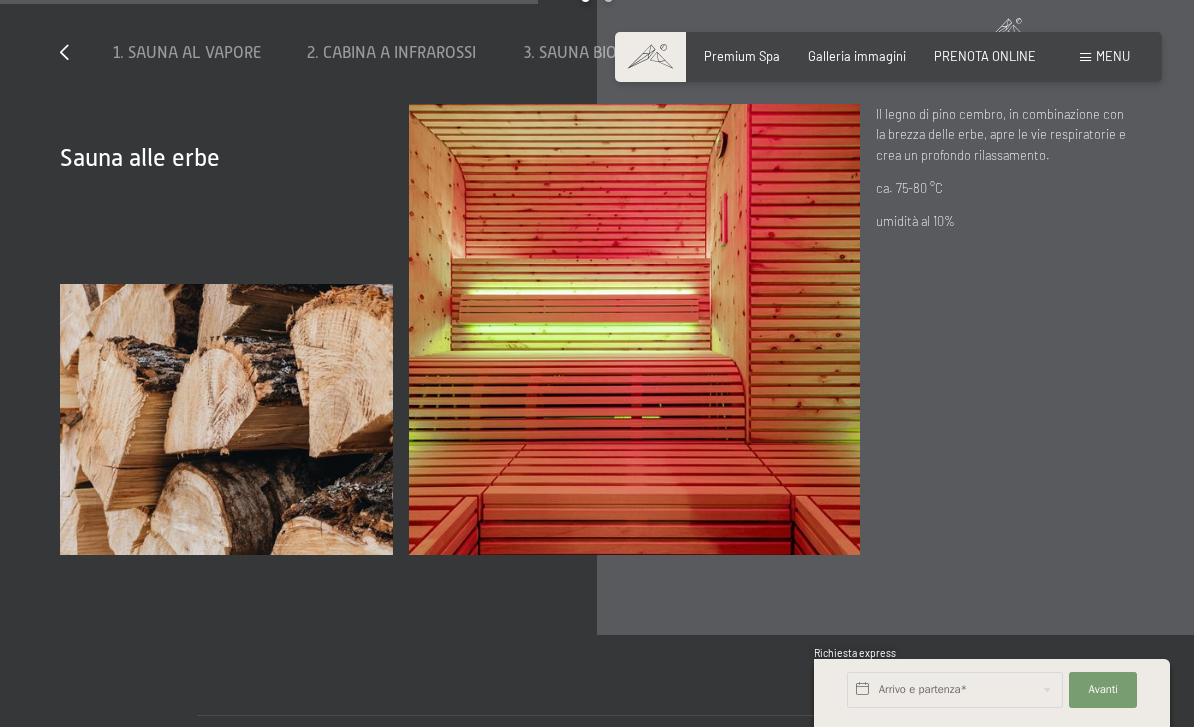 click on "8 saune per mille momenti di felicità             slide  1 to 5   of 8         1. Sauna al vapore              2. Cabina a infrarossi              3. Sauna biologica             4. Event Sauna             5. Sauna alle erbe             6. Sky Sauna             7. Sauna rustica              8. Biosauna dress-on                                     Sauna al vapore con finestra panoramica                          Sauna al vapore con finestra panoramica            Il bagno di vapore è ideale per una pelle radiosa e morbida. Il vapore benefico apre delicatamente i pori e favorisce la naturale purificazione della pelle. Dopo il bagno di vapore, la vostra pelle sarà meravigliosamente liscia e setosa!   37-40 °C   umidità al 100%                 Cabina a infrarossi con finestra panoramica                          Cabina a infrarossi con finestra panoramica            Il calore radiante penetra in profondità donando sollievo e benessere alla schiena e alle articolazioni.   ca. 45 °C" at bounding box center (597, 234) 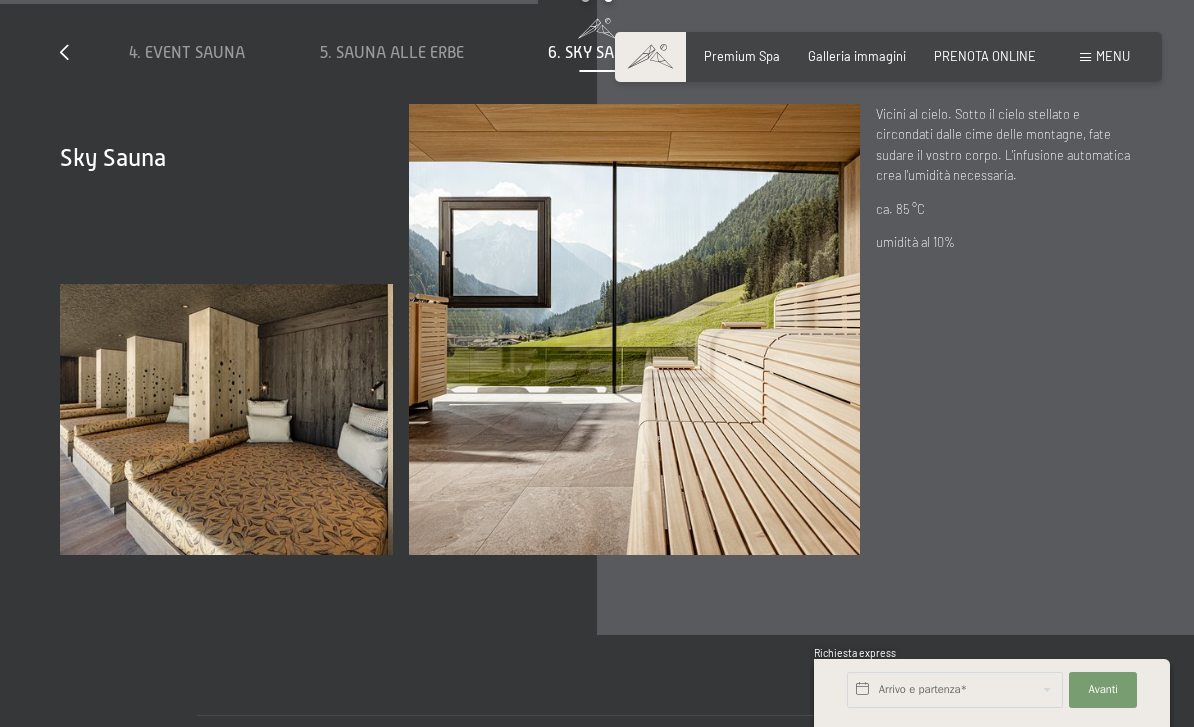 click on "7. Sauna rustica" at bounding box center [802, 53] 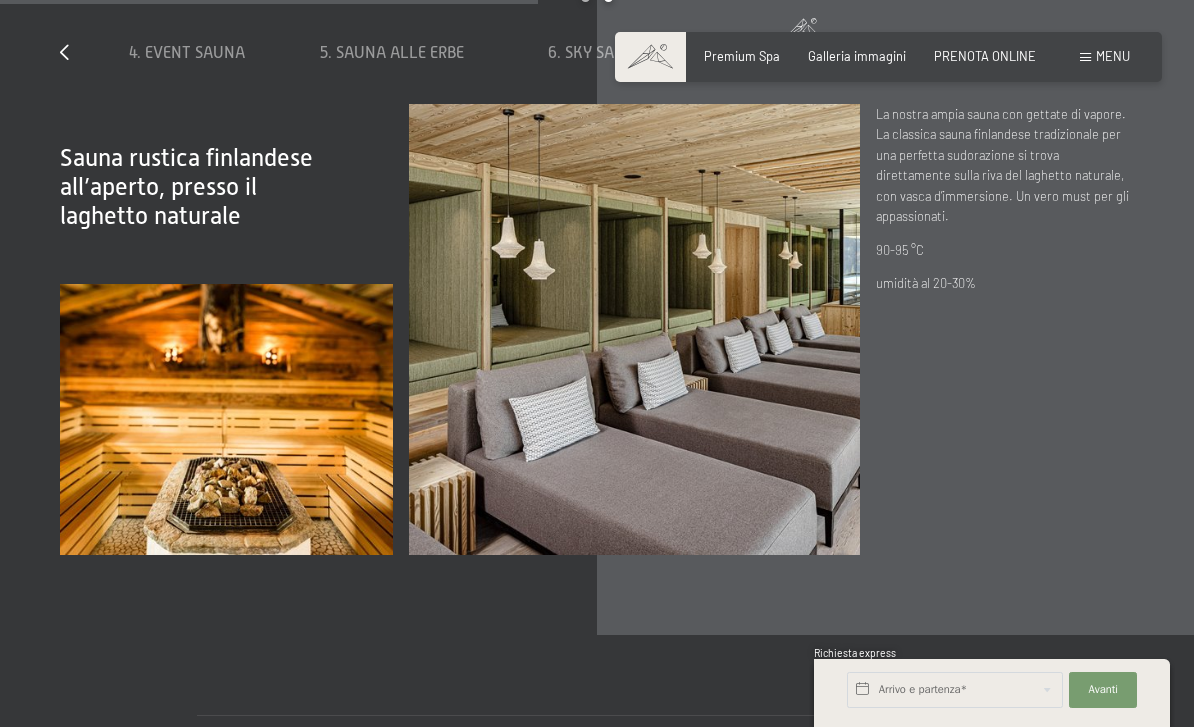 click on "8. Biosauna dress-on" at bounding box center (1007, 53) 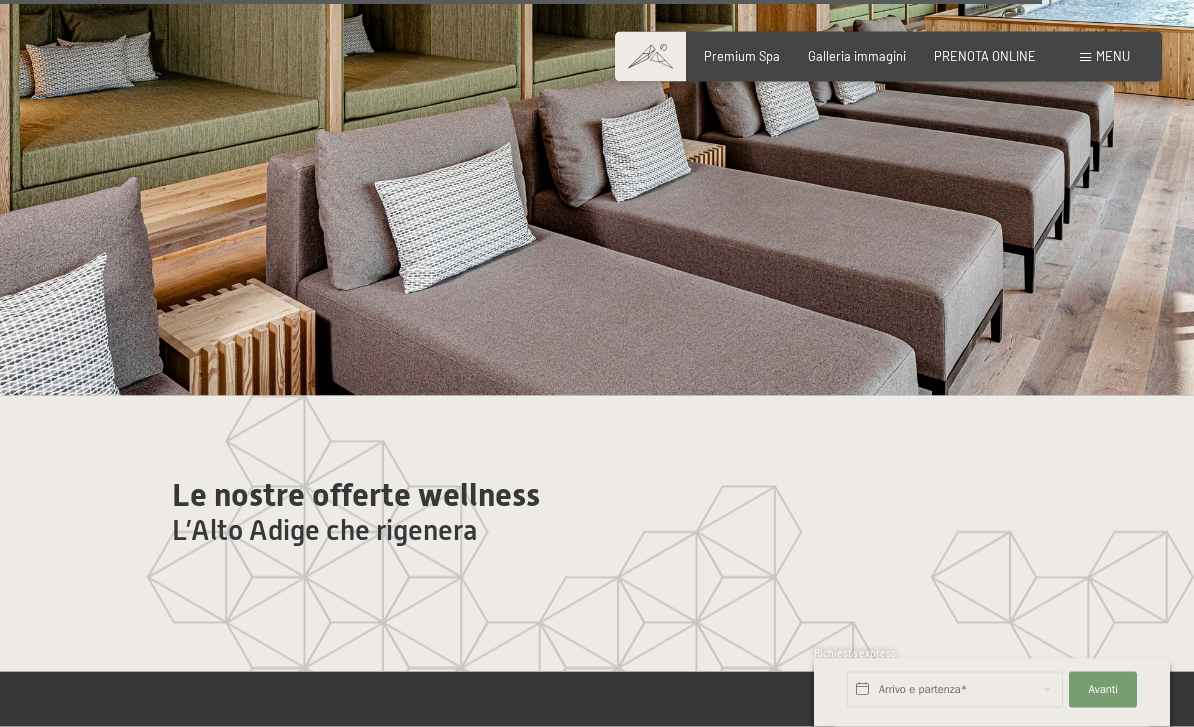 scroll, scrollTop: 8720, scrollLeft: 0, axis: vertical 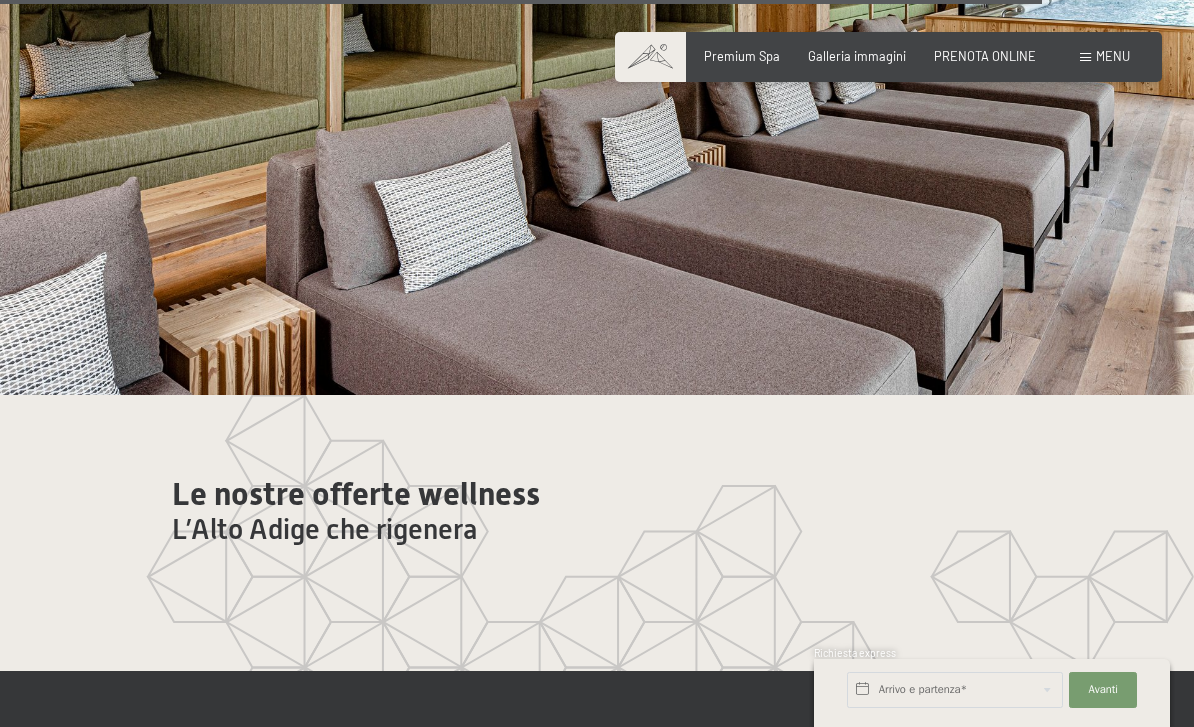 click on "Galleria immagini" at bounding box center [857, 56] 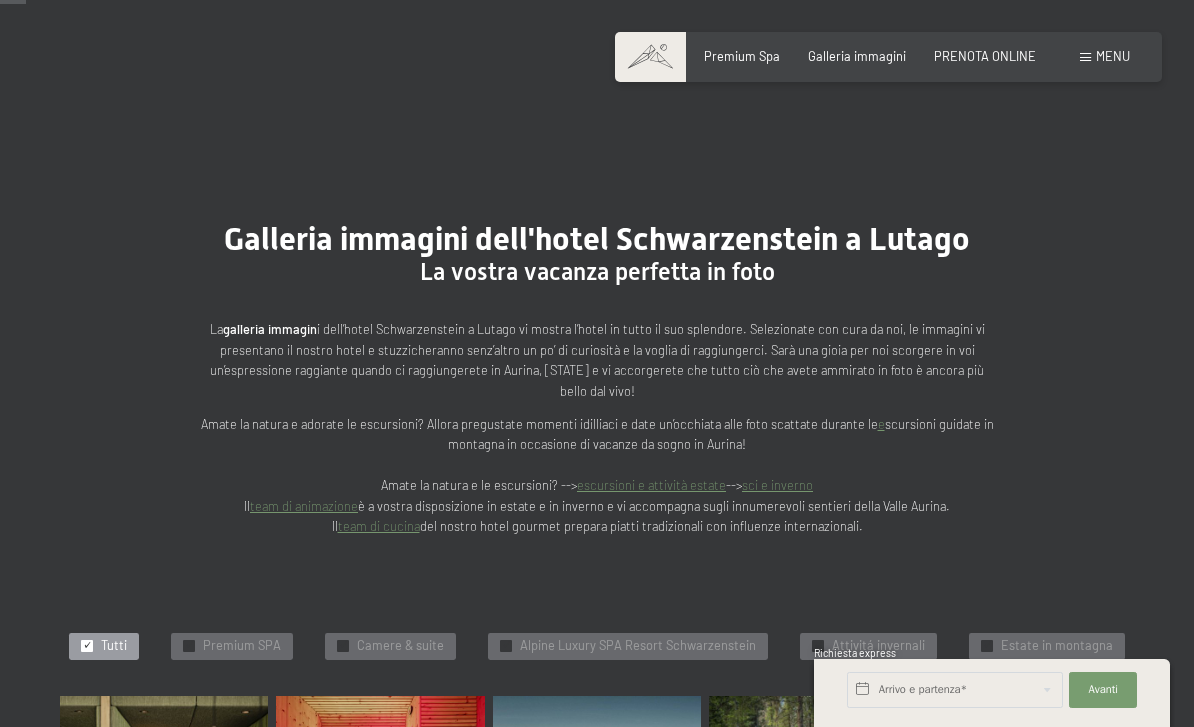 scroll, scrollTop: 384, scrollLeft: 0, axis: vertical 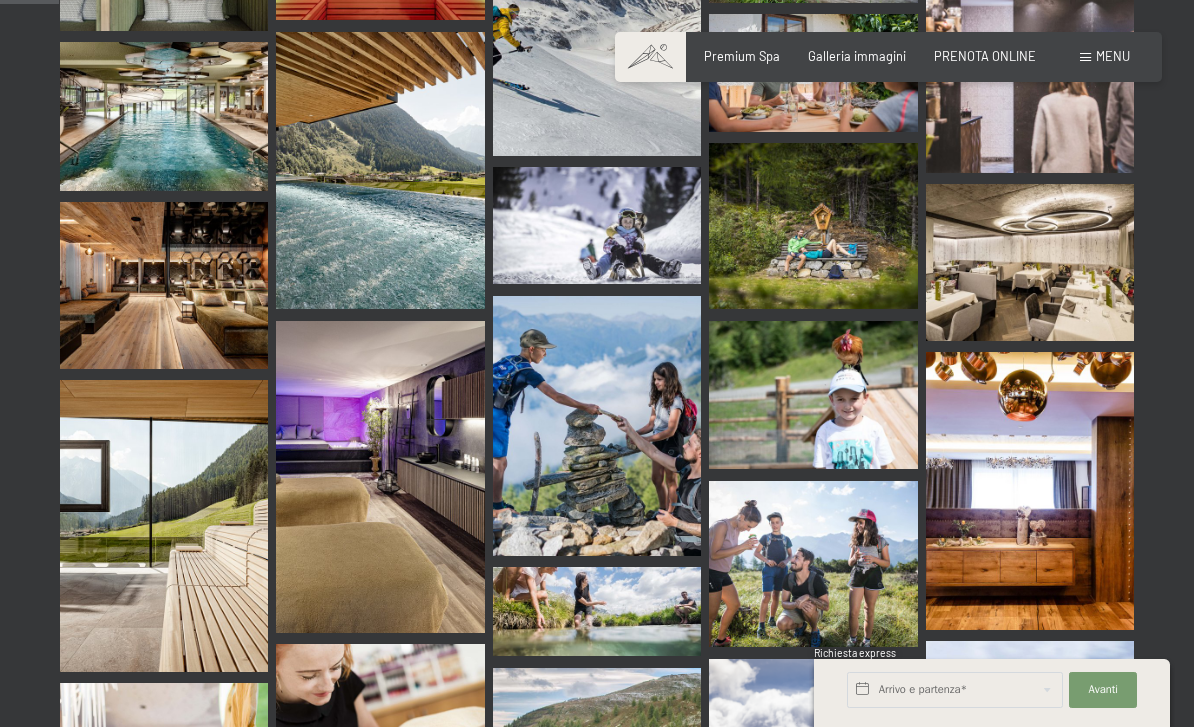 click at bounding box center [1030, 491] 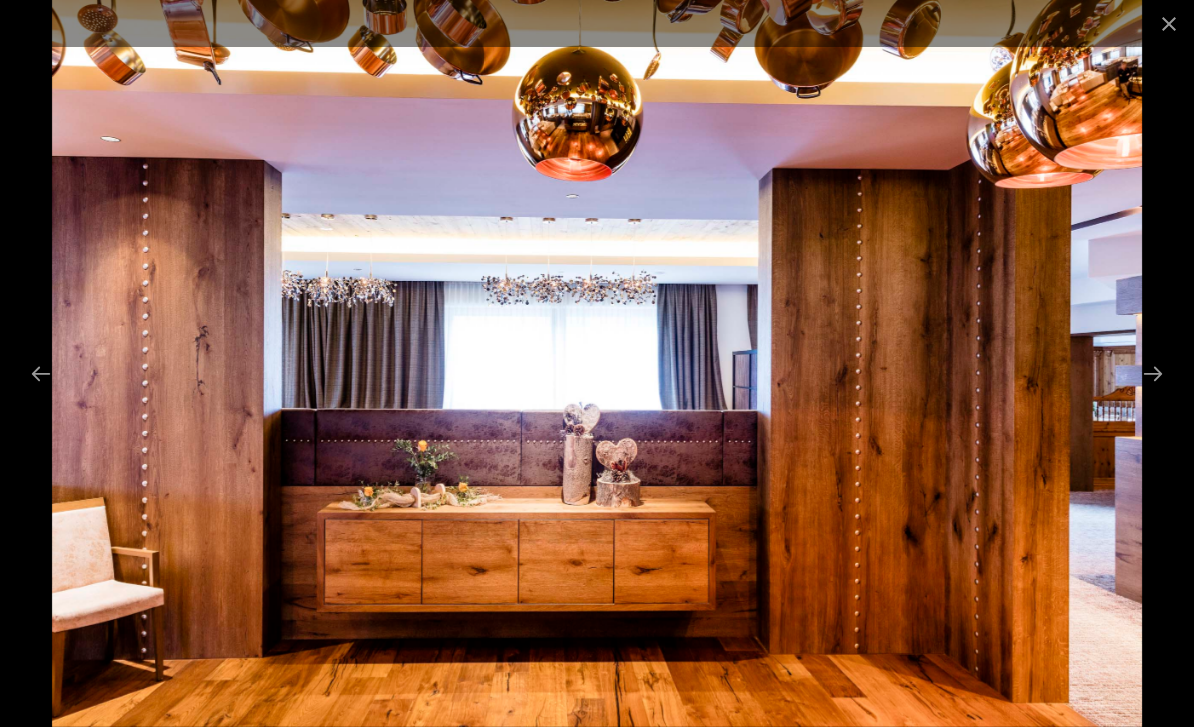 click at bounding box center (1169, 23) 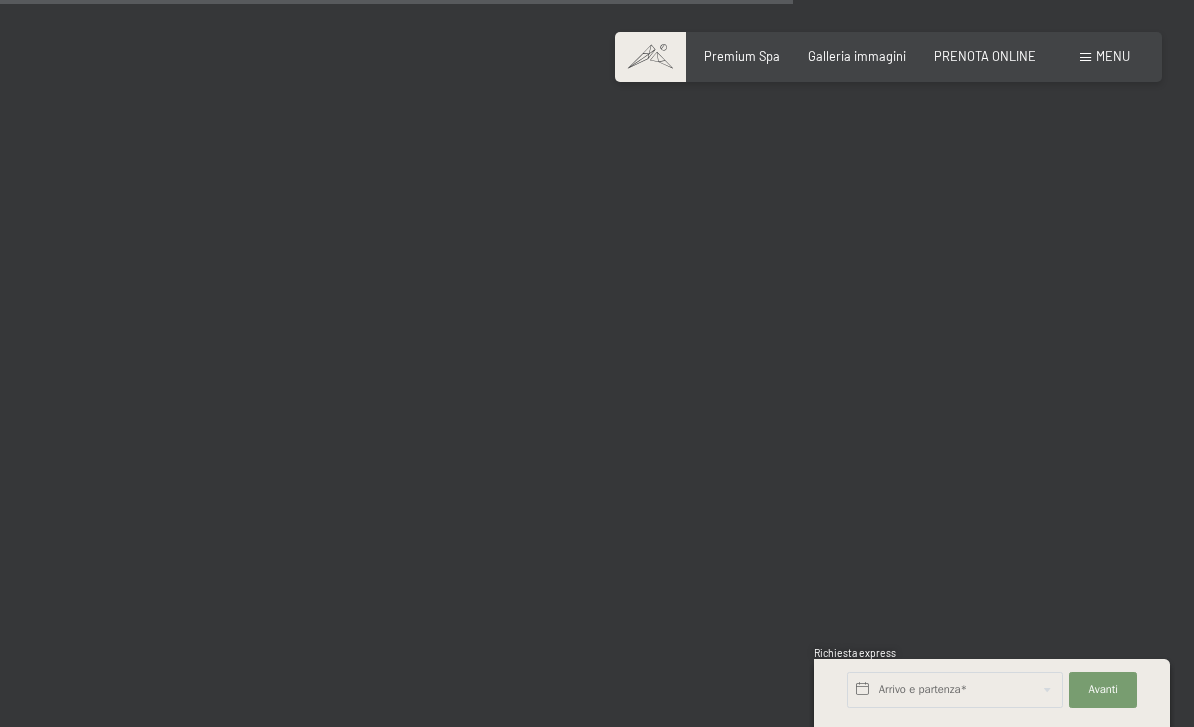 scroll, scrollTop: 11198, scrollLeft: 0, axis: vertical 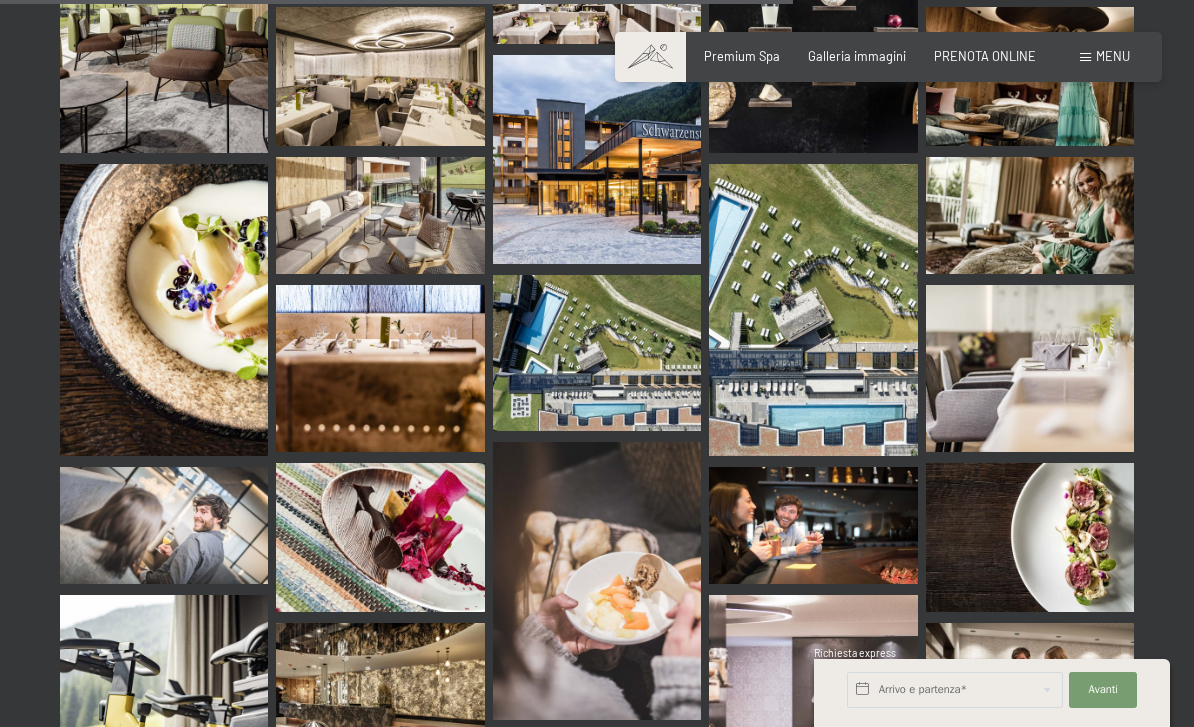 click at bounding box center [813, 310] 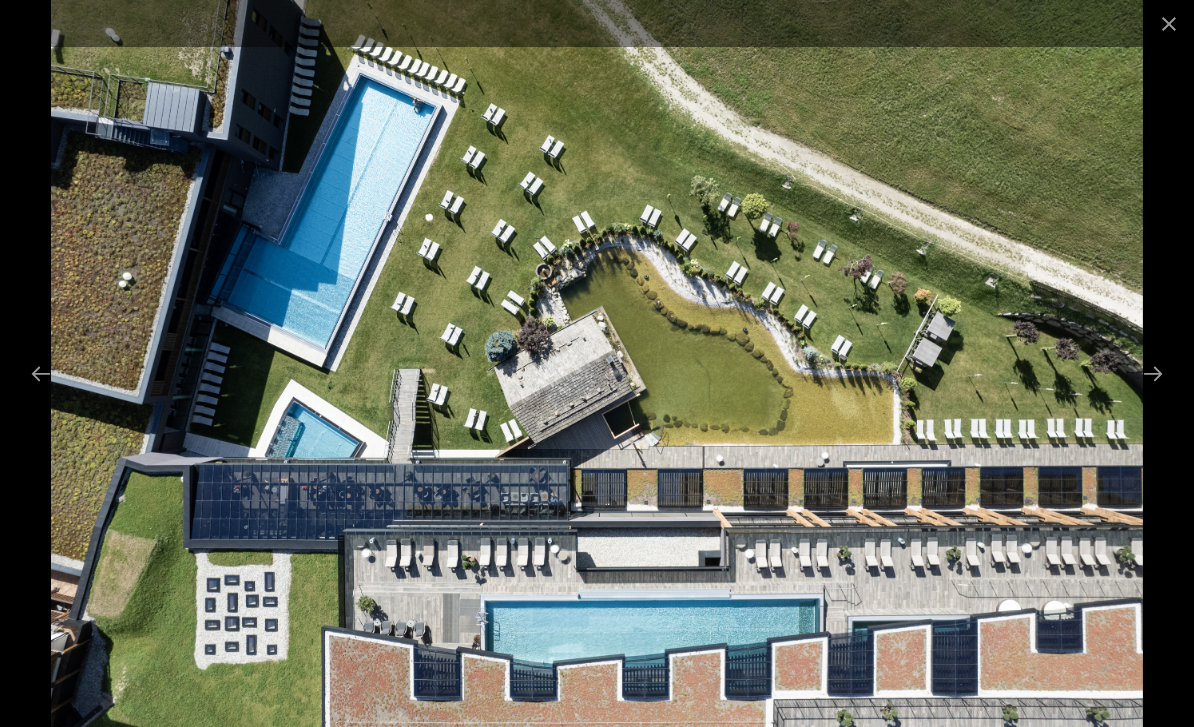 click at bounding box center (1169, 23) 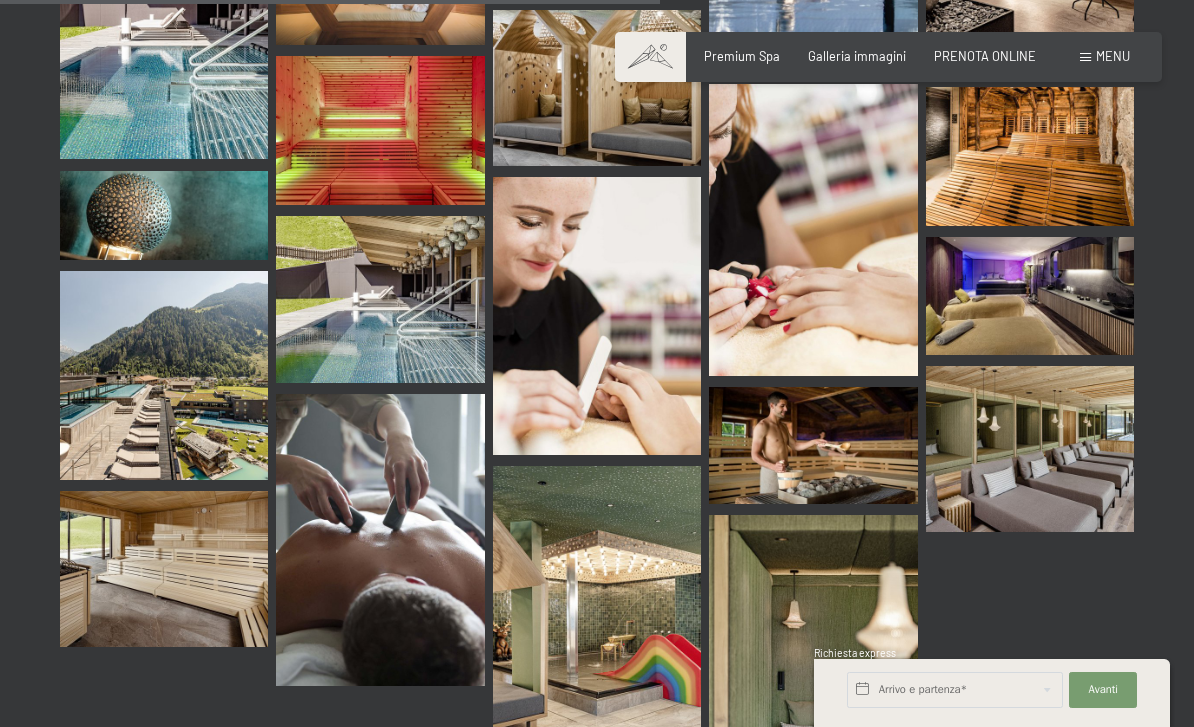 scroll, scrollTop: 9364, scrollLeft: 0, axis: vertical 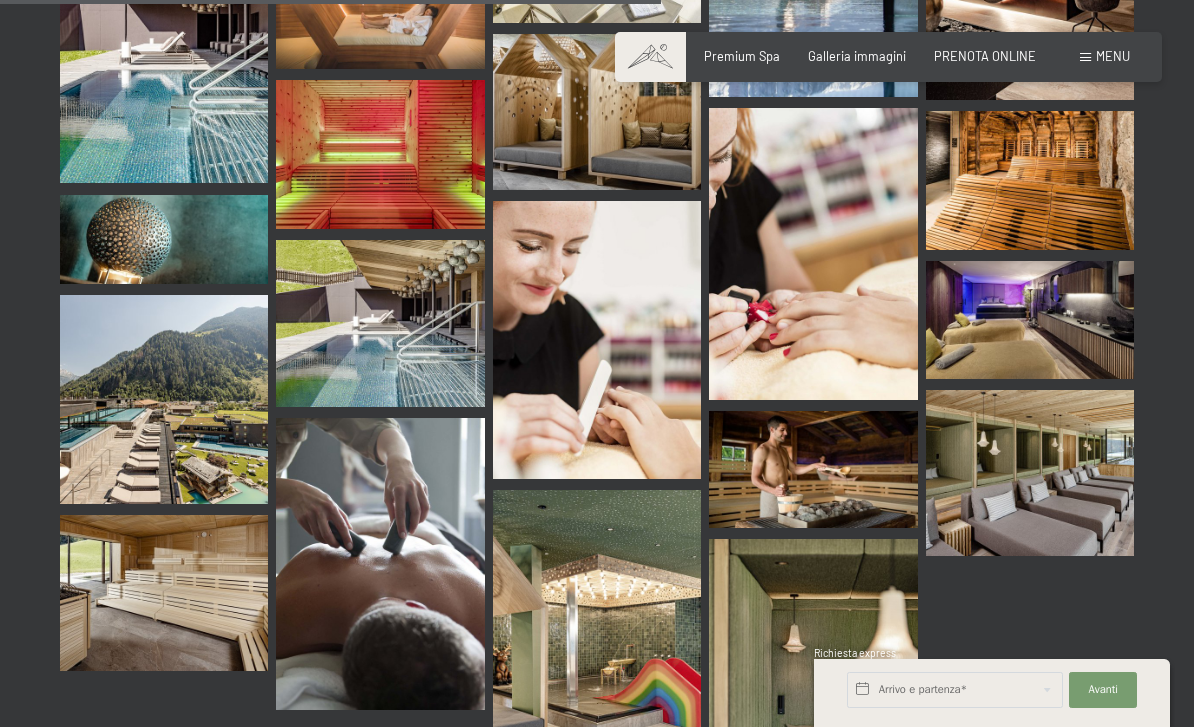 click at bounding box center (164, 399) 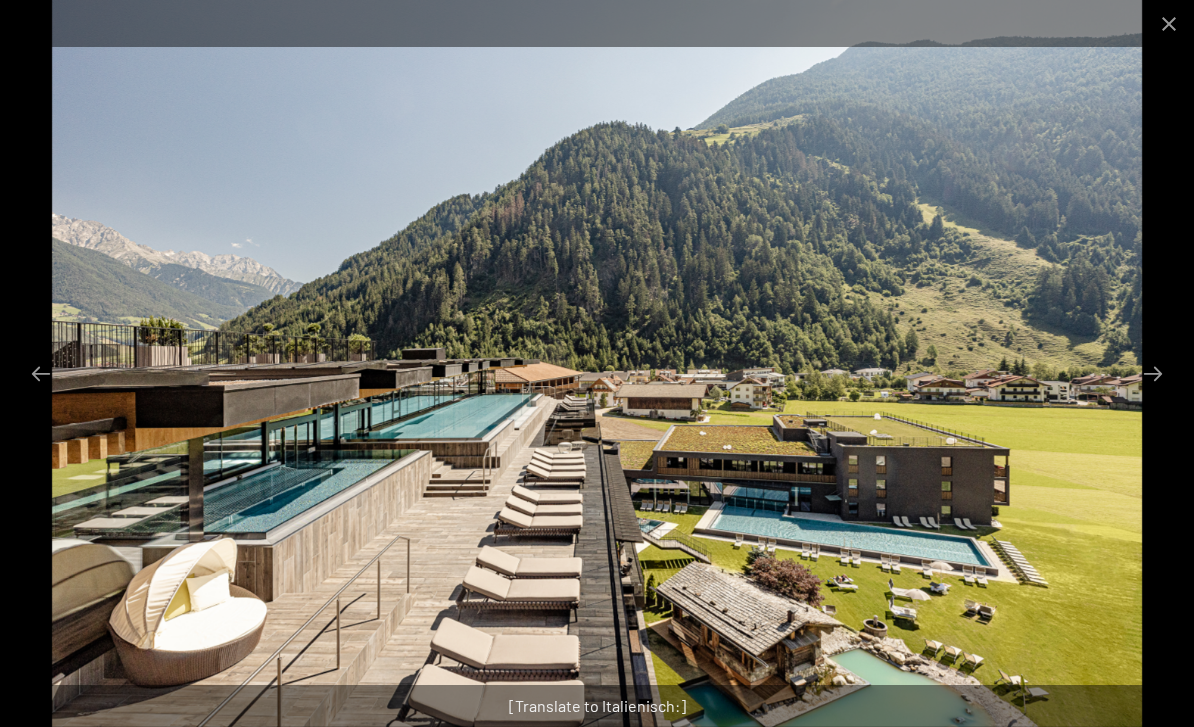 scroll, scrollTop: 9702, scrollLeft: 0, axis: vertical 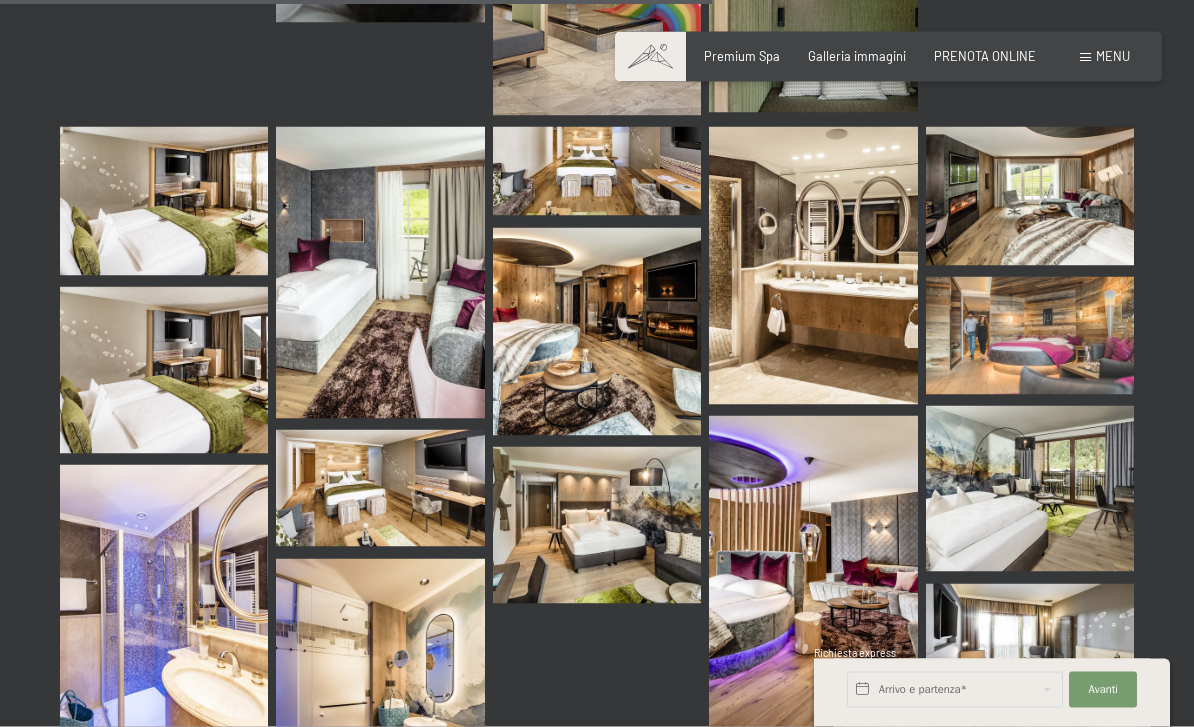 click at bounding box center [1030, 196] 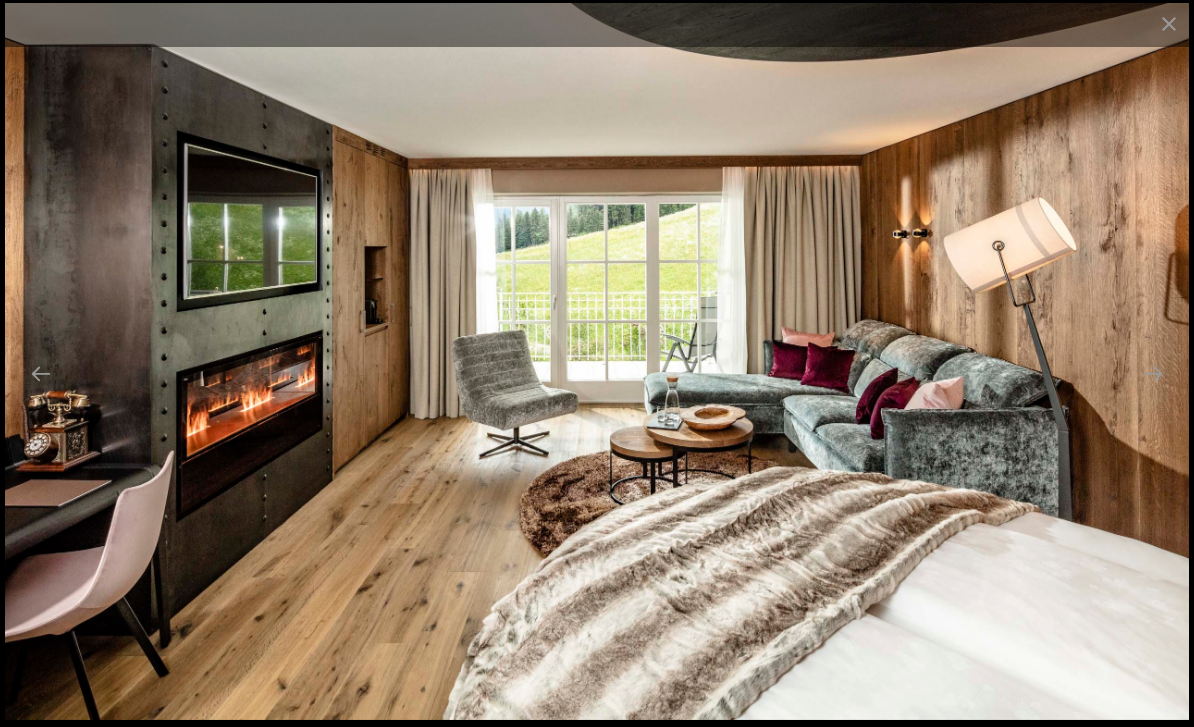 click at bounding box center [1169, 23] 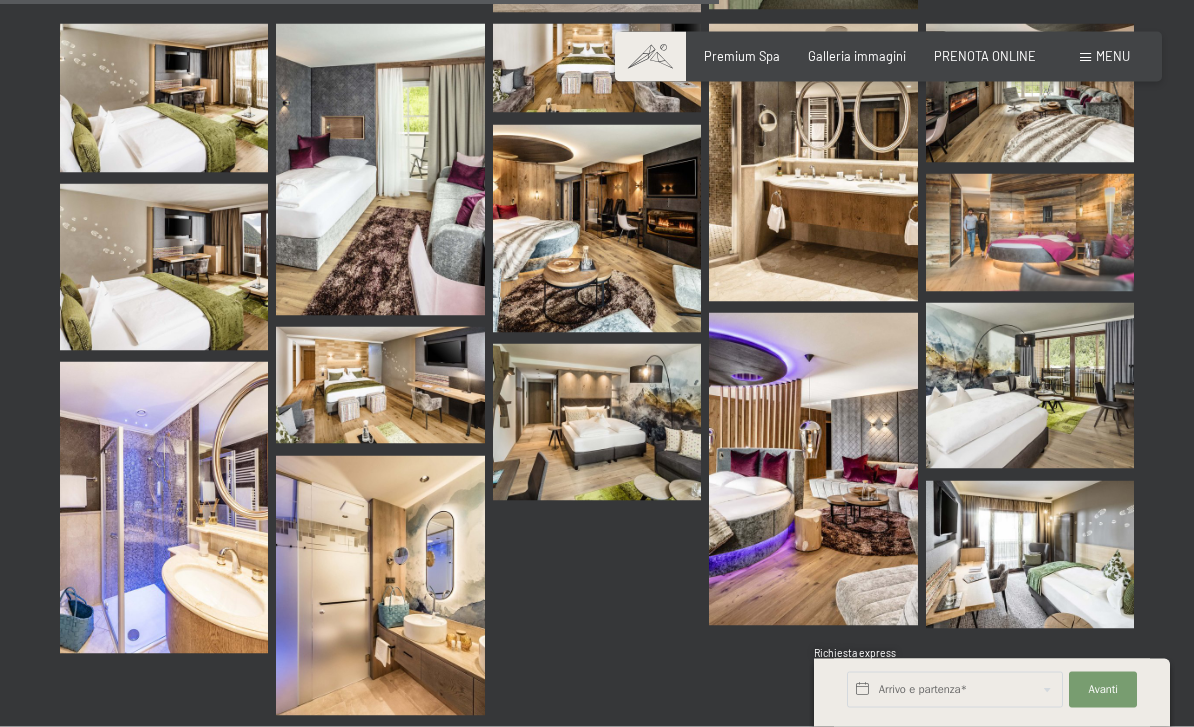 scroll, scrollTop: 10155, scrollLeft: 0, axis: vertical 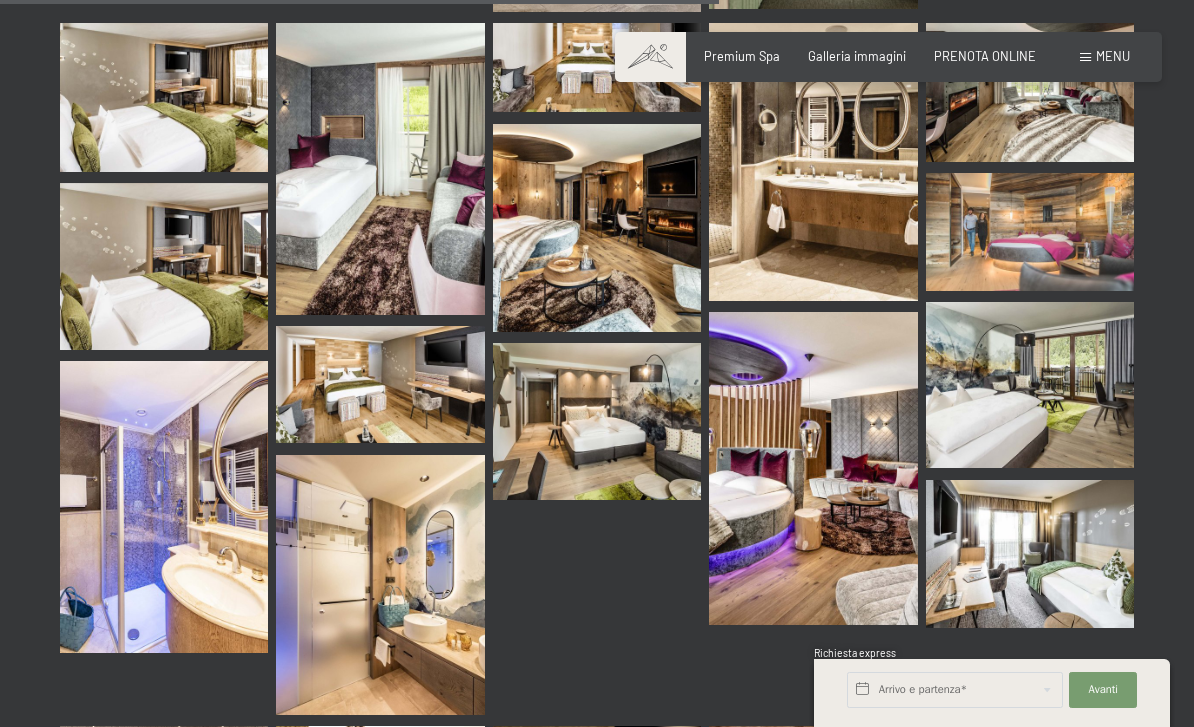 click at bounding box center [597, 421] 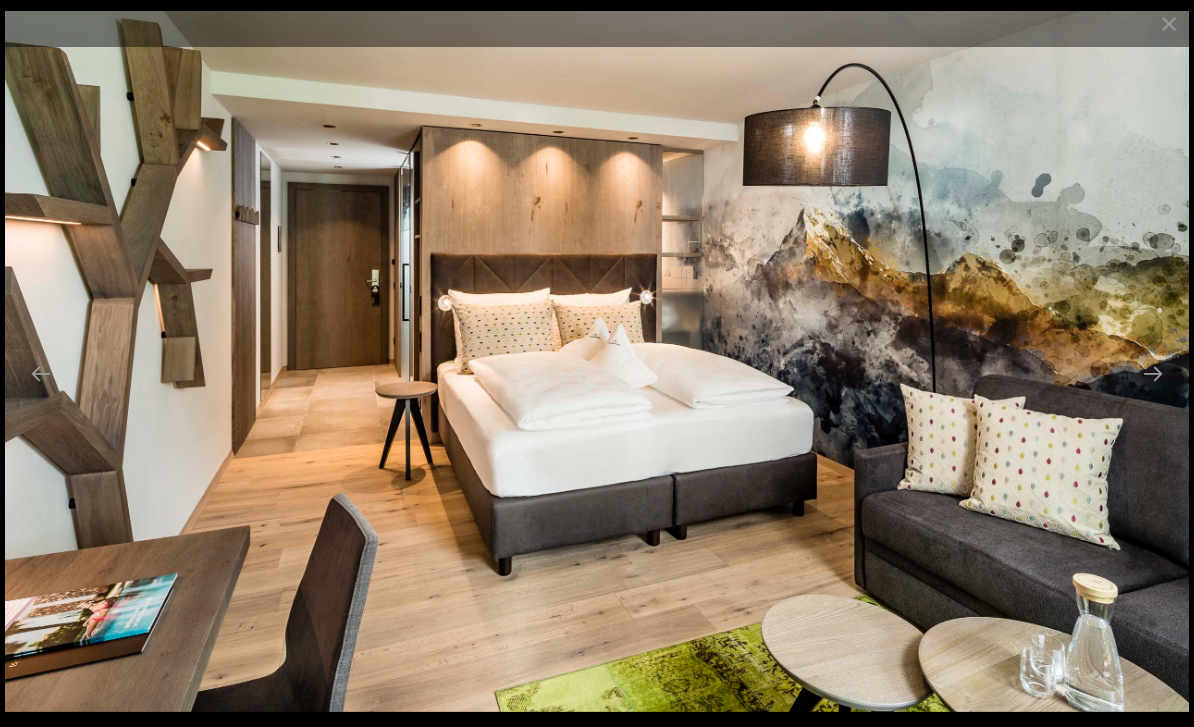 click at bounding box center [1169, 23] 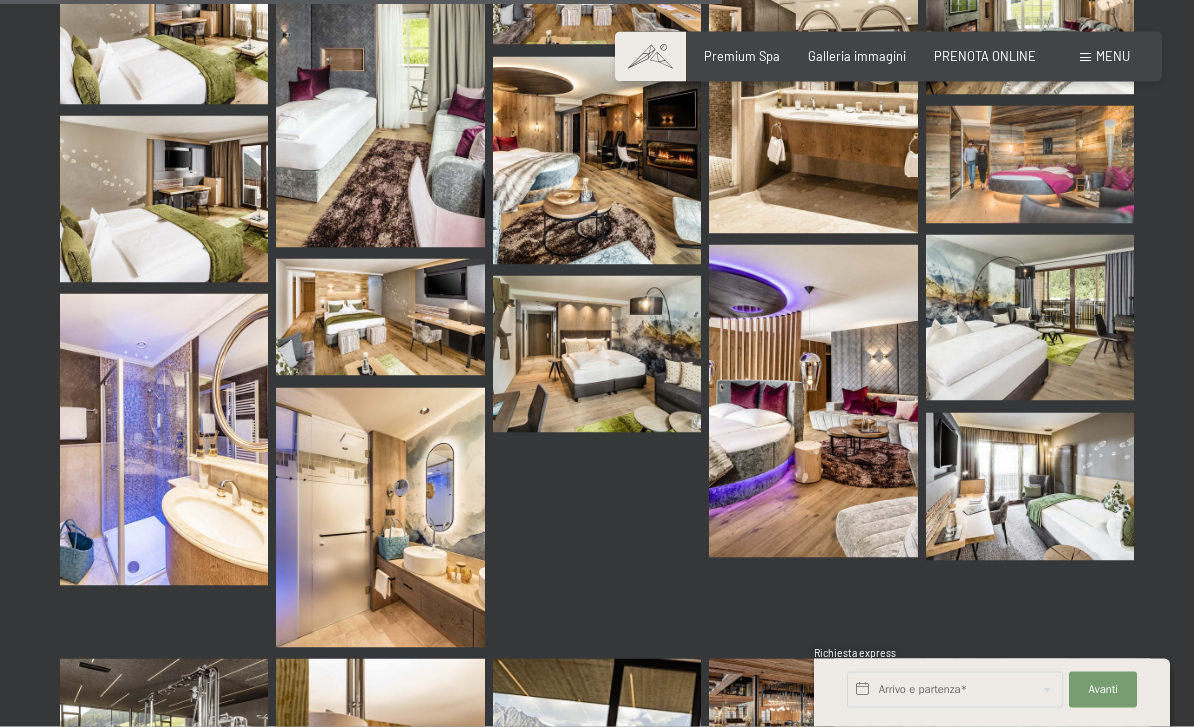 scroll, scrollTop: 10225, scrollLeft: 0, axis: vertical 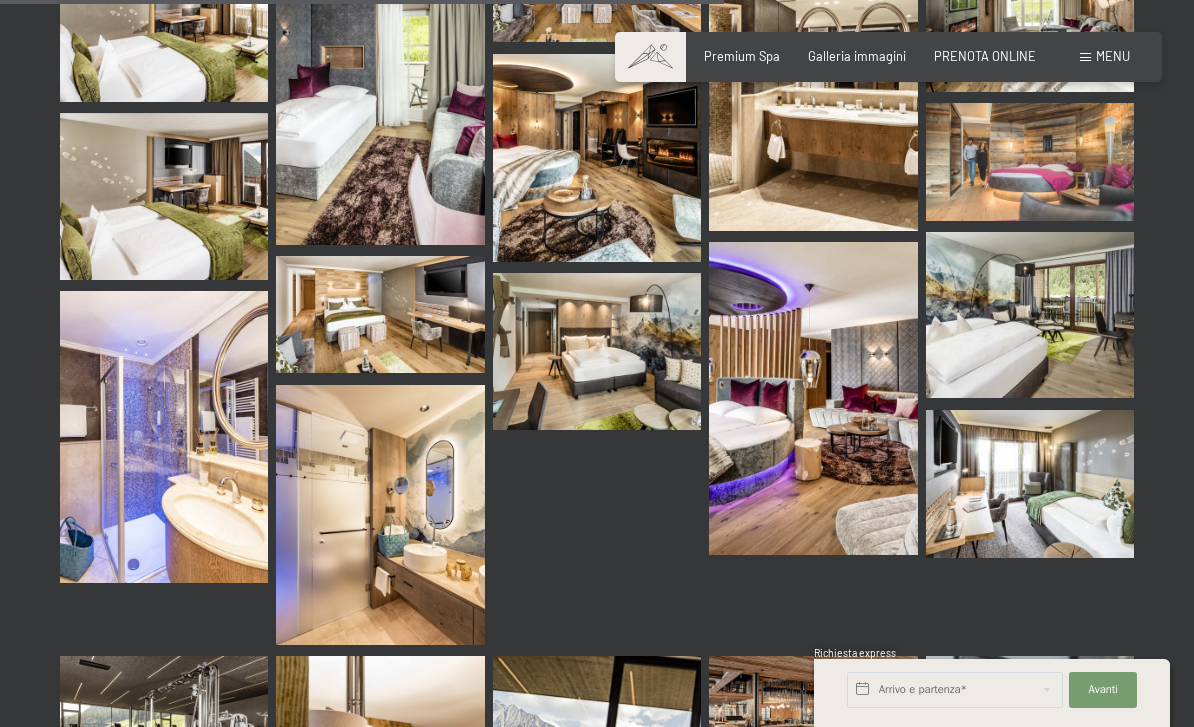 click at bounding box center (380, 314) 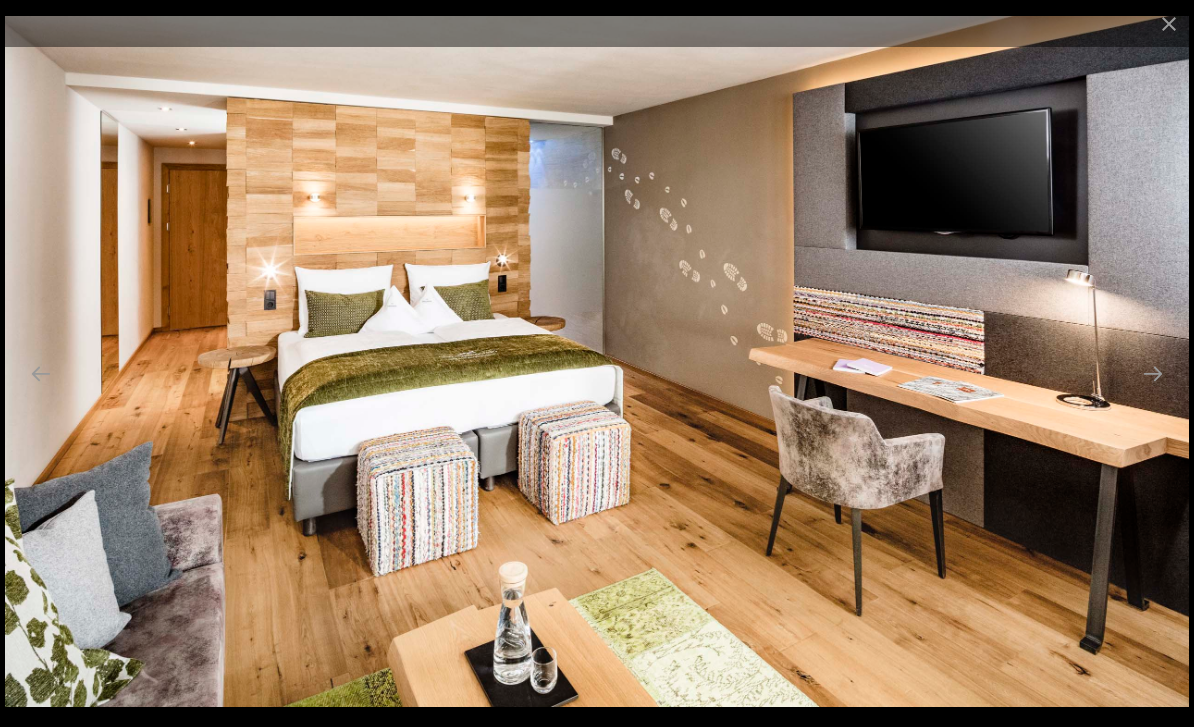 click at bounding box center [1169, 23] 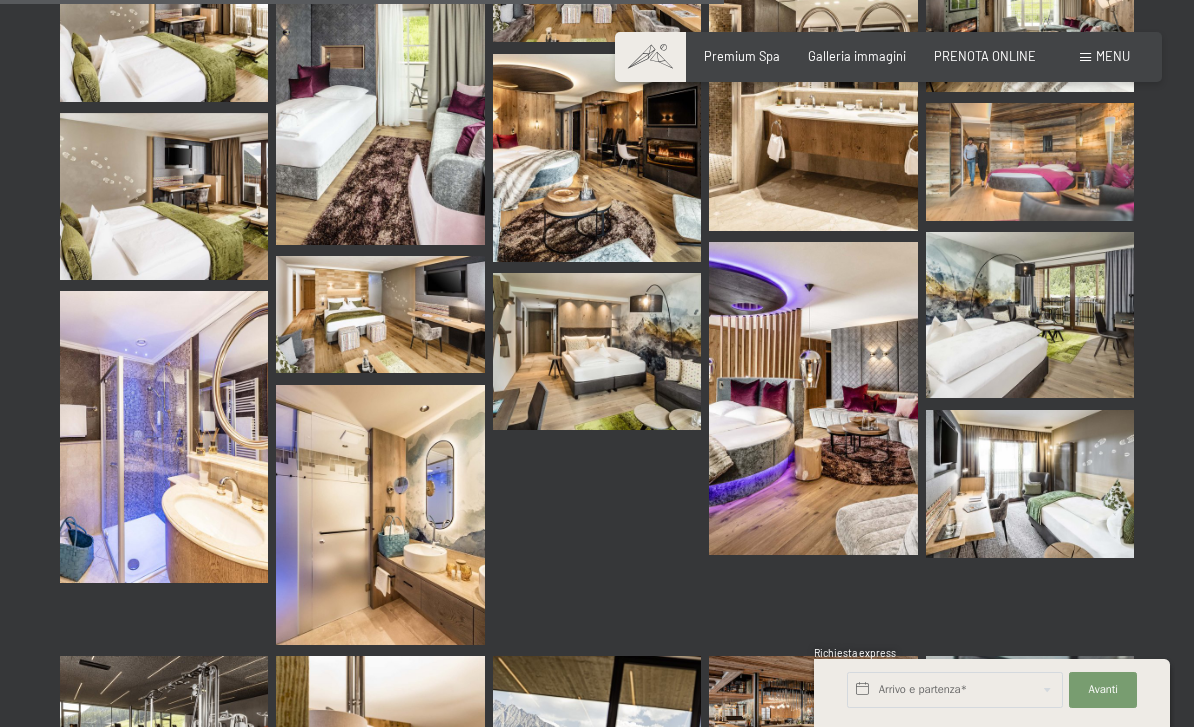 click at bounding box center [813, 398] 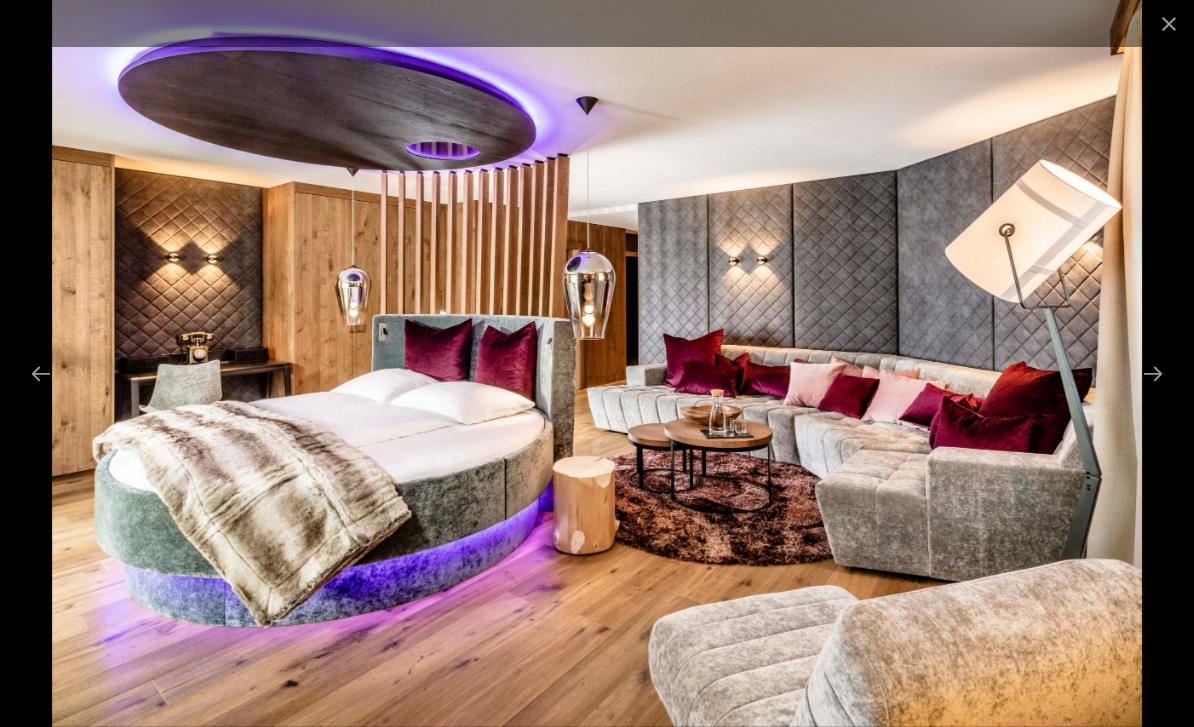 click at bounding box center (1169, 23) 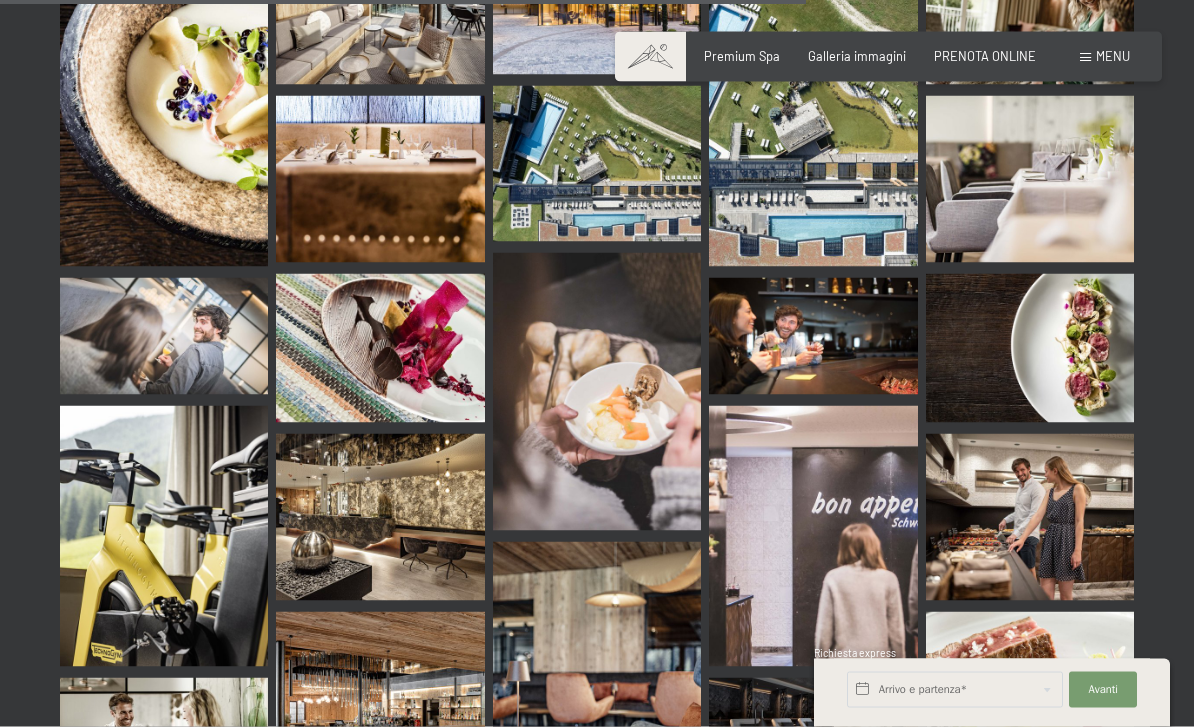 scroll, scrollTop: 11380, scrollLeft: 0, axis: vertical 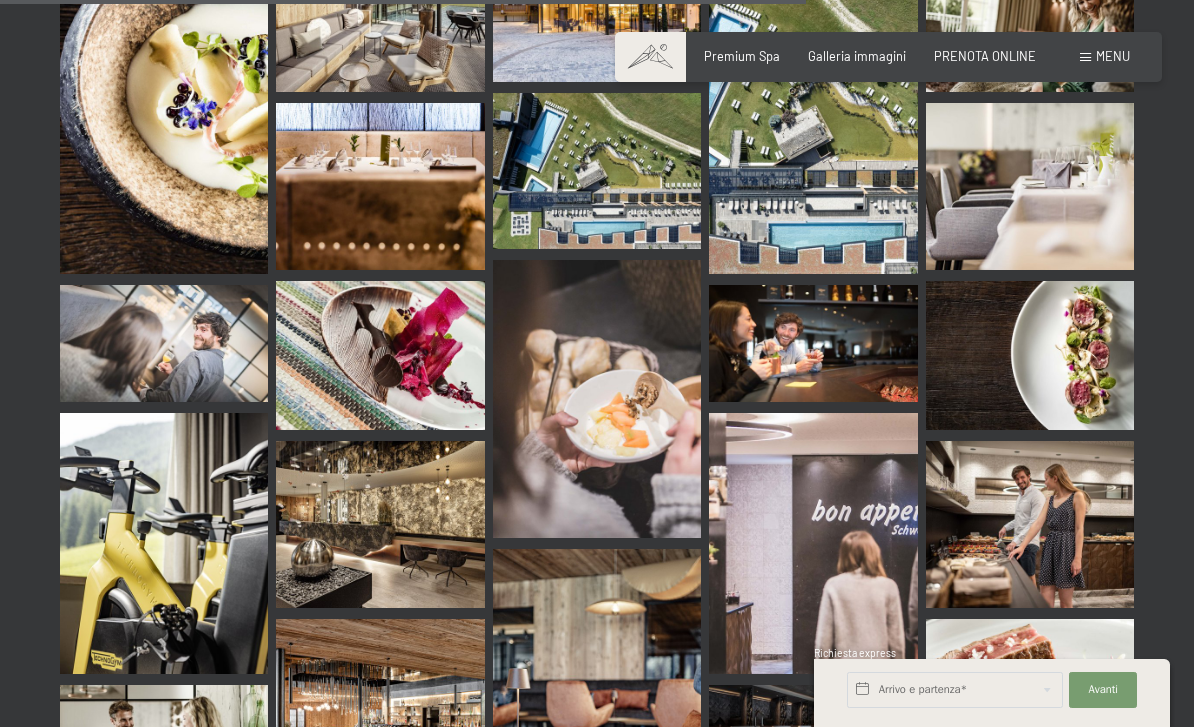 click at bounding box center [813, 128] 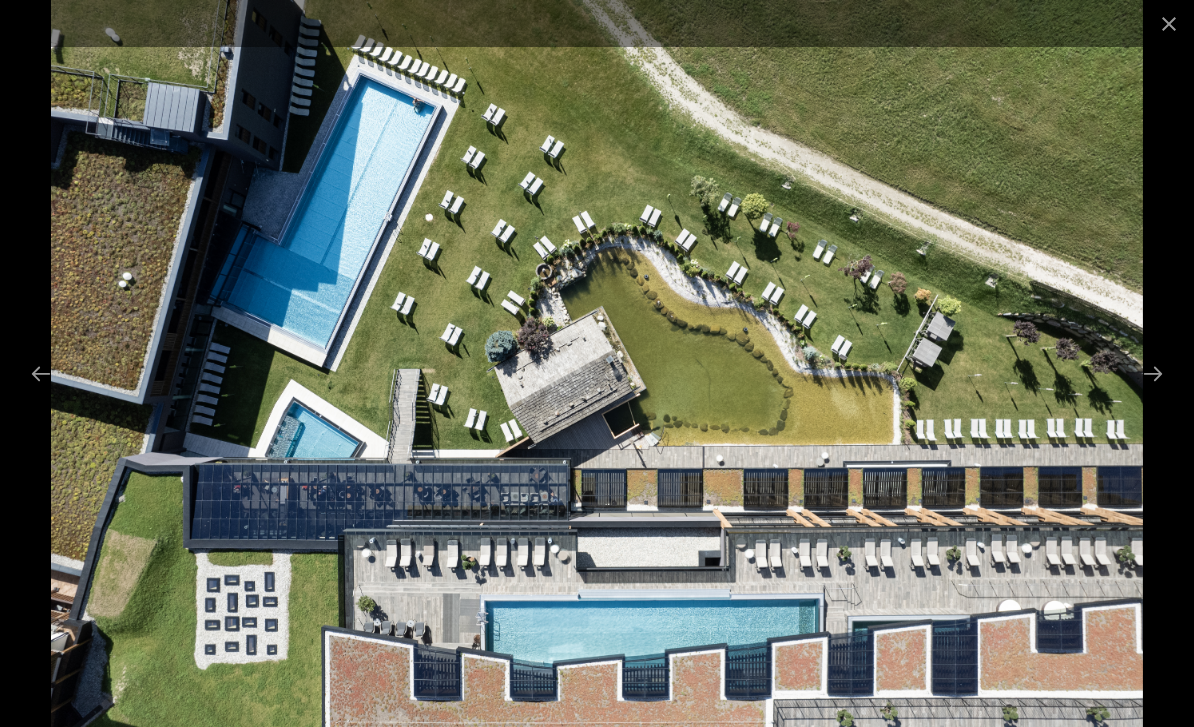 click at bounding box center [1169, 23] 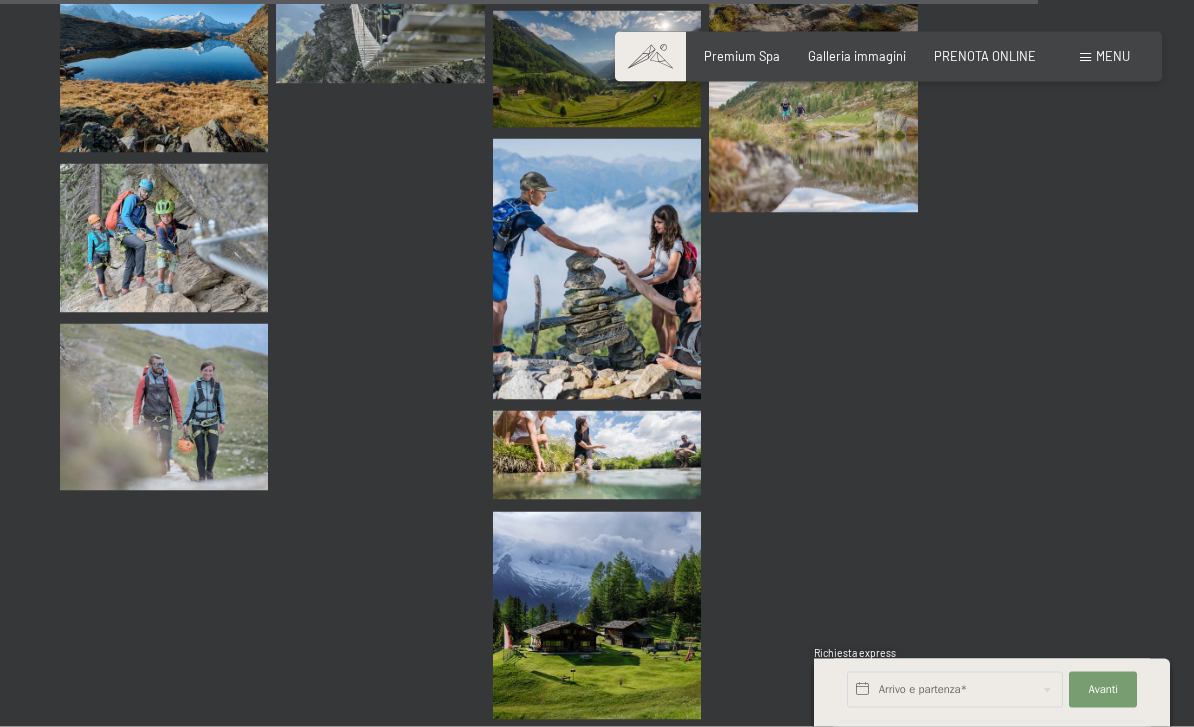 scroll, scrollTop: 14663, scrollLeft: 0, axis: vertical 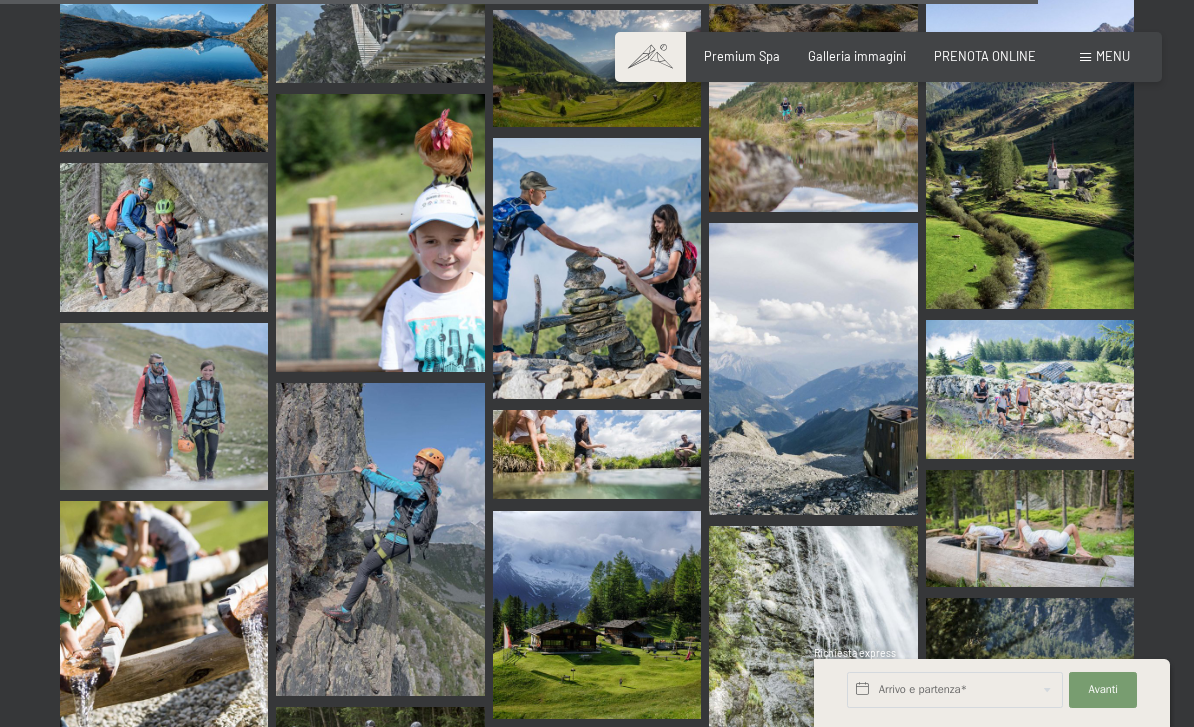 click on "PRENOTA ONLINE" at bounding box center [985, 57] 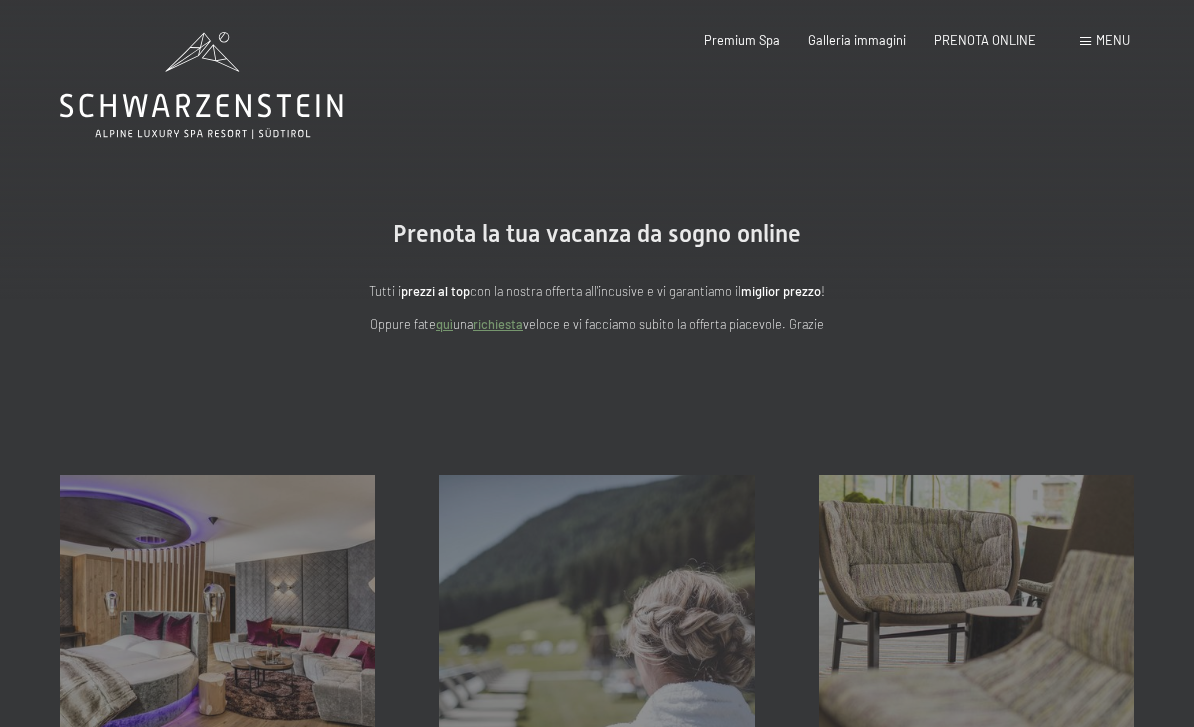 scroll, scrollTop: 0, scrollLeft: 0, axis: both 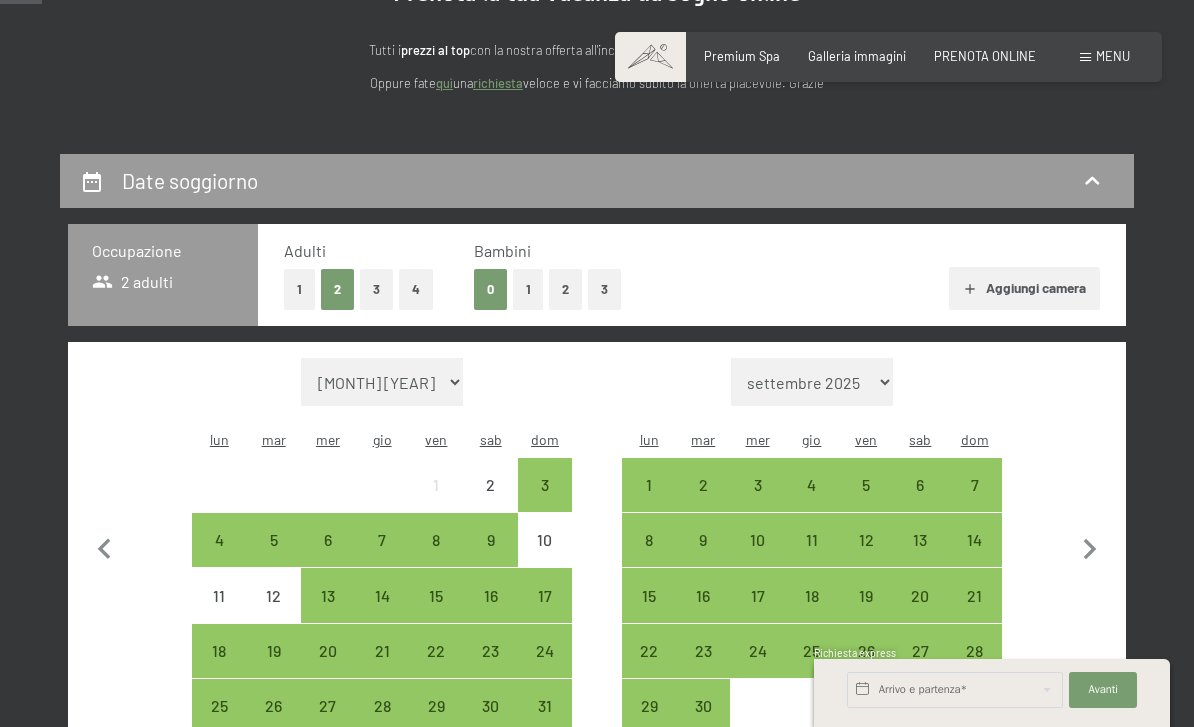 click on "3" at bounding box center [376, 289] 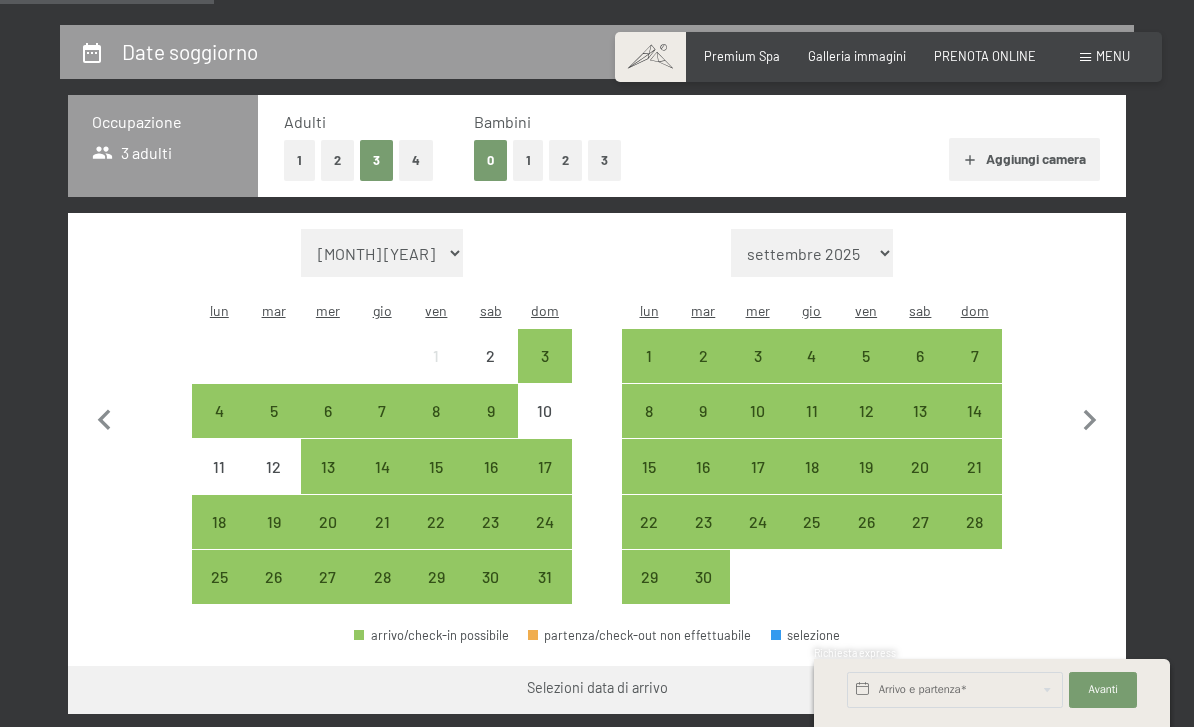scroll, scrollTop: 377, scrollLeft: 0, axis: vertical 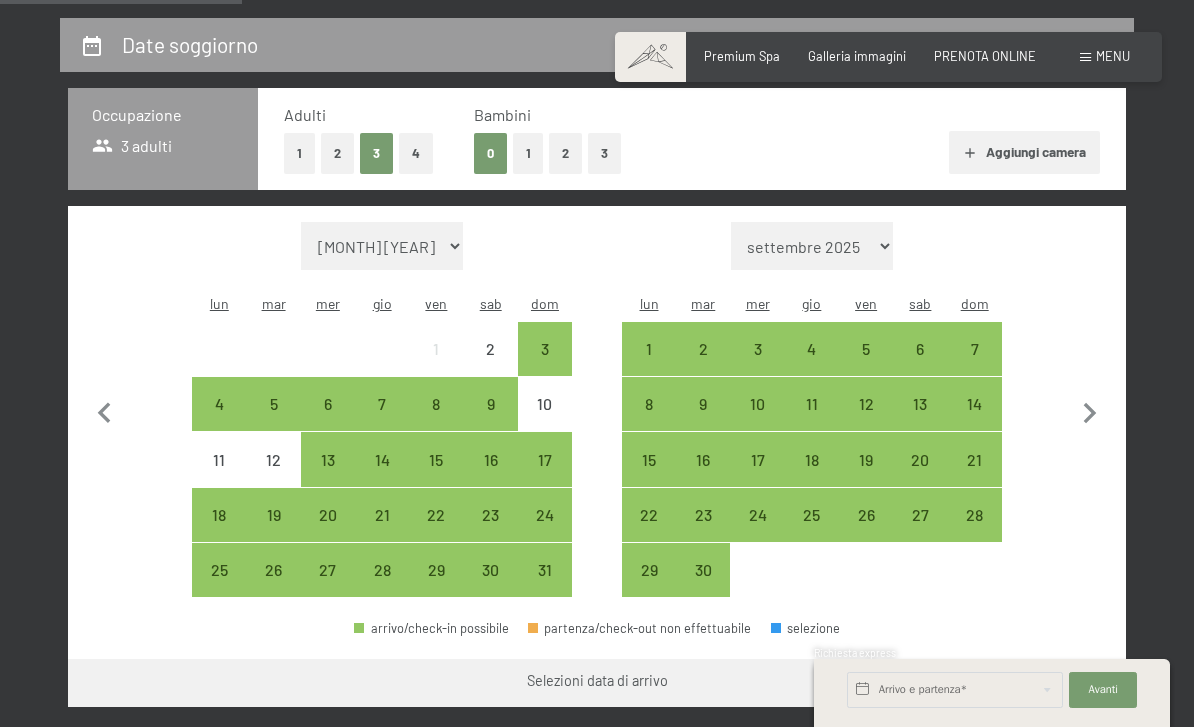 click on "23" at bounding box center (491, 532) 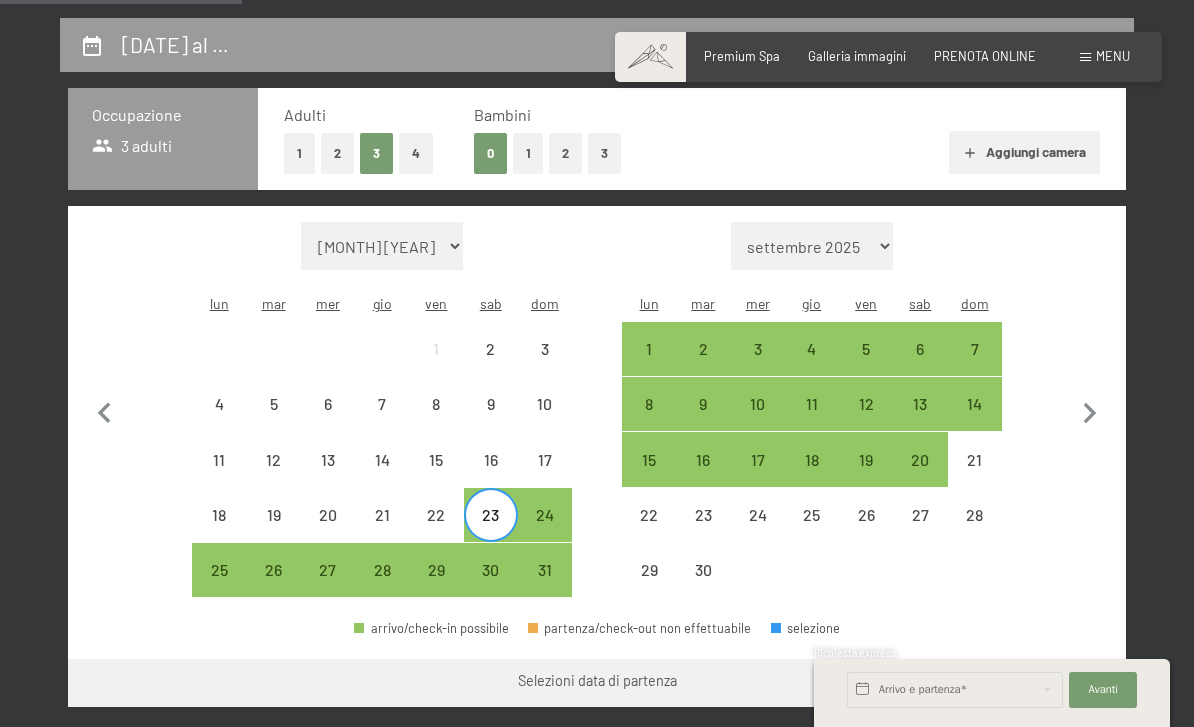 click on "30" at bounding box center (491, 587) 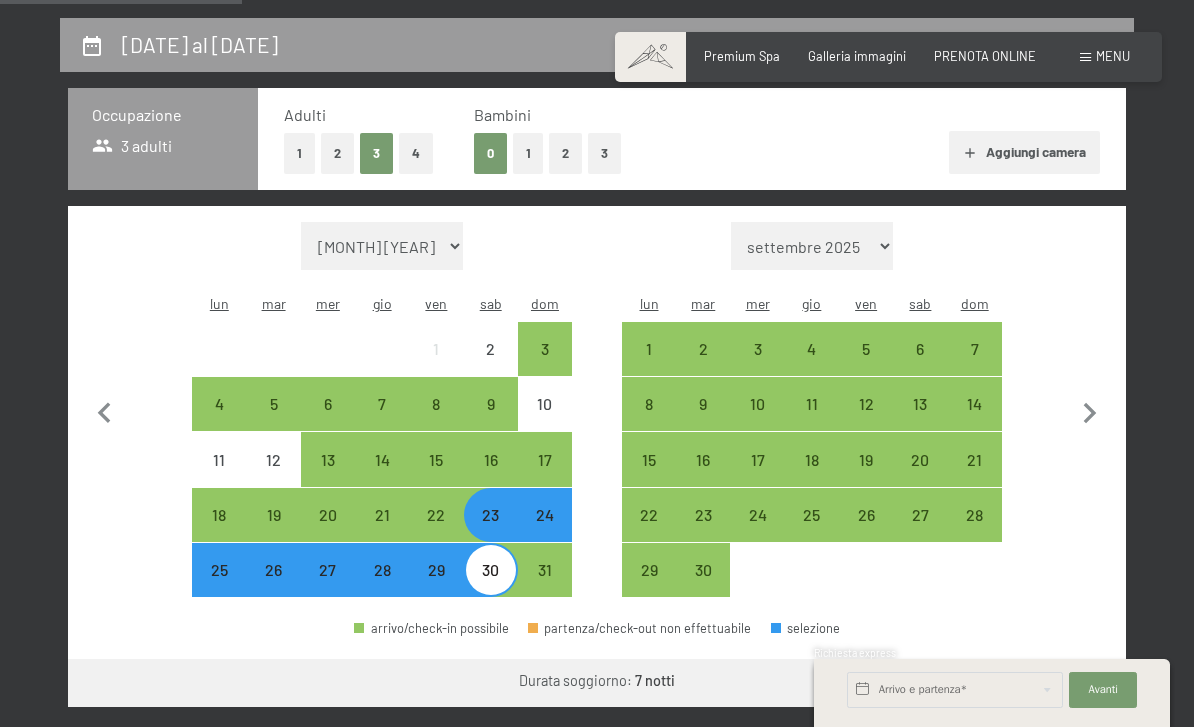 click on "Vai a «Camera»" at bounding box center (1049, 683) 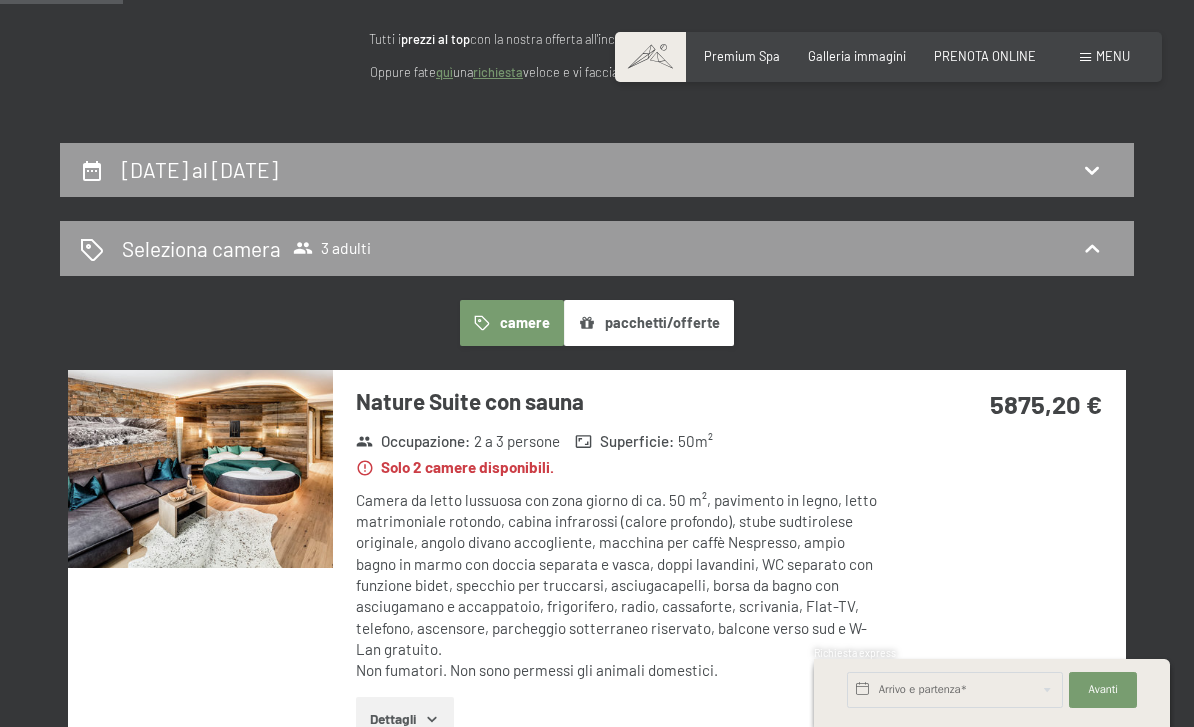 scroll, scrollTop: 251, scrollLeft: 0, axis: vertical 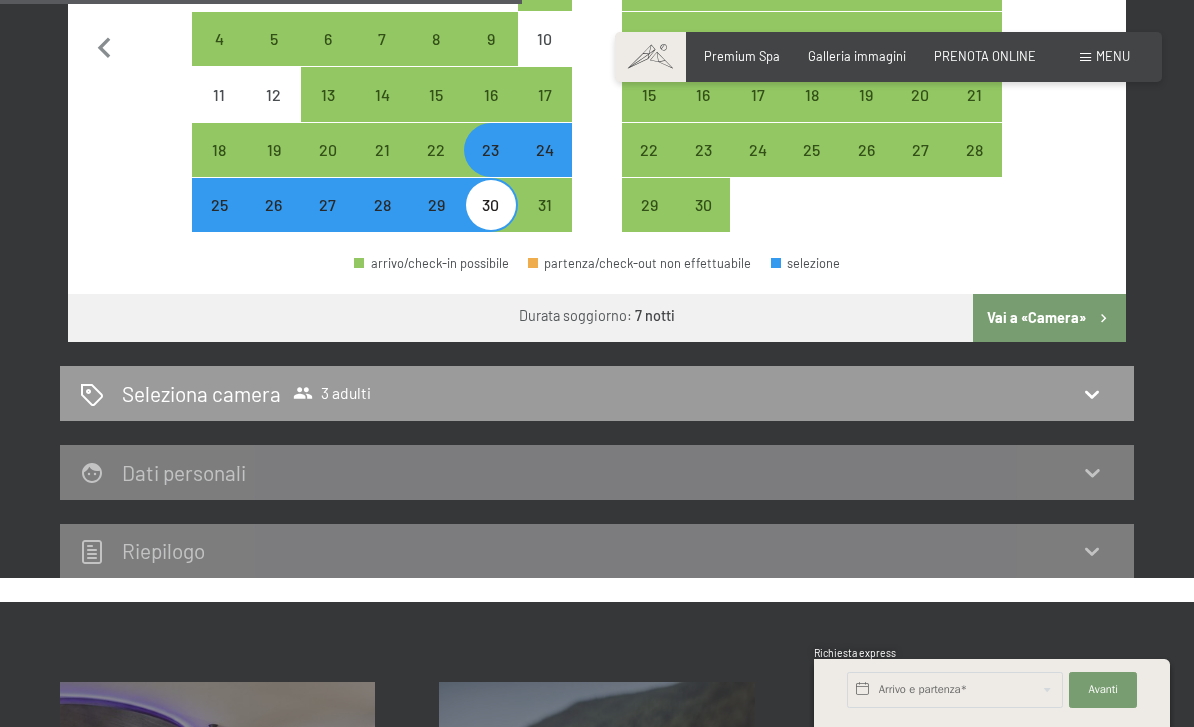 click 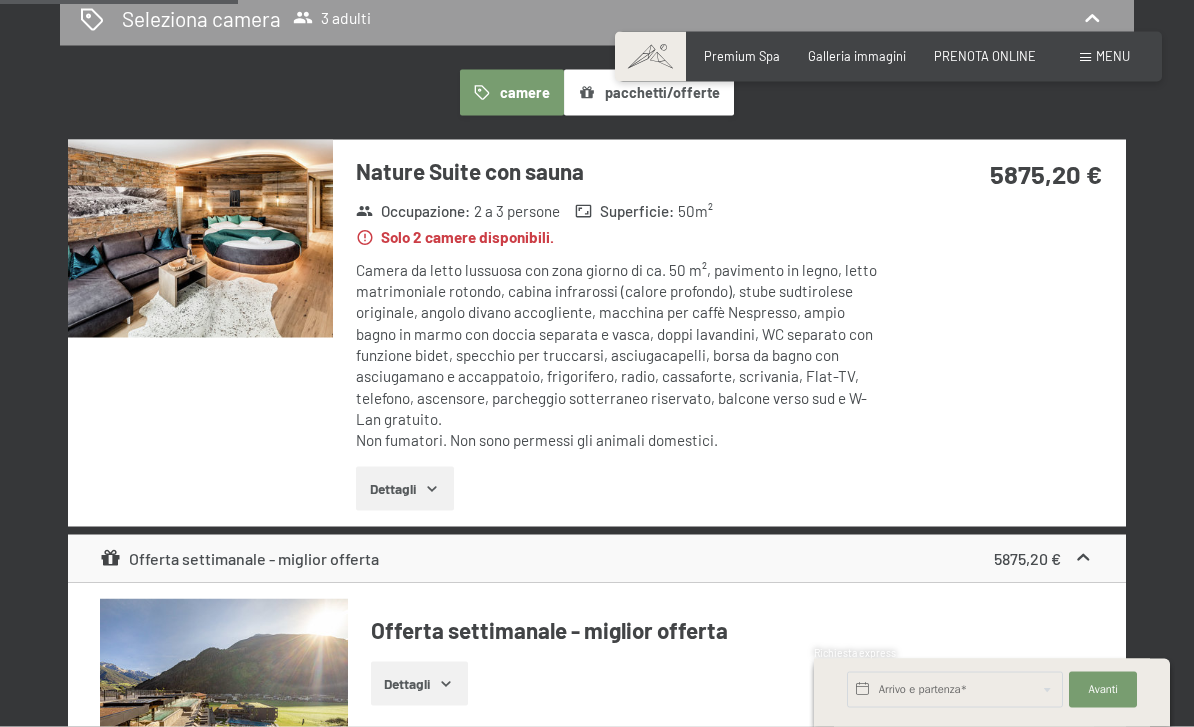 scroll, scrollTop: 483, scrollLeft: 0, axis: vertical 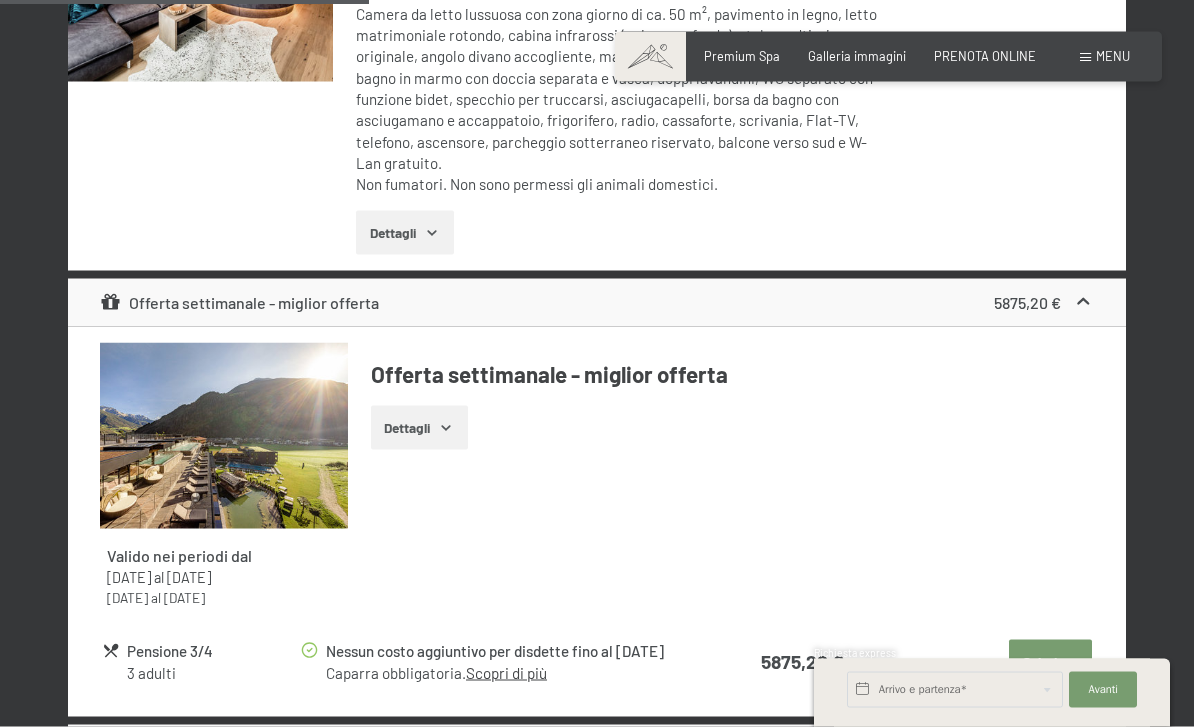 click 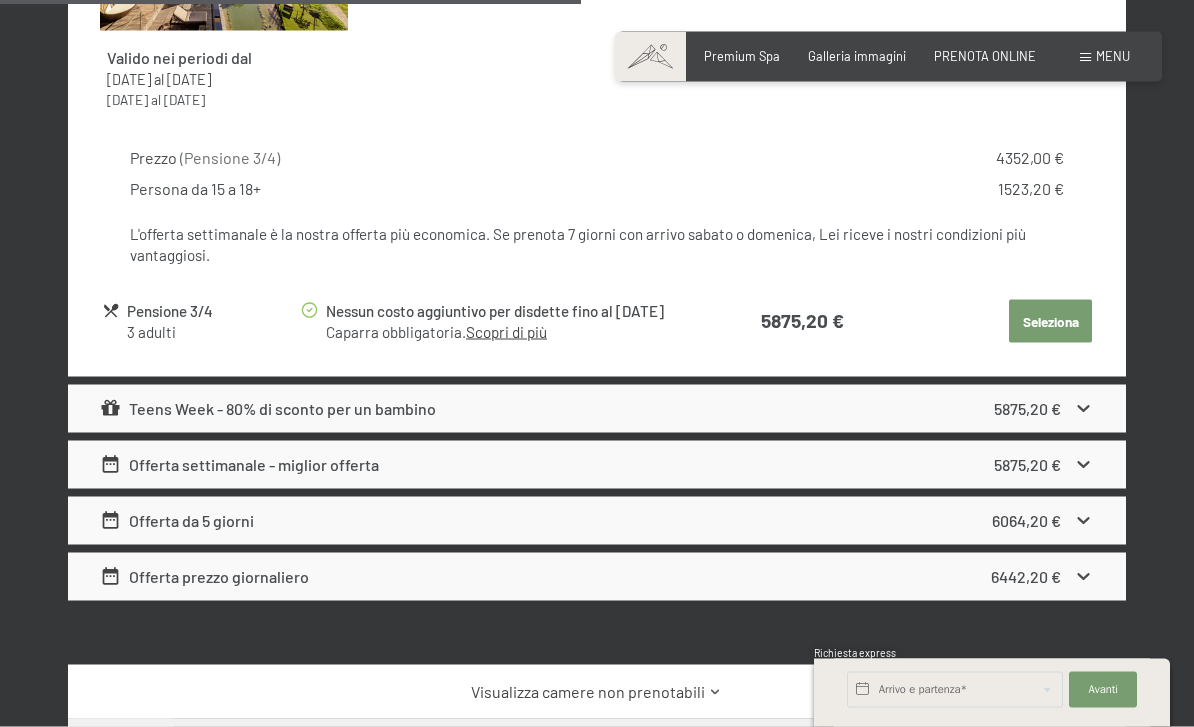 scroll, scrollTop: 1239, scrollLeft: 0, axis: vertical 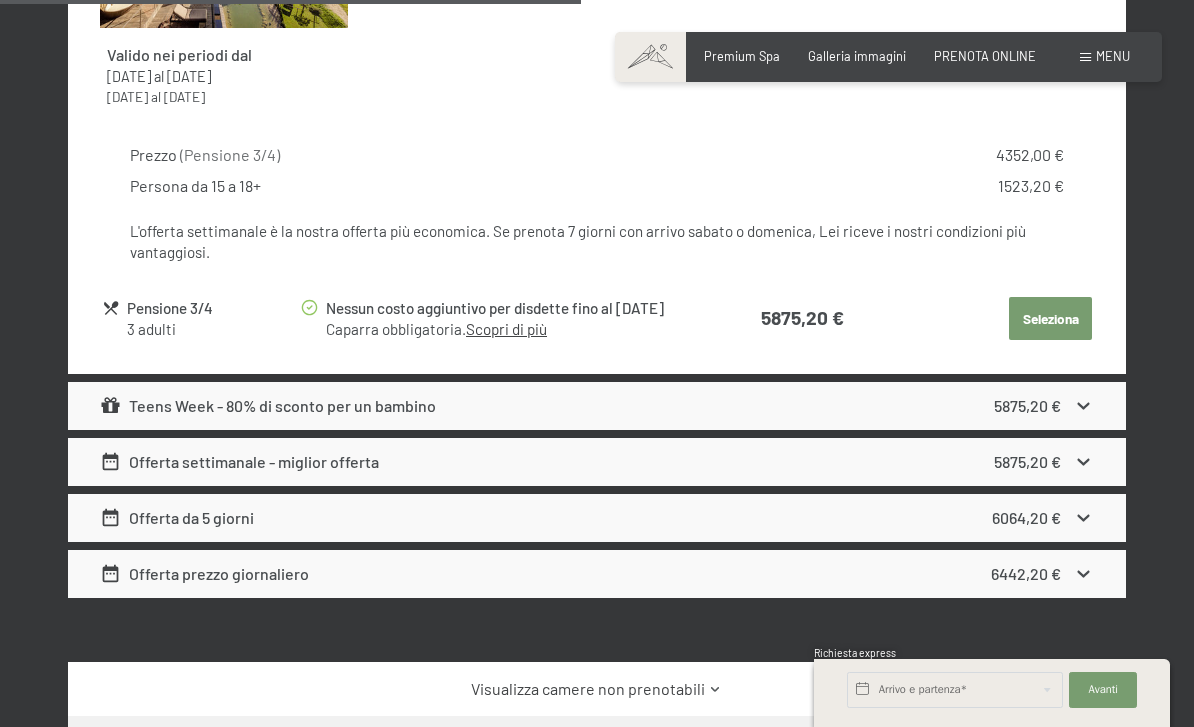 click 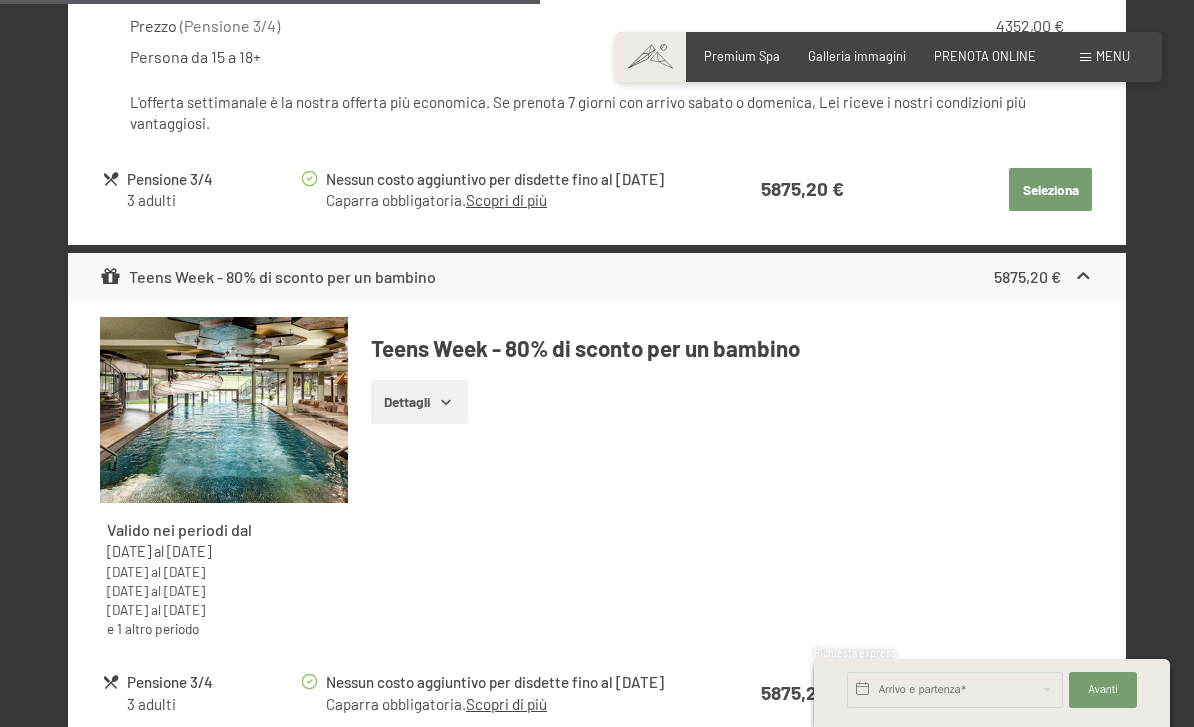 scroll, scrollTop: 1329, scrollLeft: 0, axis: vertical 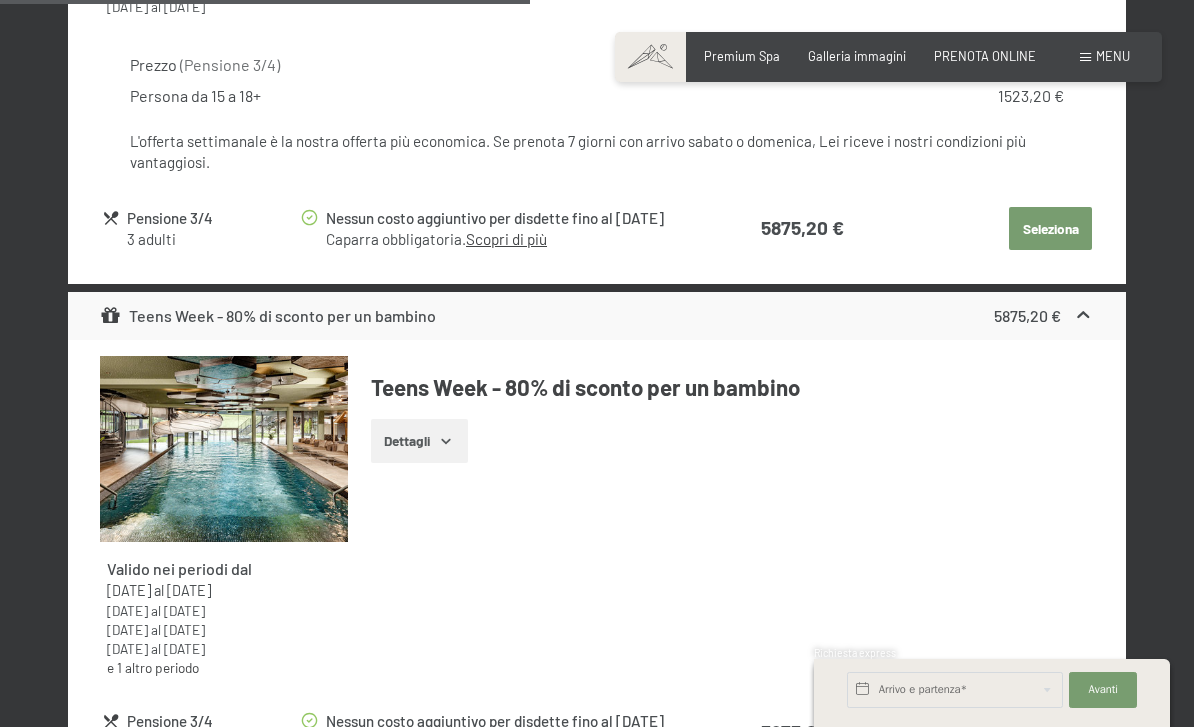 click 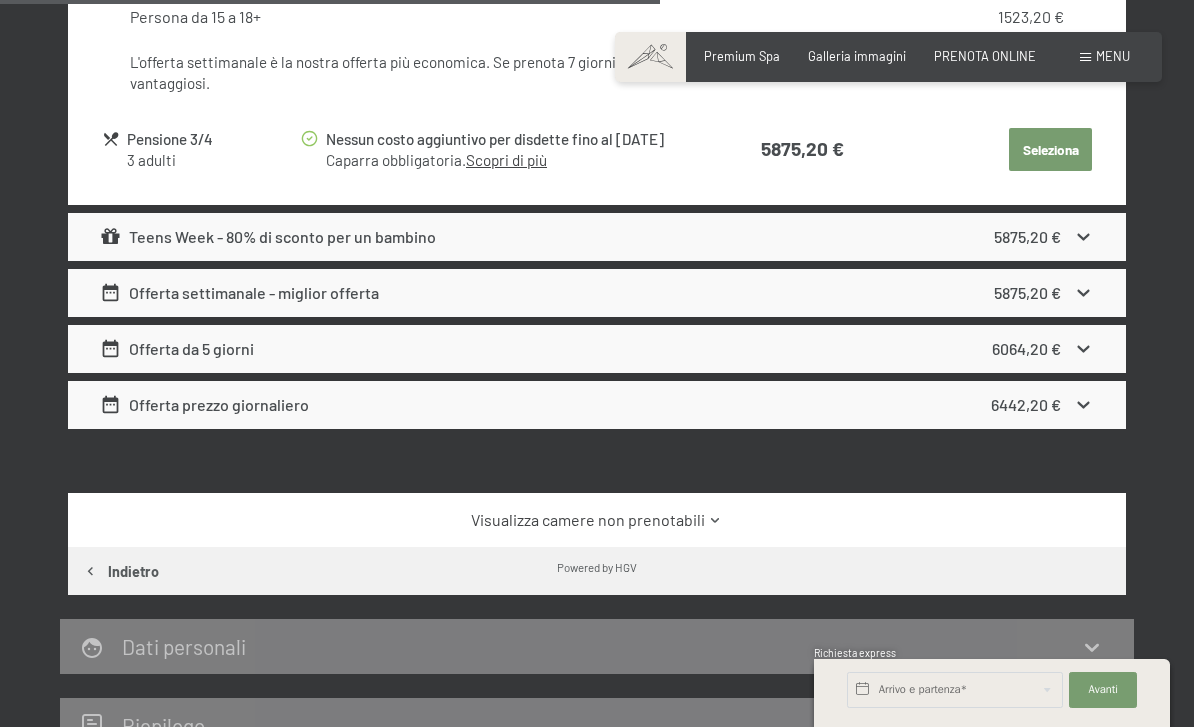 scroll, scrollTop: 1409, scrollLeft: 0, axis: vertical 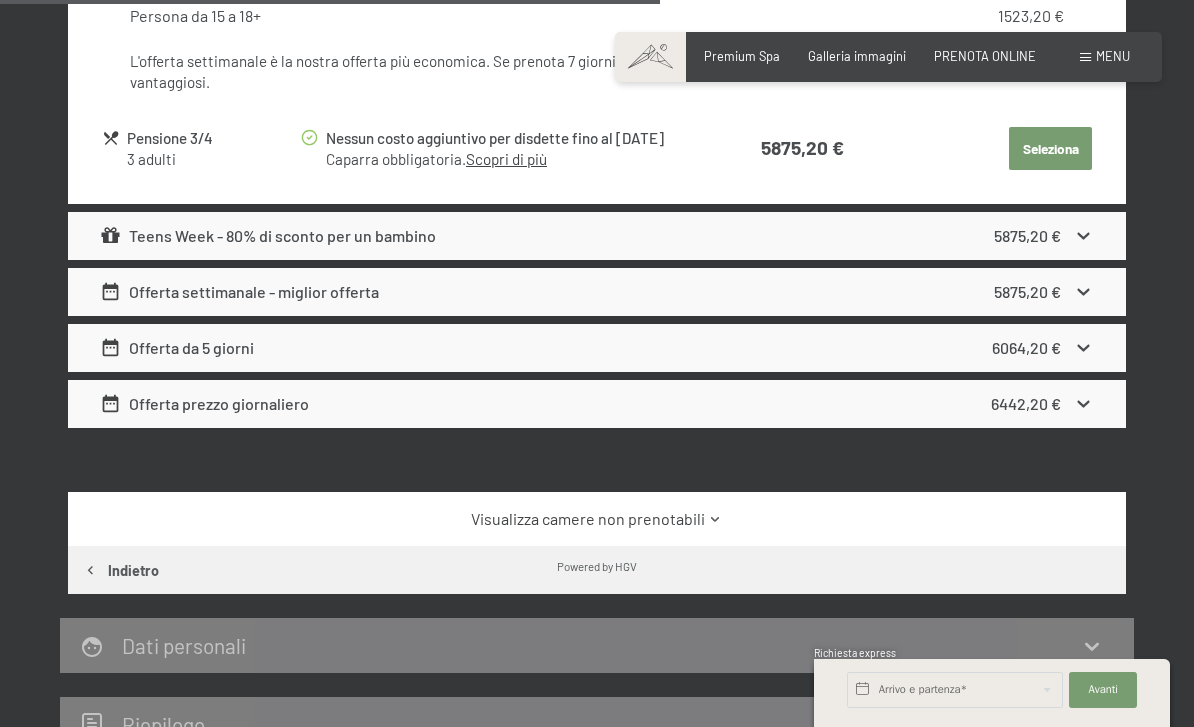 click 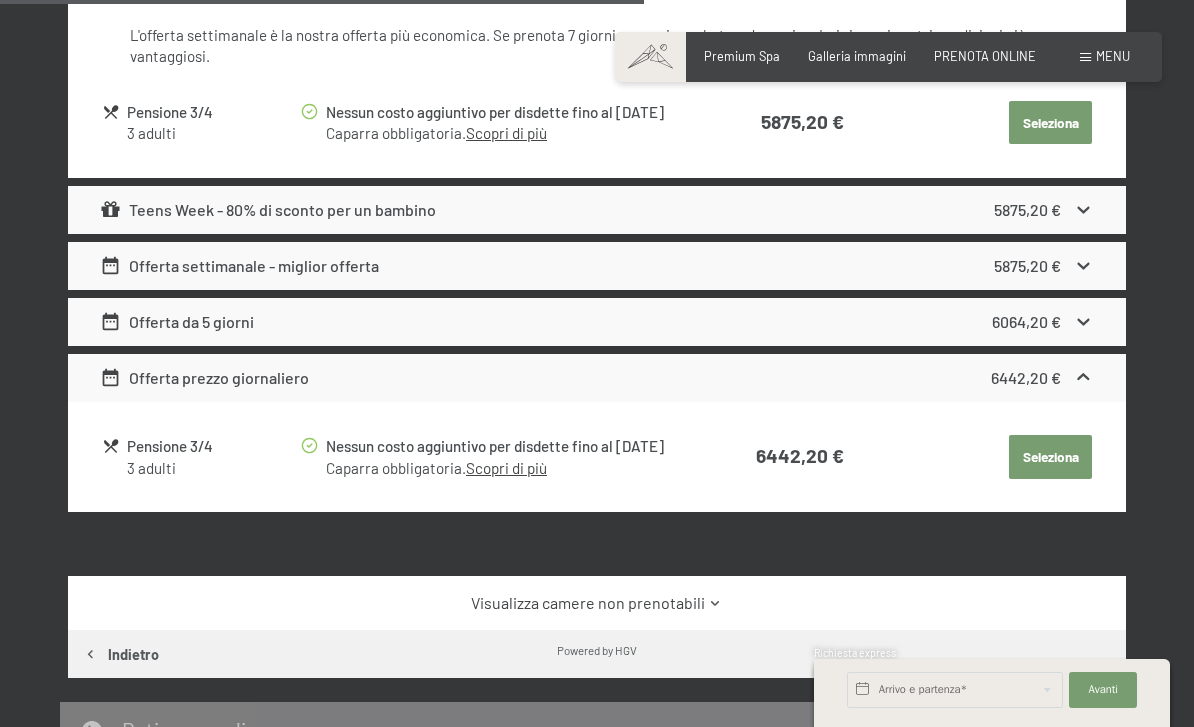 scroll, scrollTop: 1437, scrollLeft: 0, axis: vertical 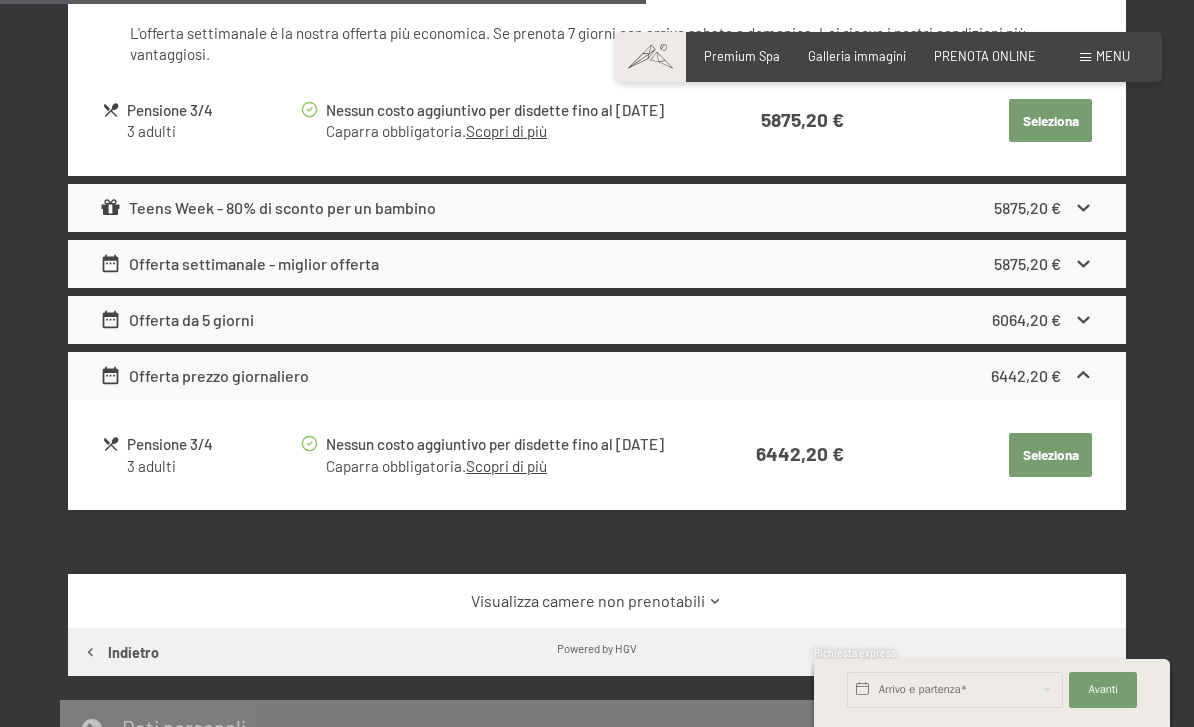 click 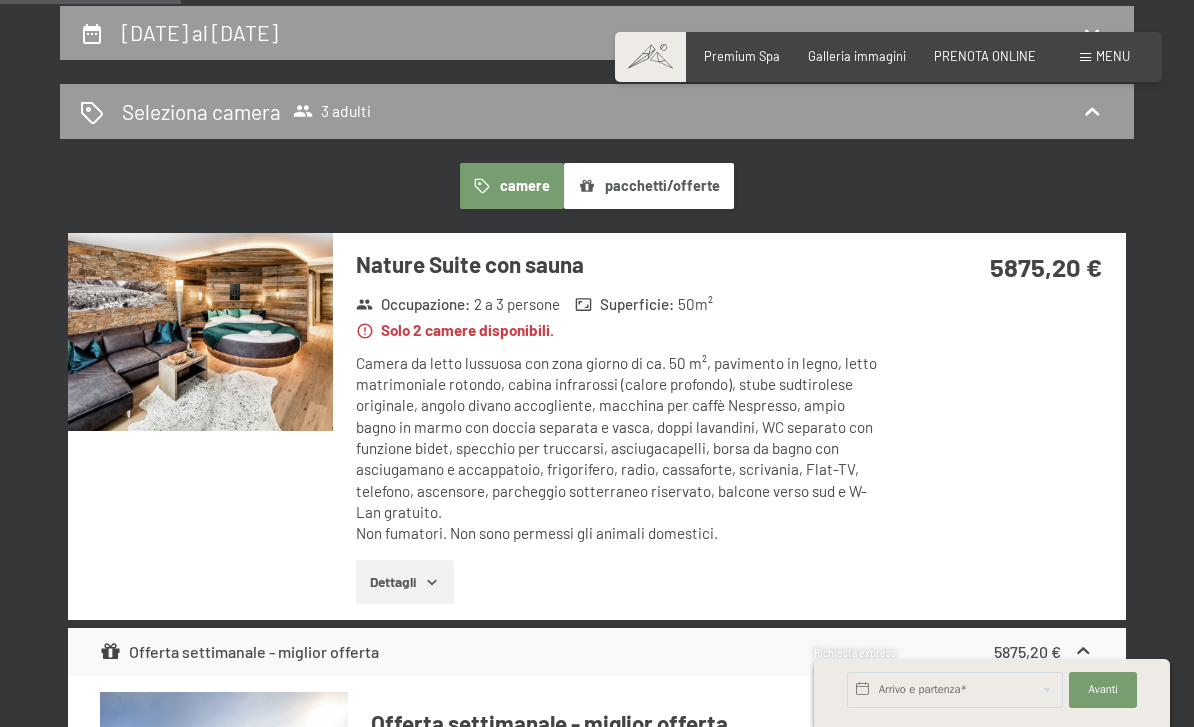 scroll, scrollTop: 390, scrollLeft: 0, axis: vertical 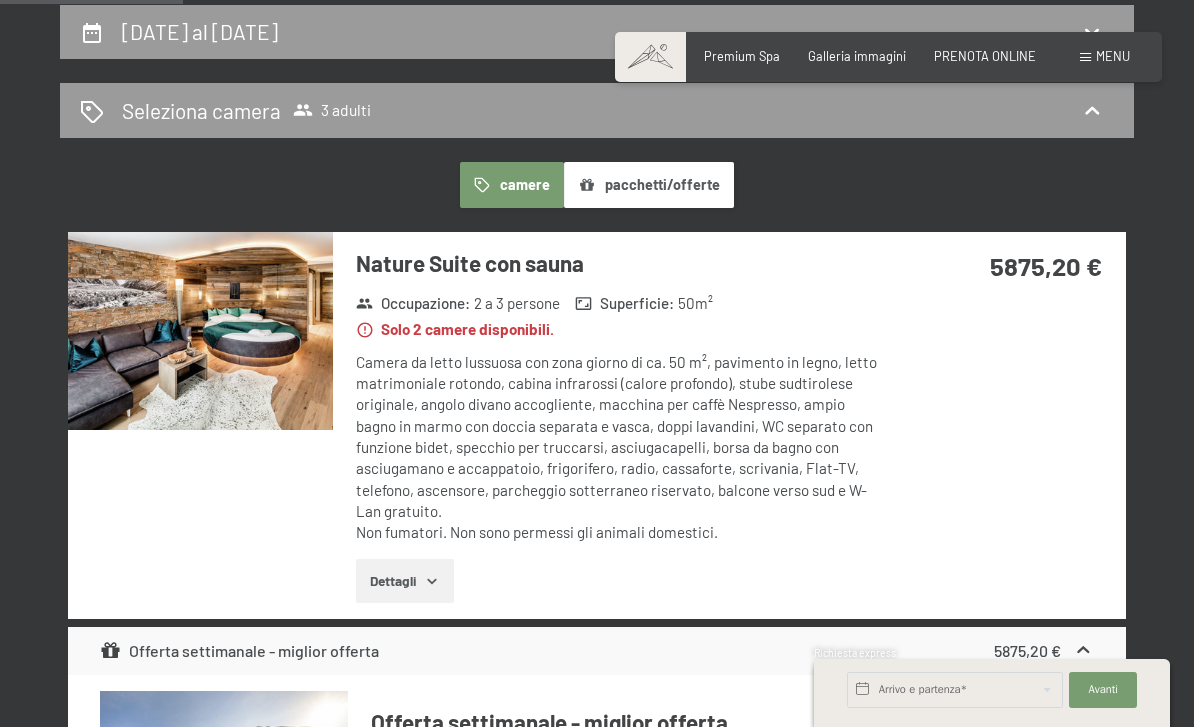 click at bounding box center [200, 331] 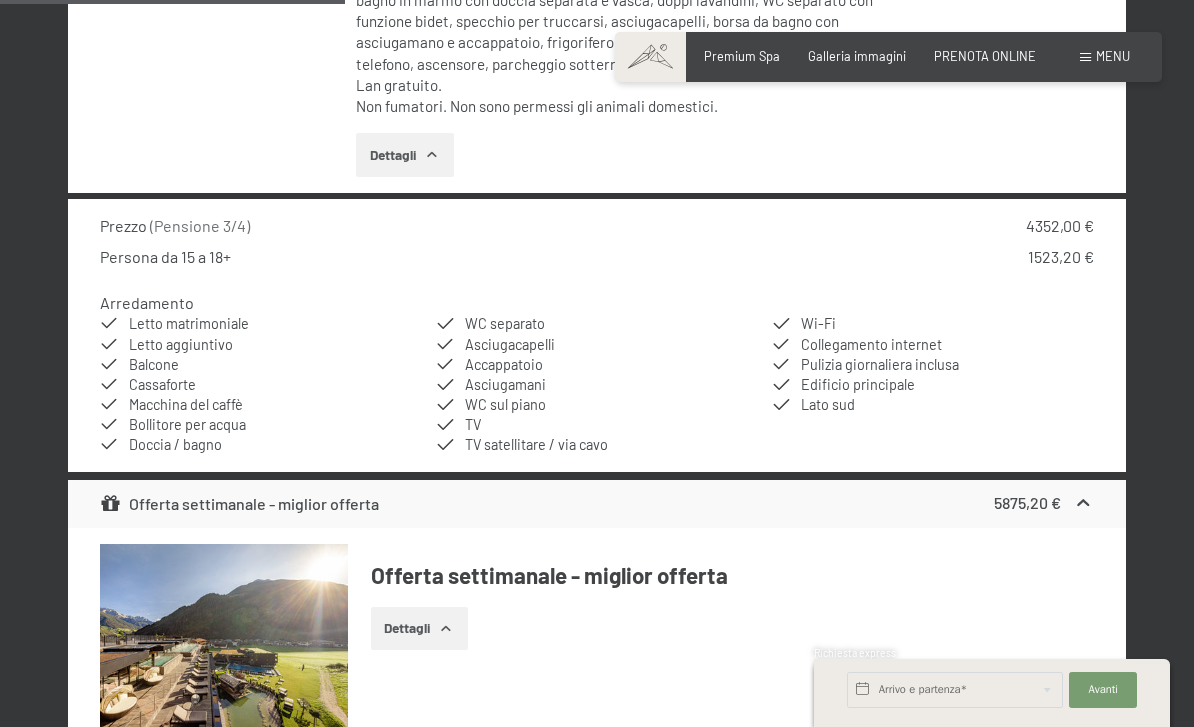scroll, scrollTop: 814, scrollLeft: 0, axis: vertical 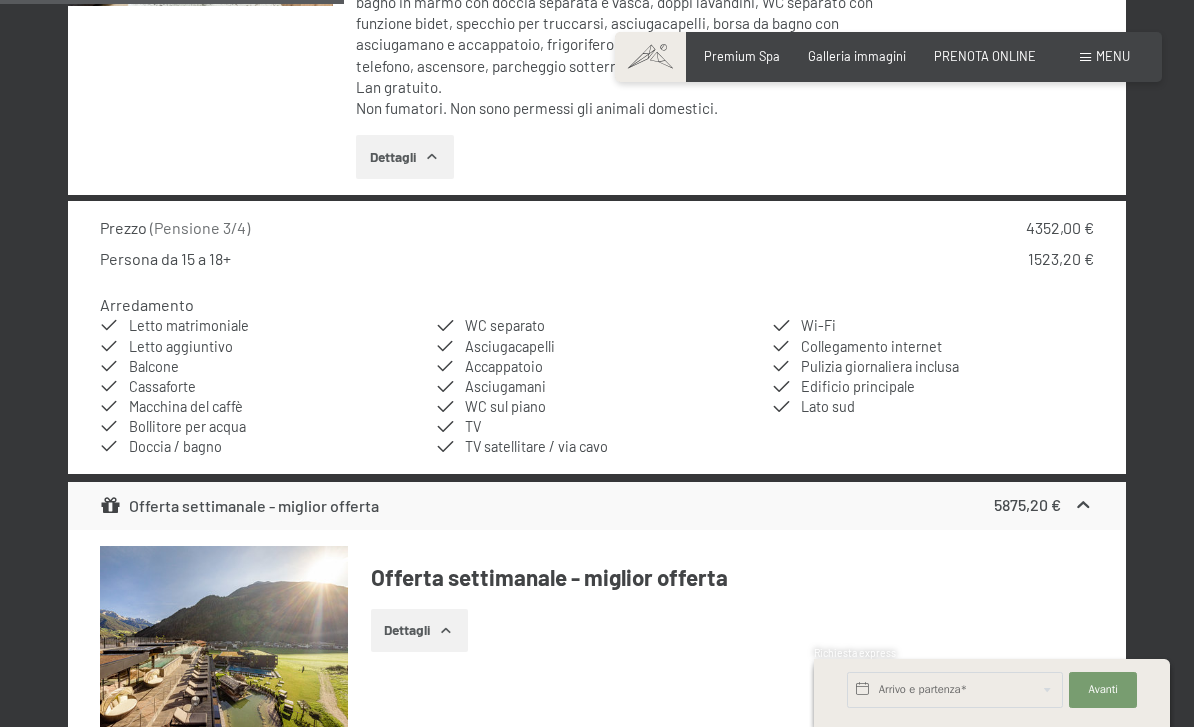 click 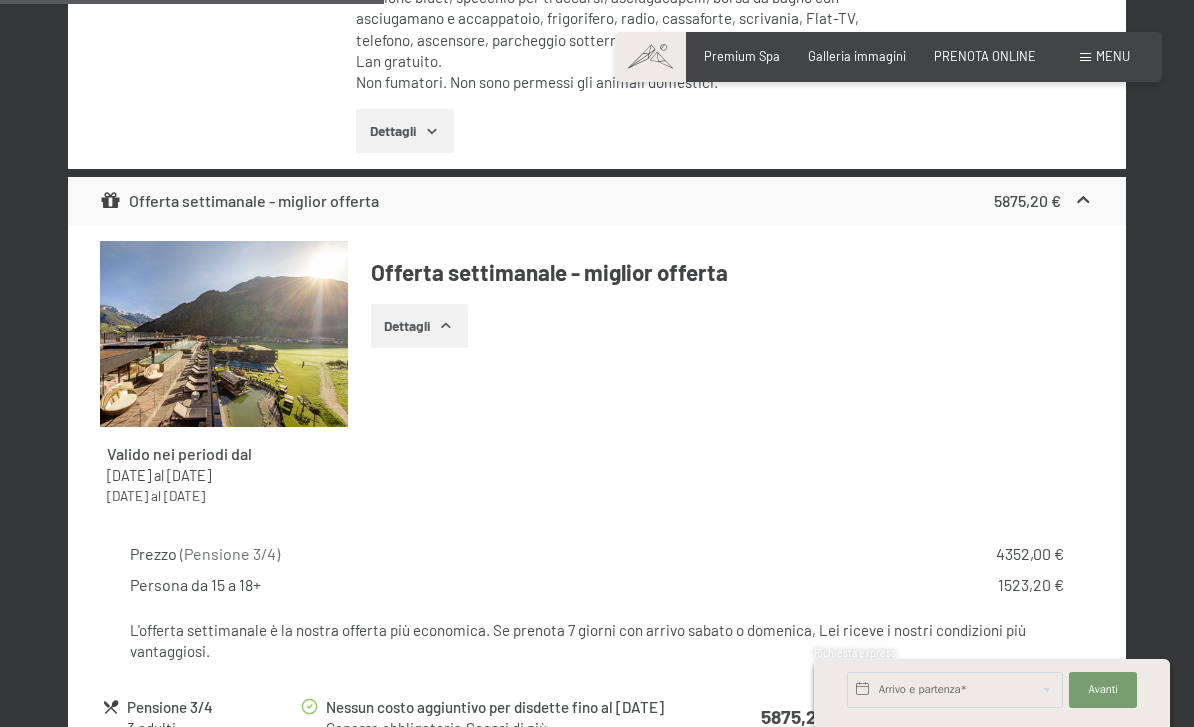 scroll, scrollTop: 809, scrollLeft: 0, axis: vertical 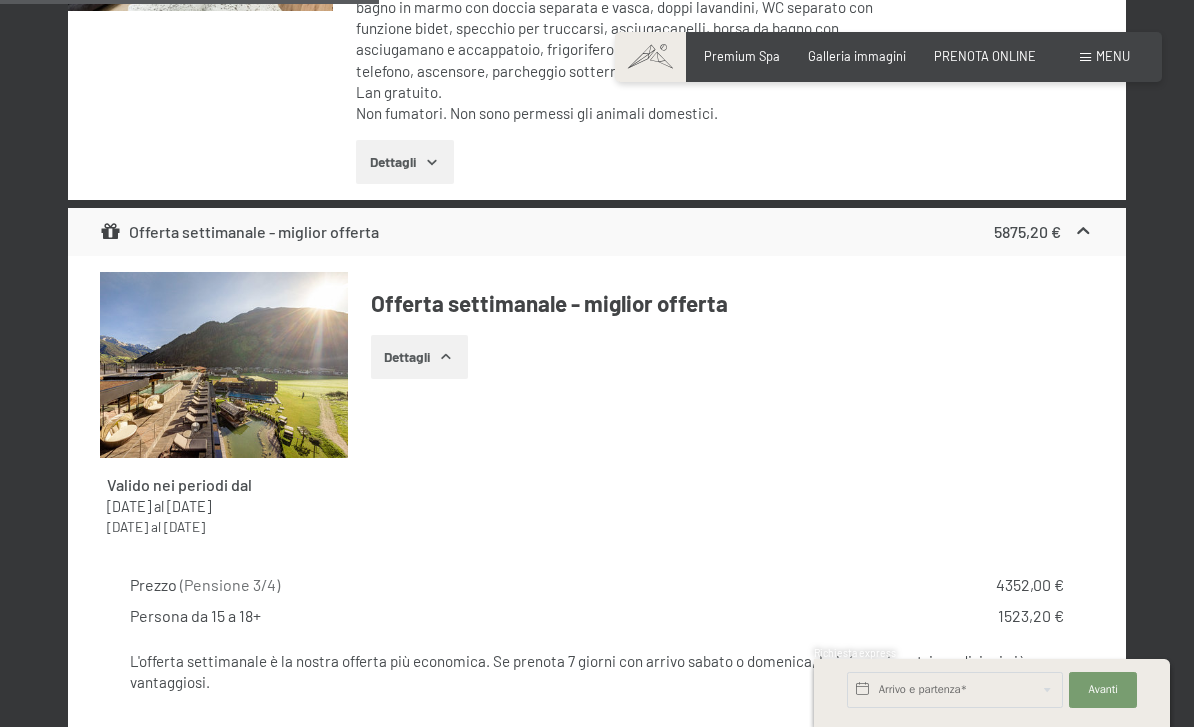 click 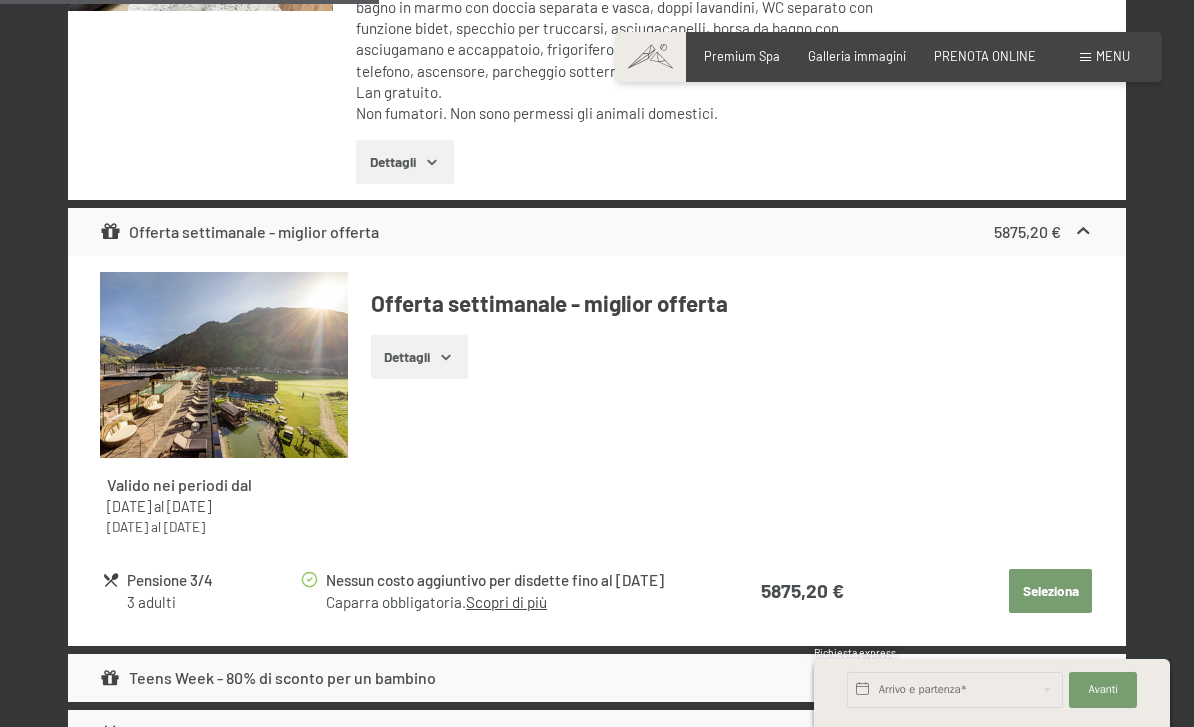 click on "Dettagli" at bounding box center (419, 357) 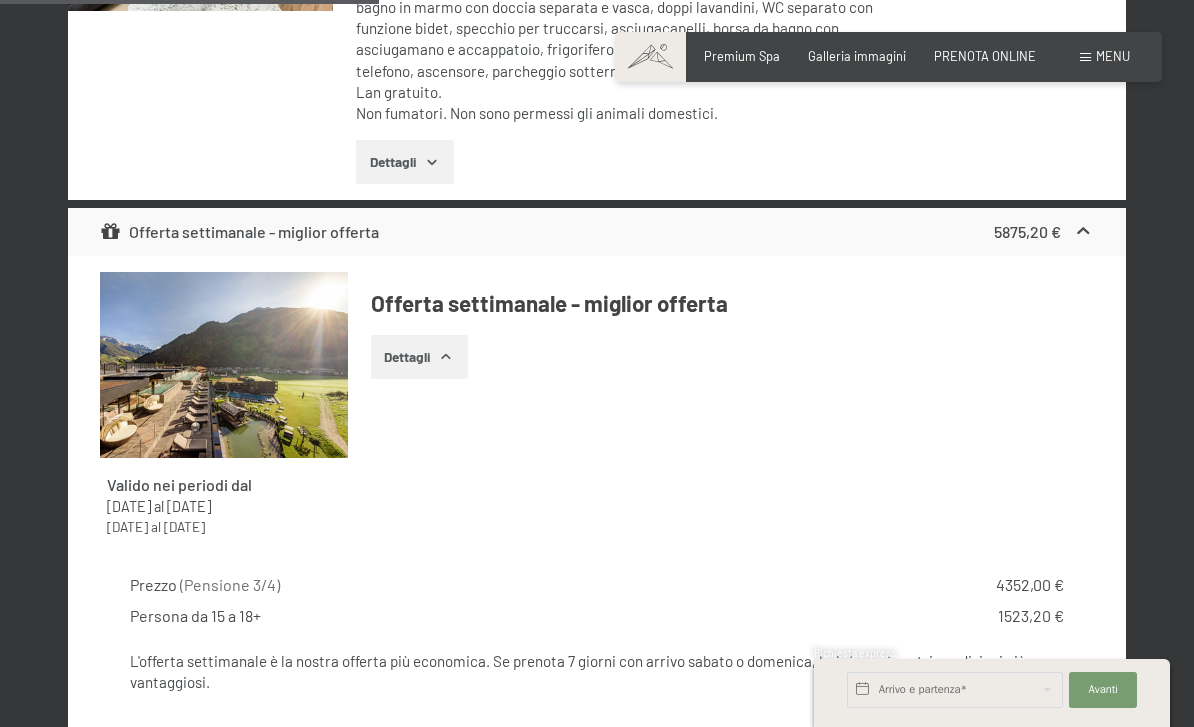 click 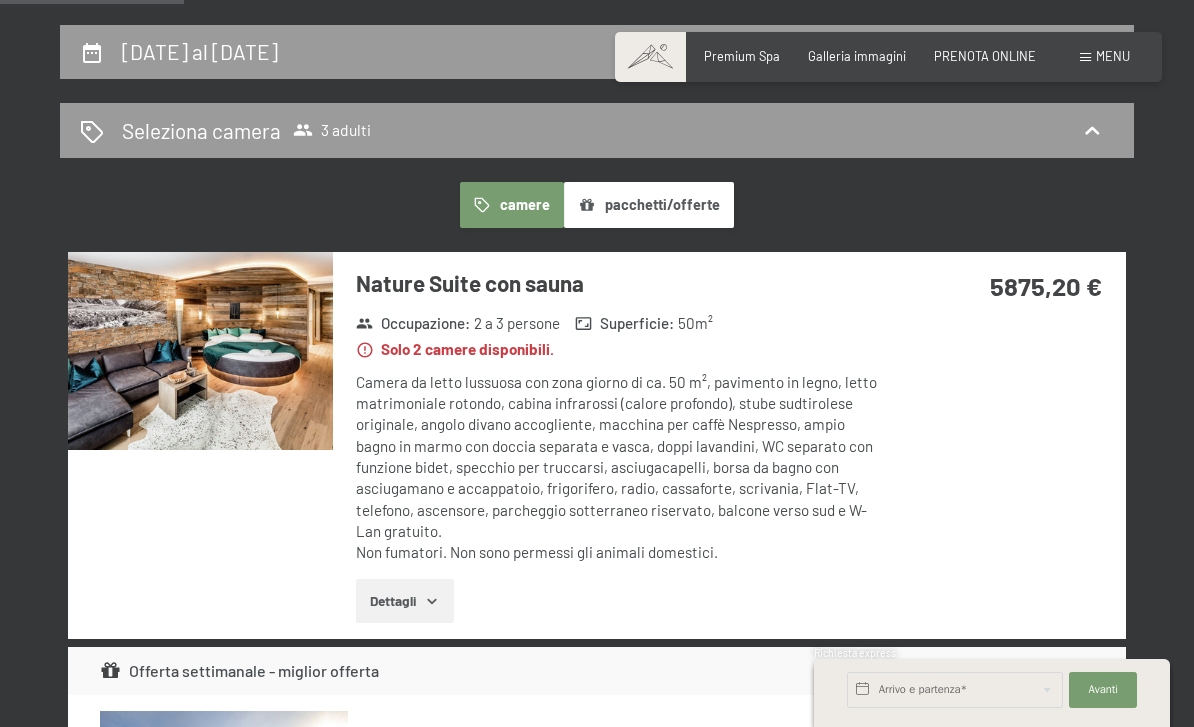 scroll, scrollTop: 369, scrollLeft: 0, axis: vertical 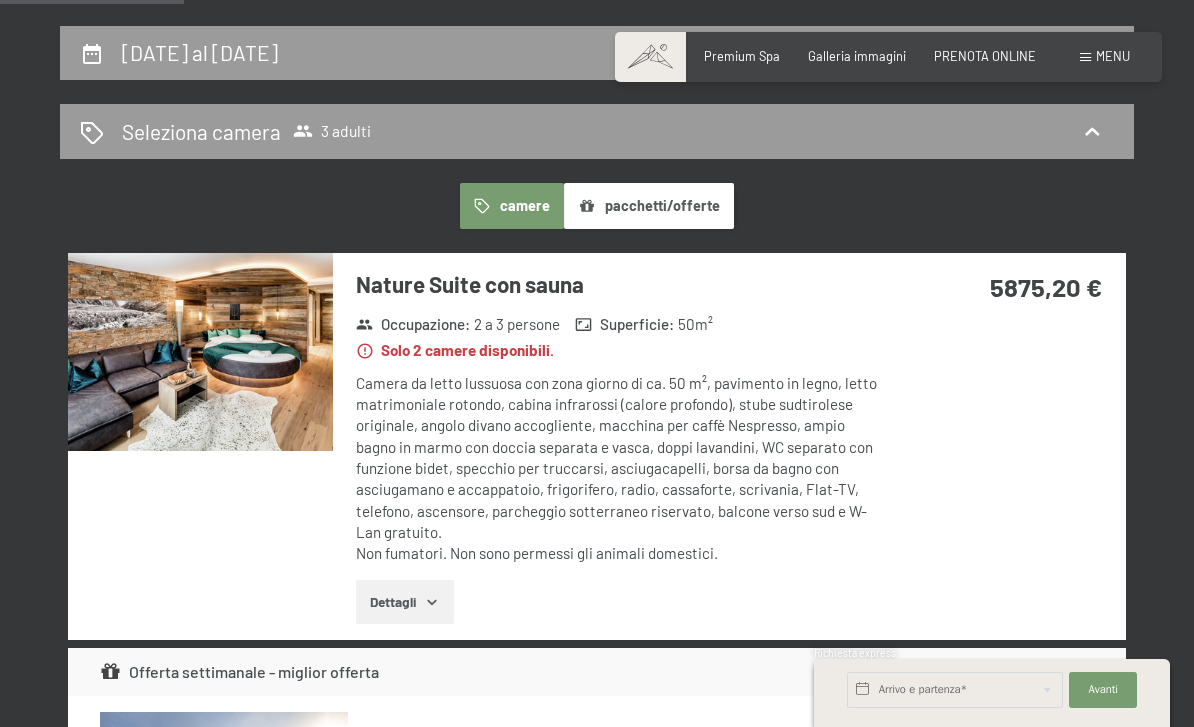 click on "pacchetti/offerte" at bounding box center [649, 206] 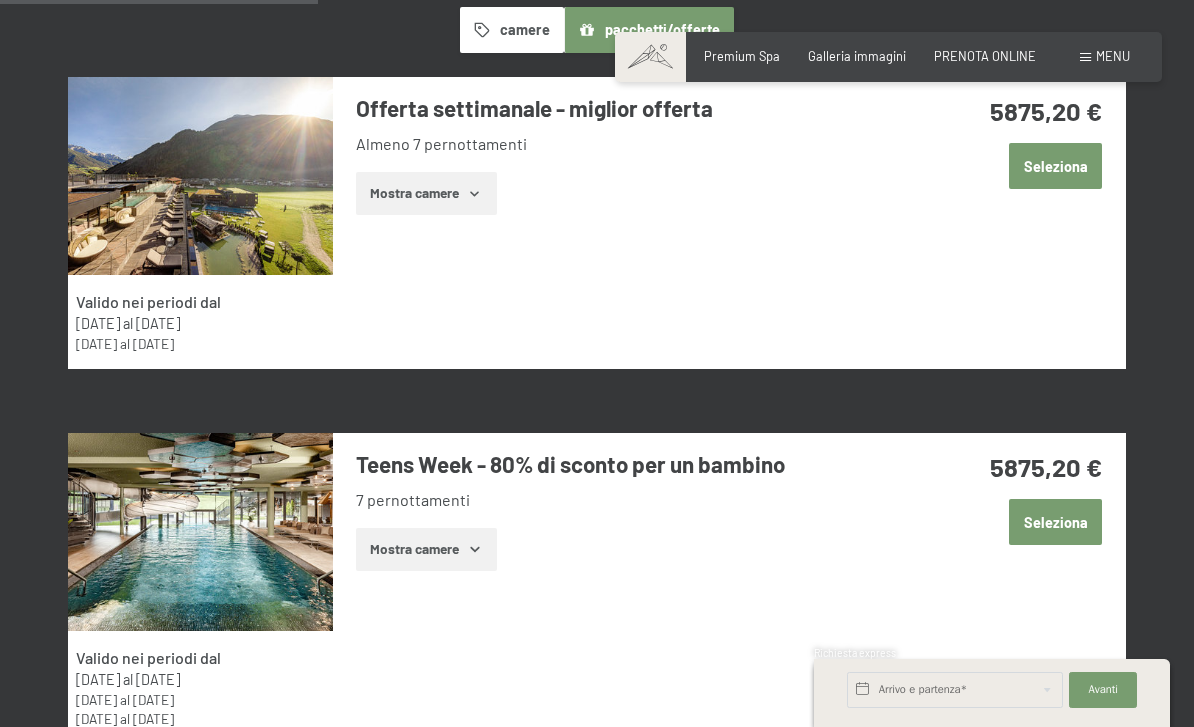 scroll, scrollTop: 543, scrollLeft: 0, axis: vertical 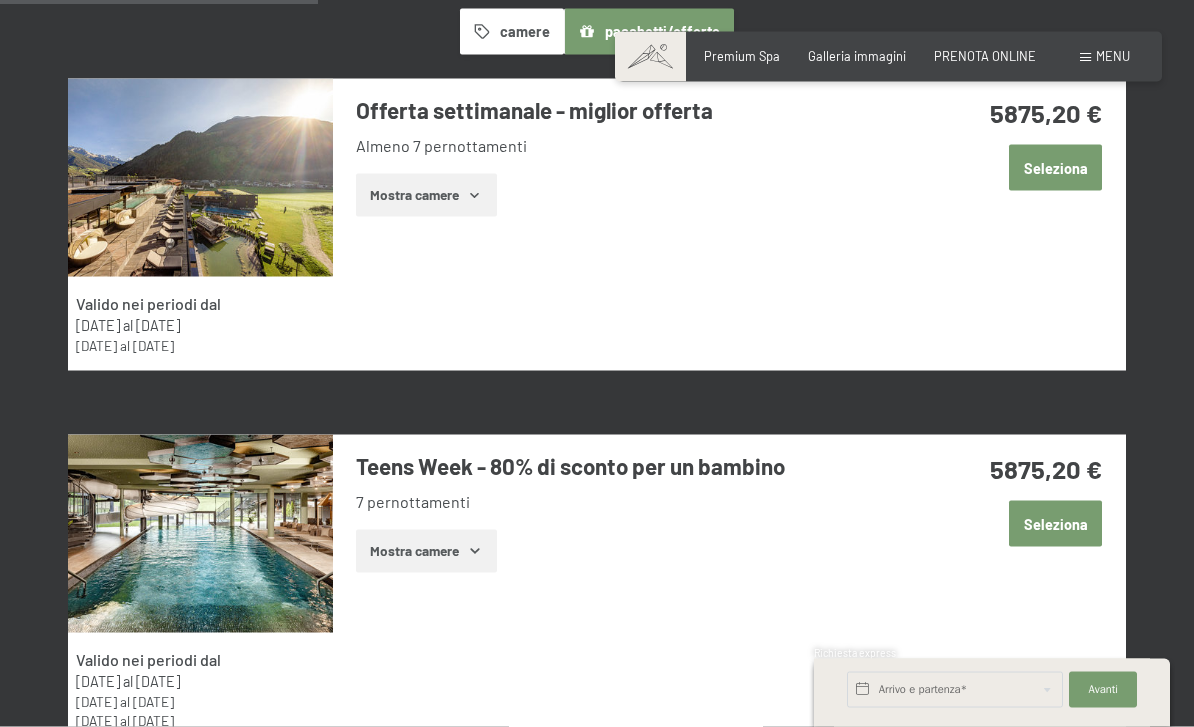click 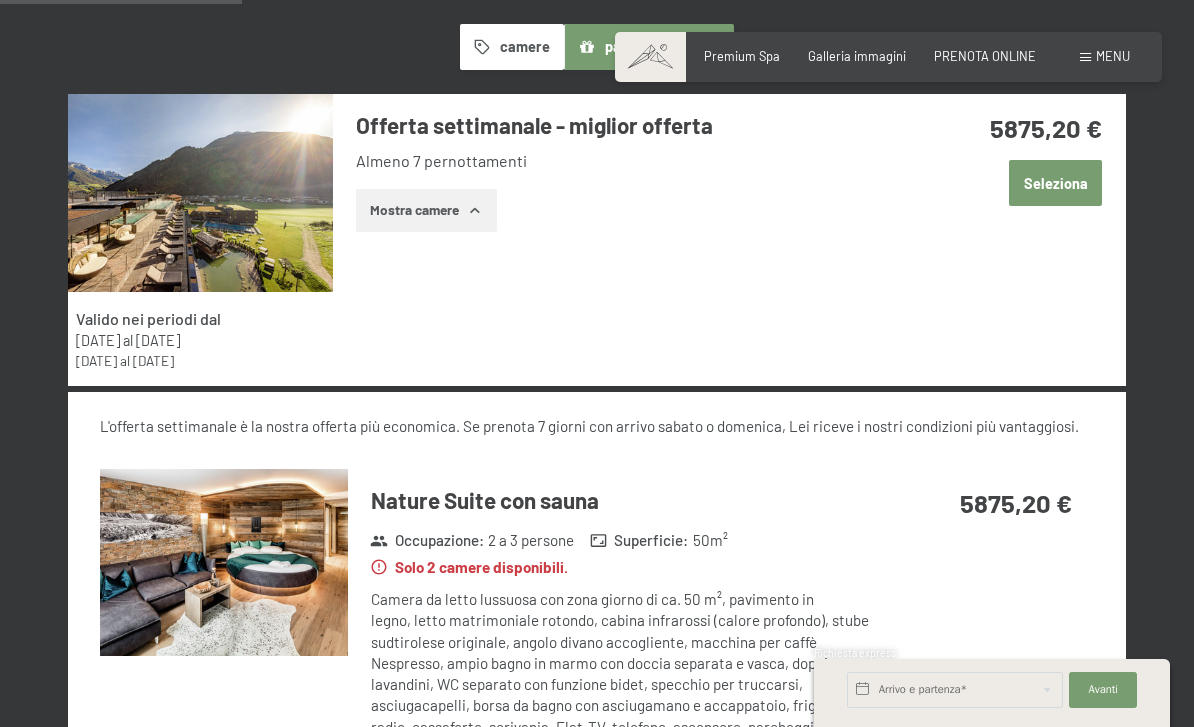 scroll, scrollTop: 527, scrollLeft: 0, axis: vertical 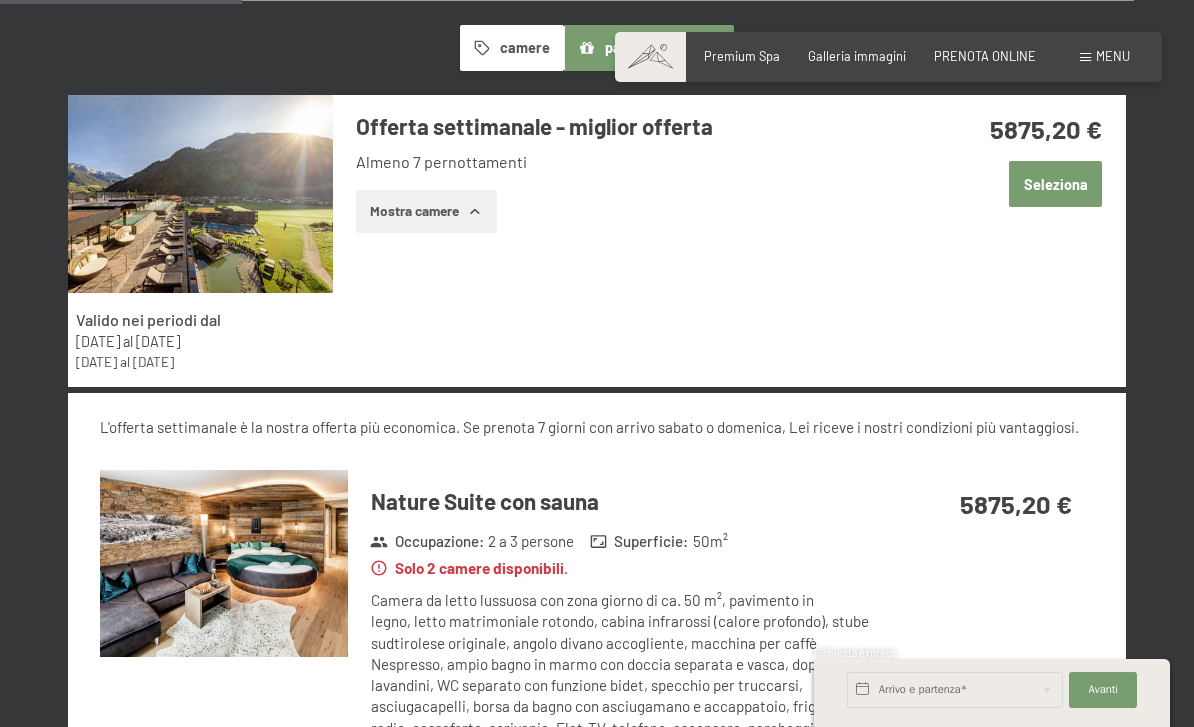 click on "Mostra camere" at bounding box center (426, 212) 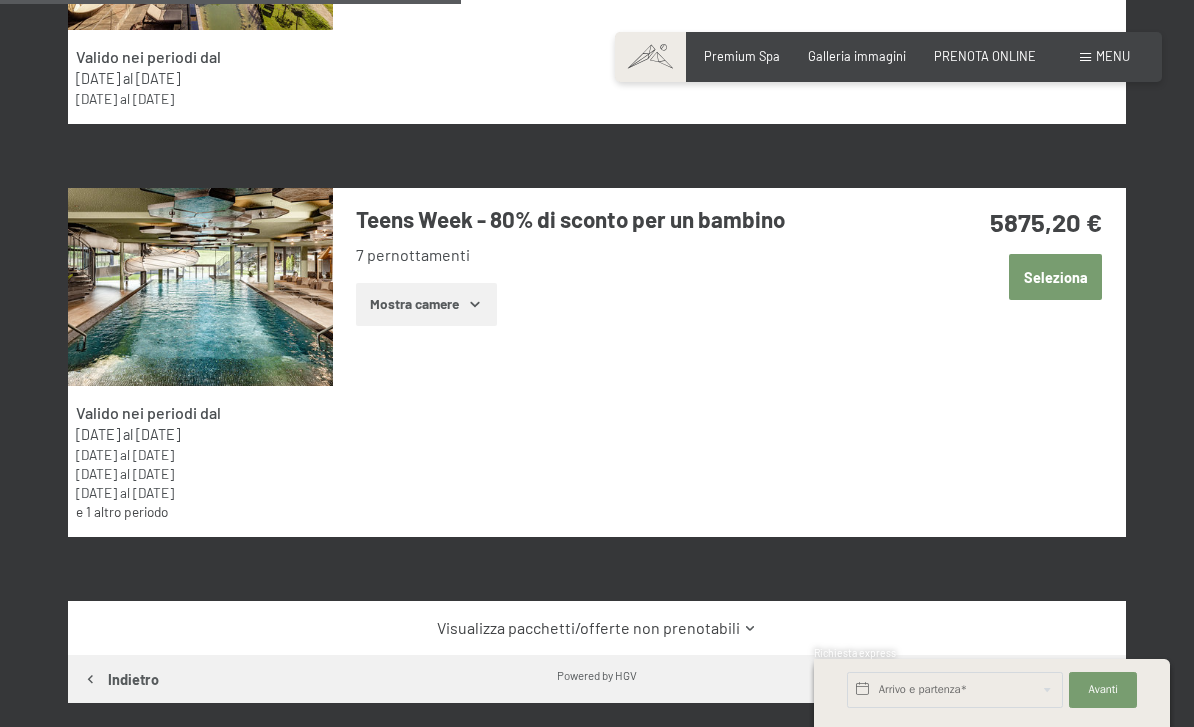 scroll, scrollTop: 788, scrollLeft: 0, axis: vertical 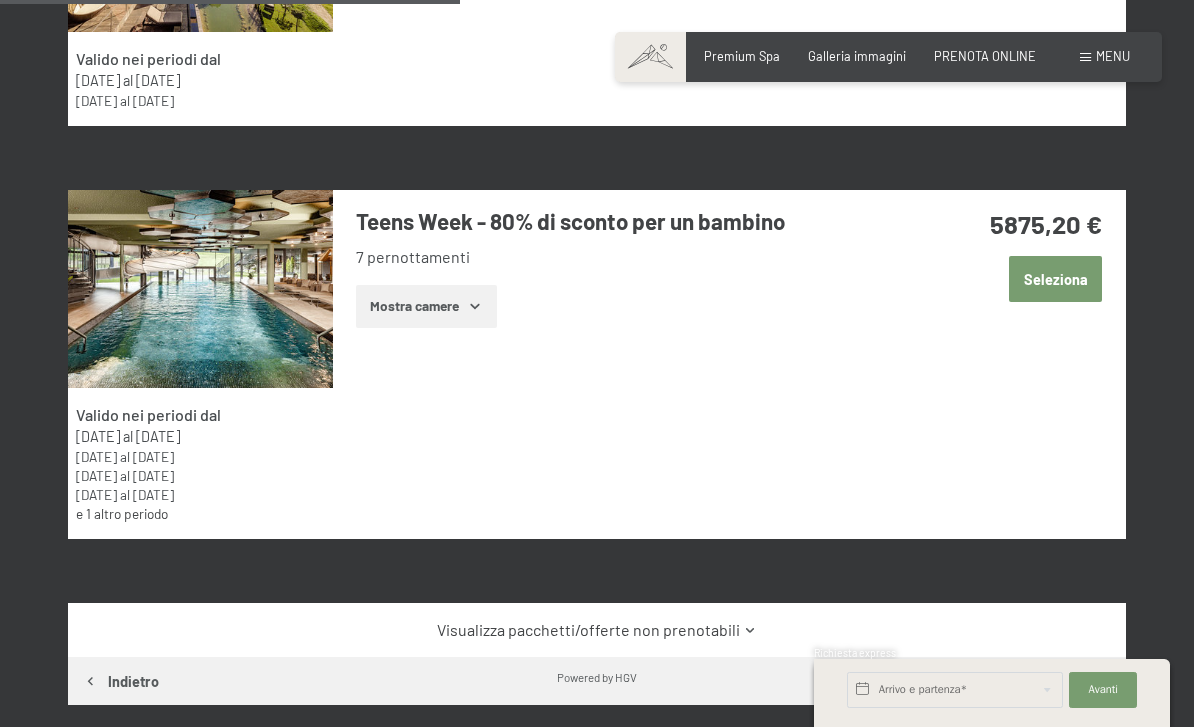 click on "Mostra camere" at bounding box center [426, 307] 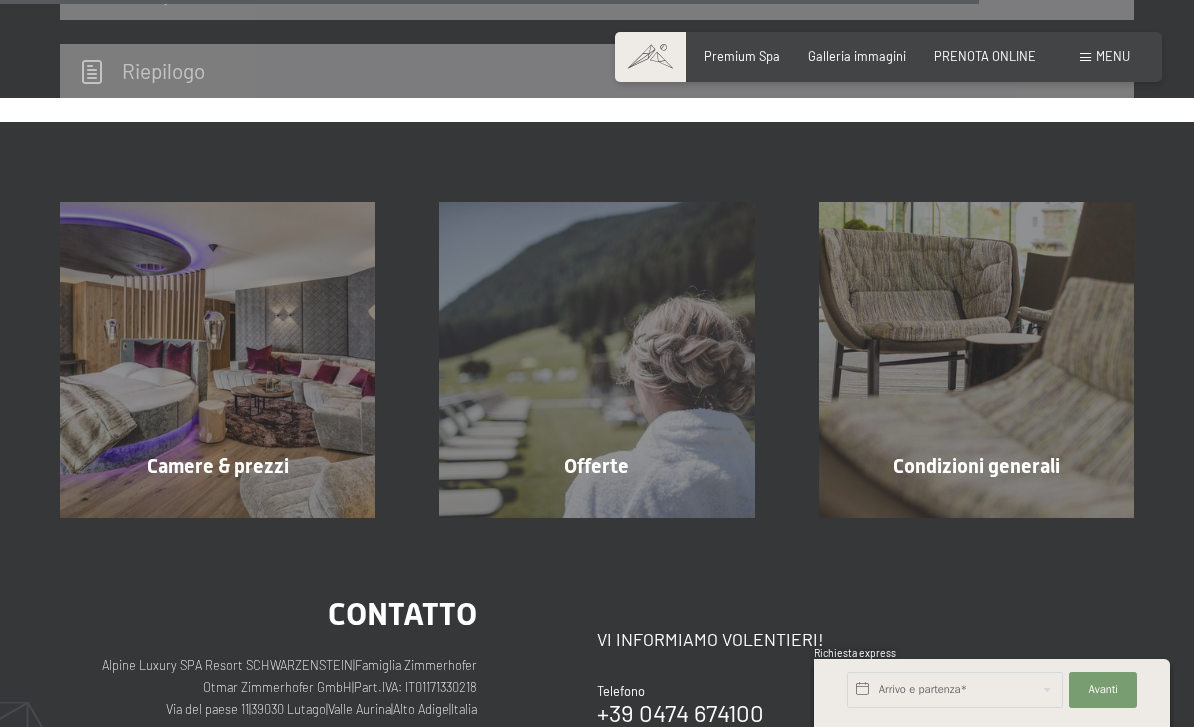 scroll, scrollTop: 2218, scrollLeft: 0, axis: vertical 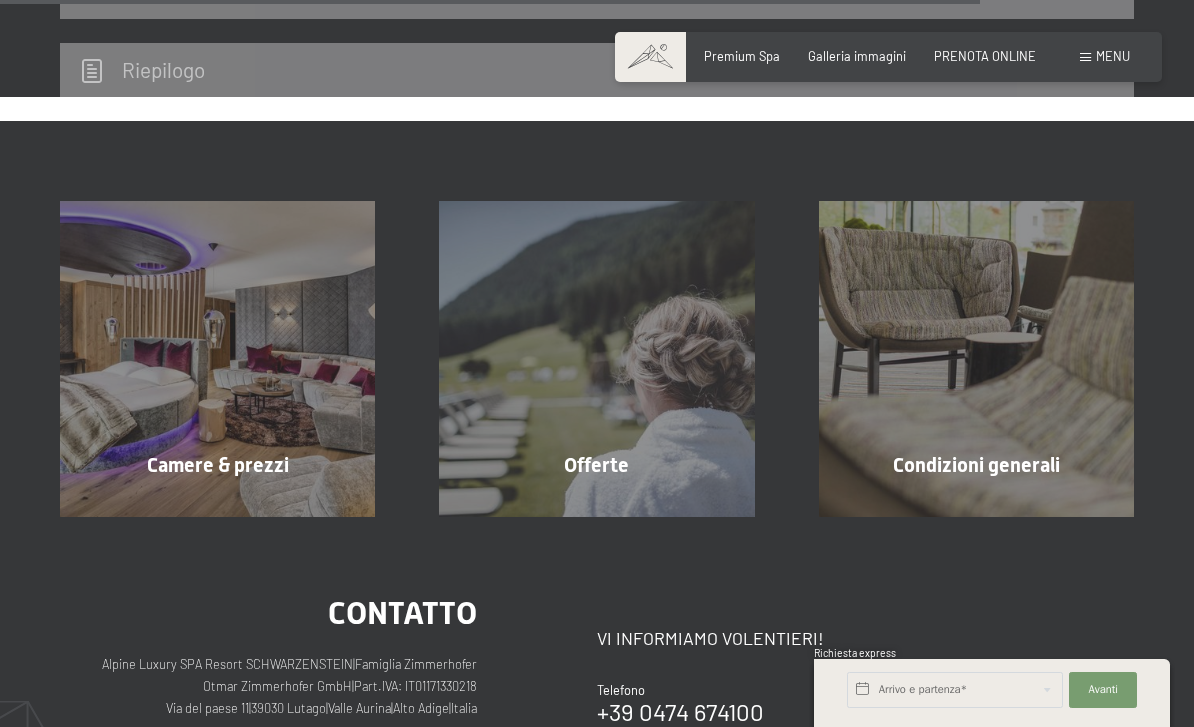 click on "Camere & prezzi           mostra altro" at bounding box center [217, 358] 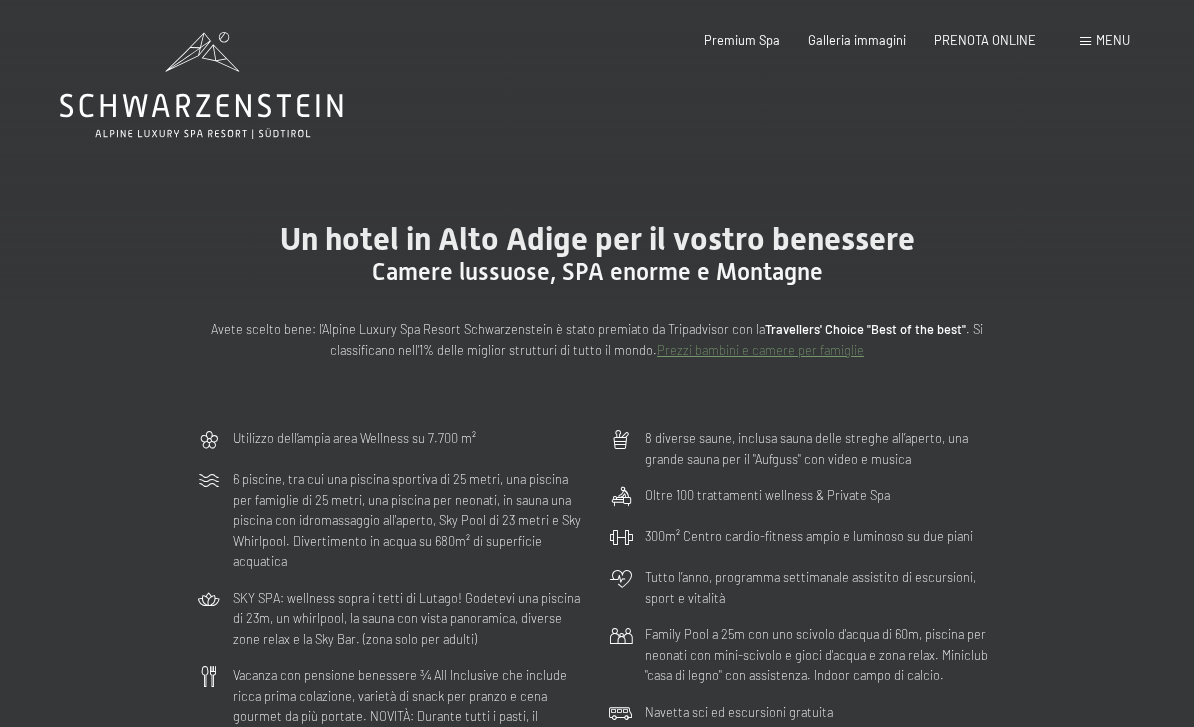 scroll, scrollTop: 0, scrollLeft: 0, axis: both 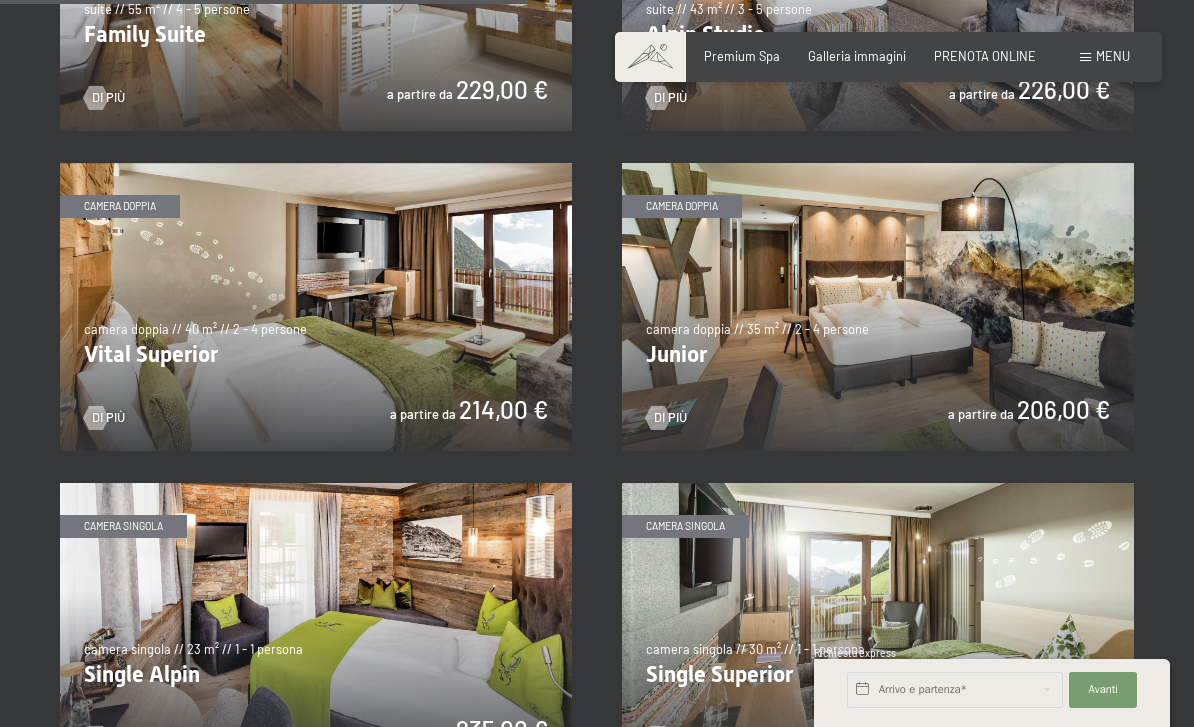 click at bounding box center [878, 307] 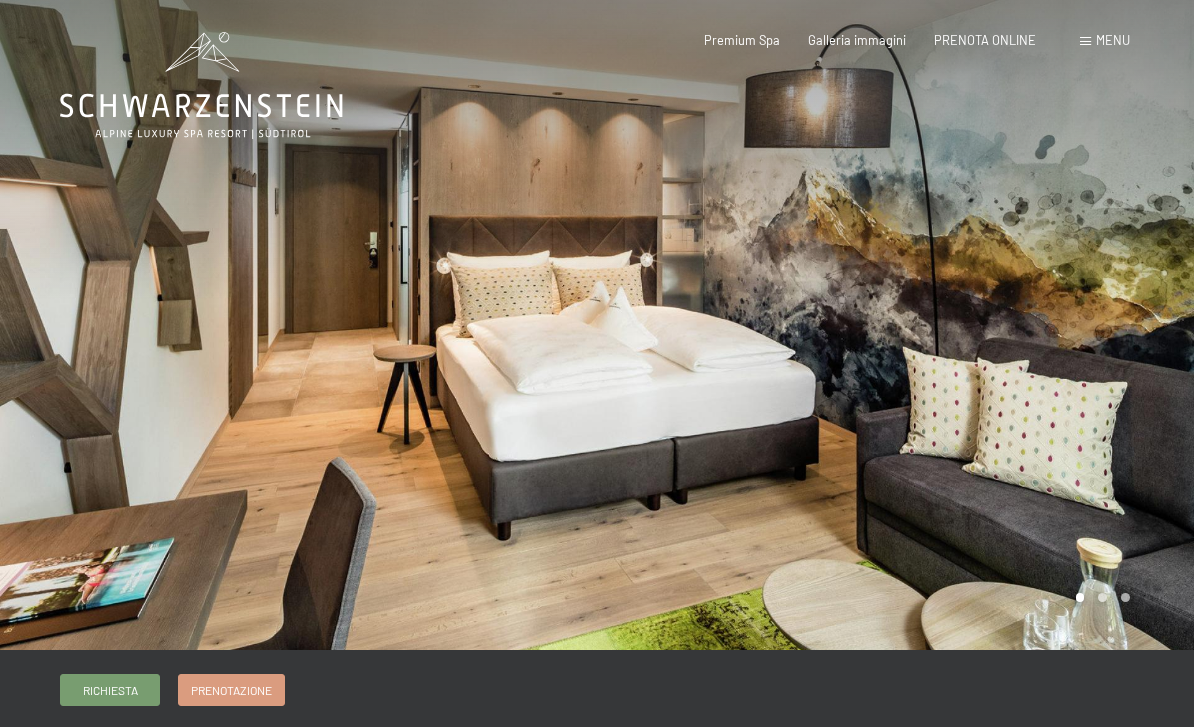 scroll, scrollTop: 0, scrollLeft: 0, axis: both 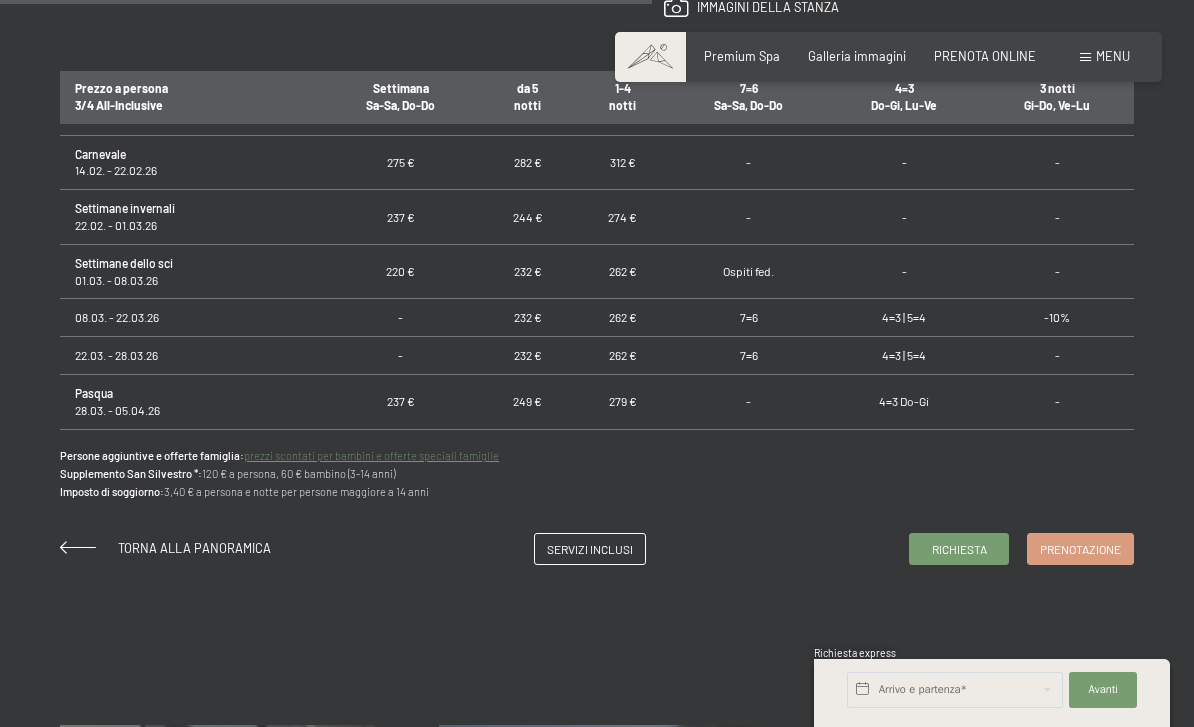 click on "Servizi inclusi" at bounding box center (590, 549) 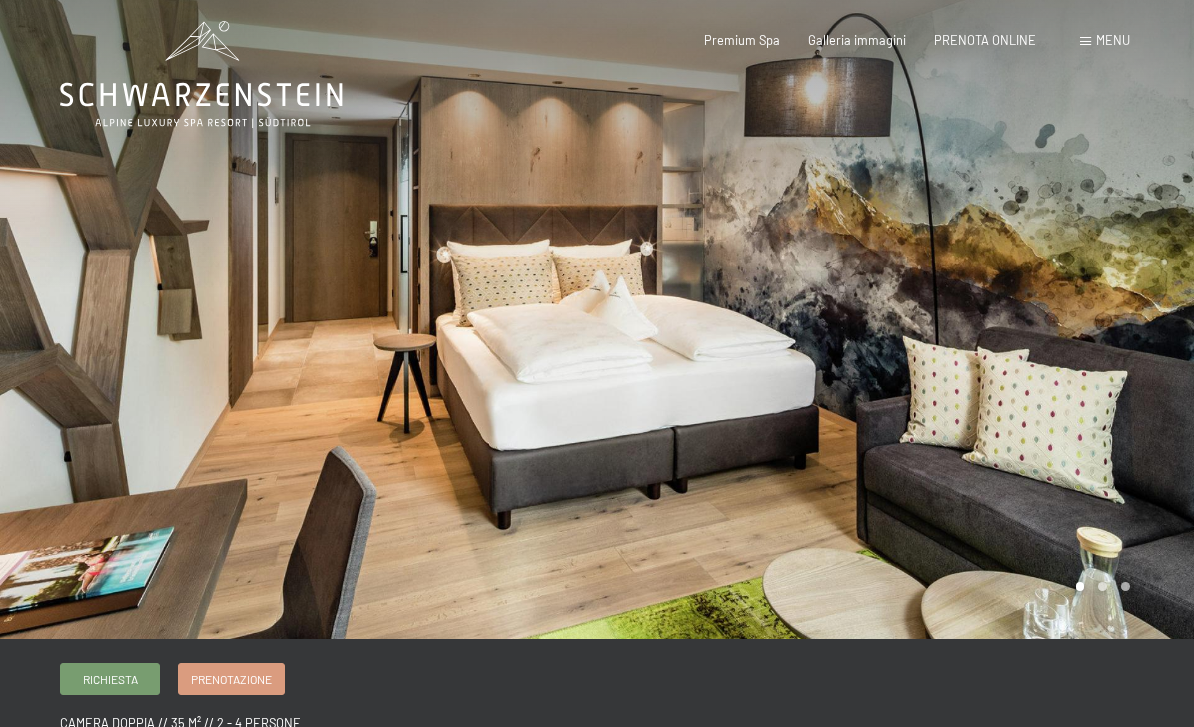 scroll, scrollTop: 0, scrollLeft: 0, axis: both 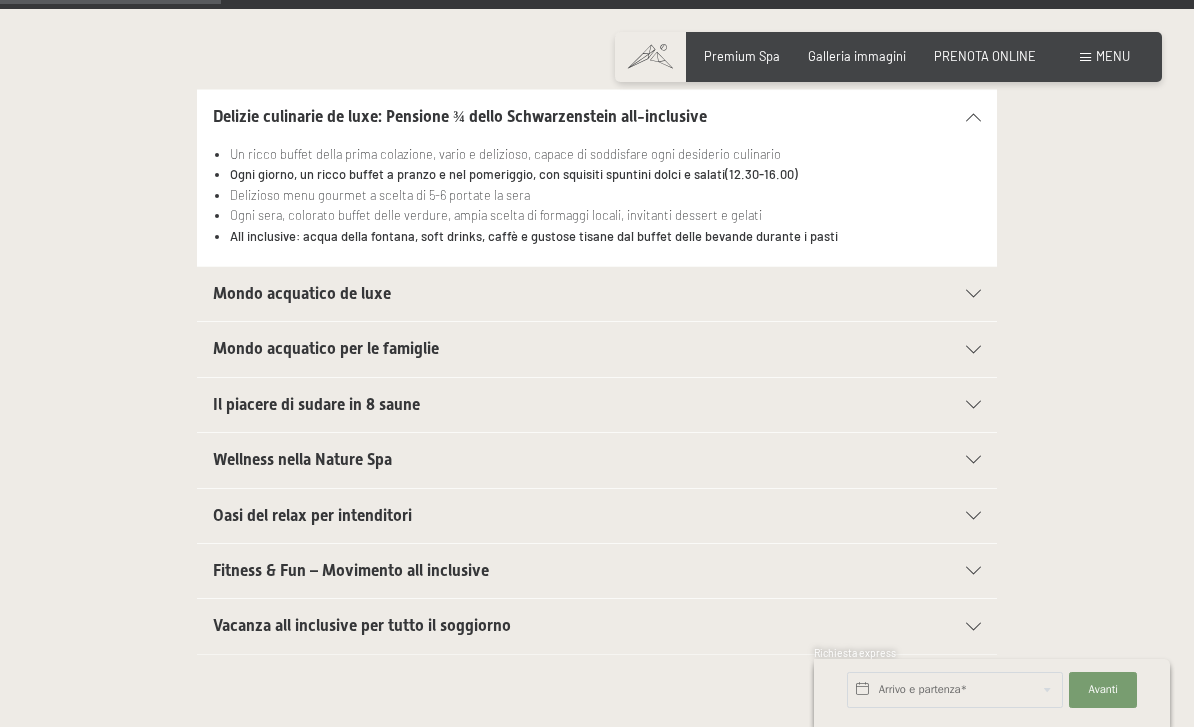 click at bounding box center (973, 294) 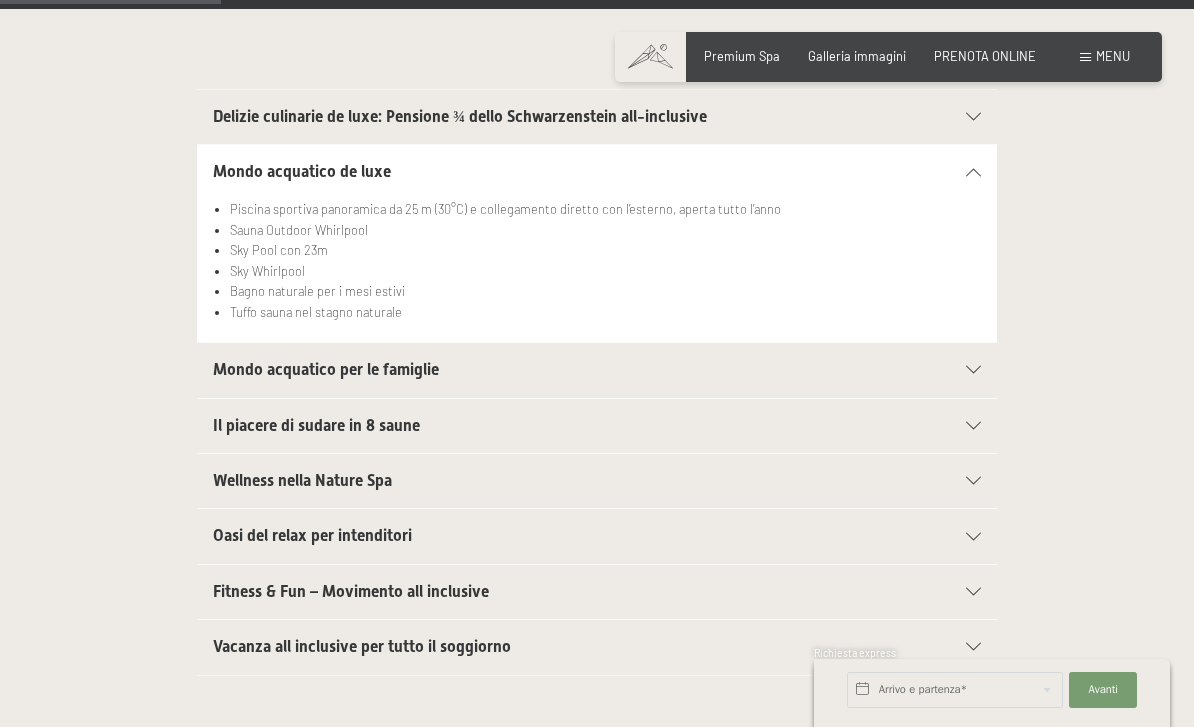 click at bounding box center (973, 370) 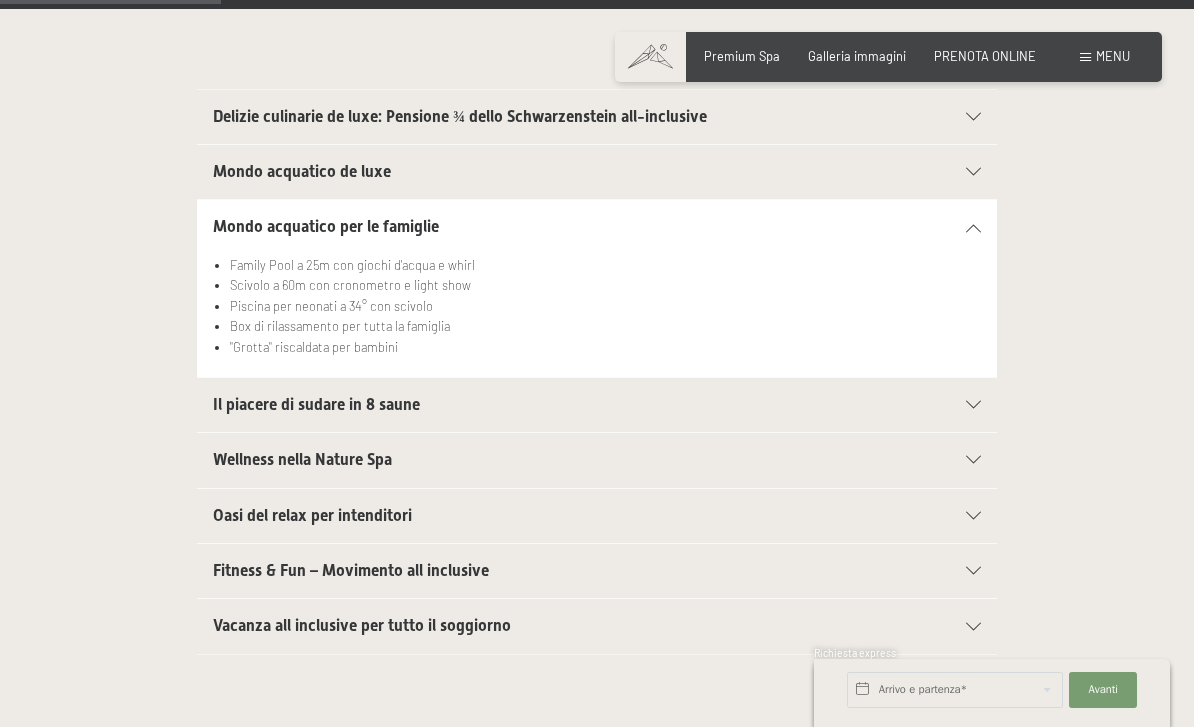 click at bounding box center (973, 405) 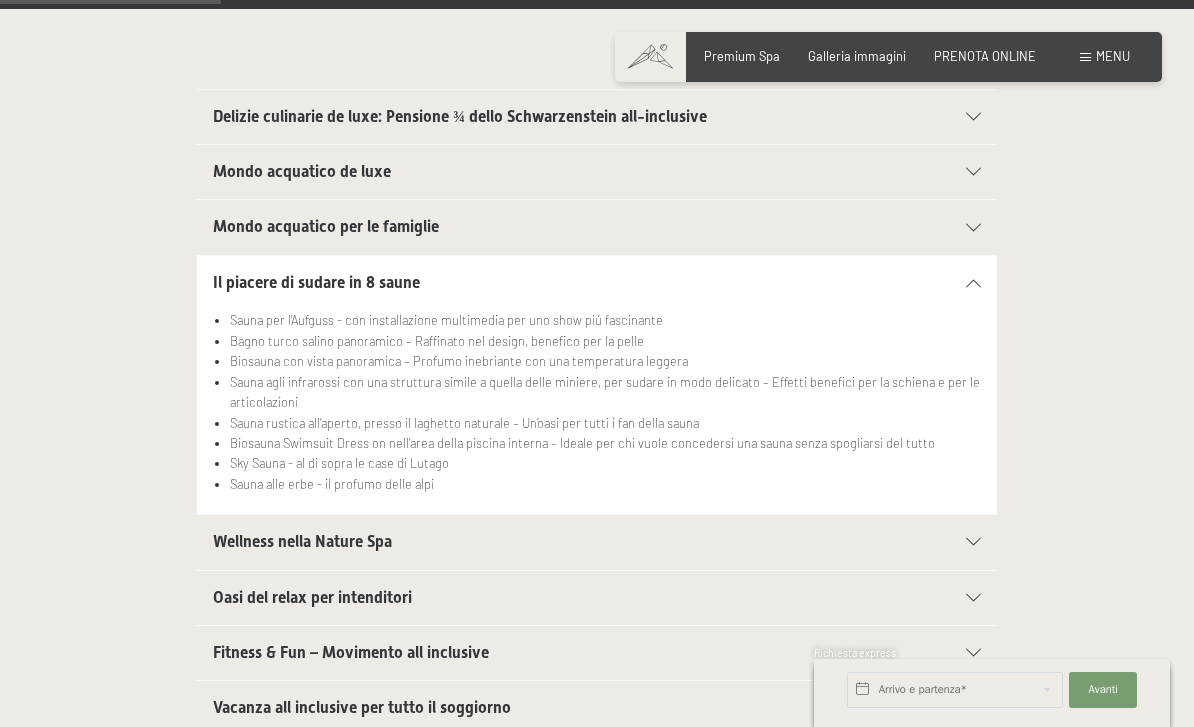 click on "Wellness nella Nature Spa" at bounding box center [597, 542] 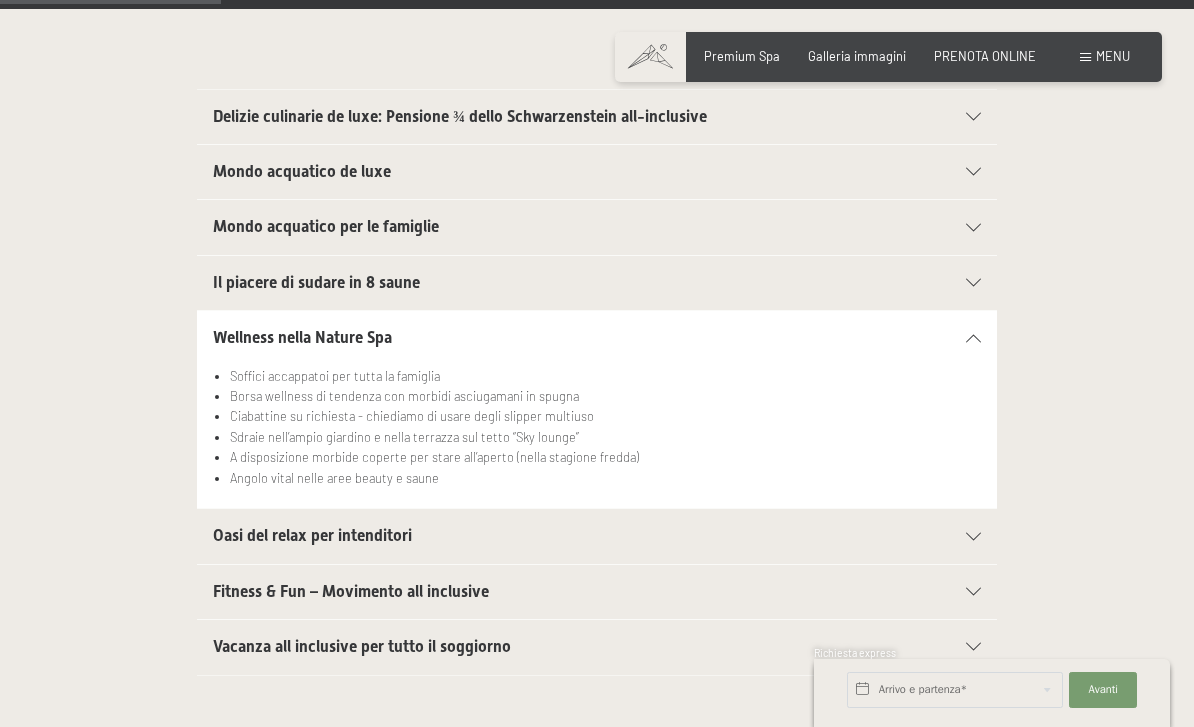 click at bounding box center [973, 537] 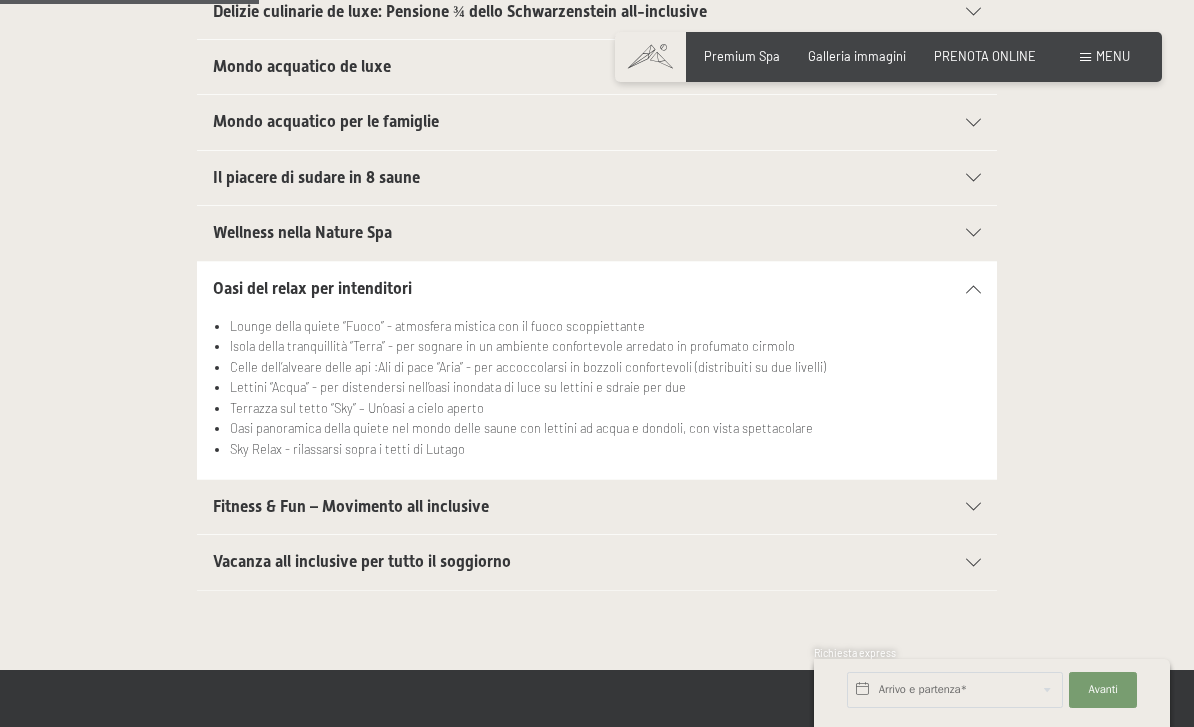 scroll, scrollTop: 658, scrollLeft: 0, axis: vertical 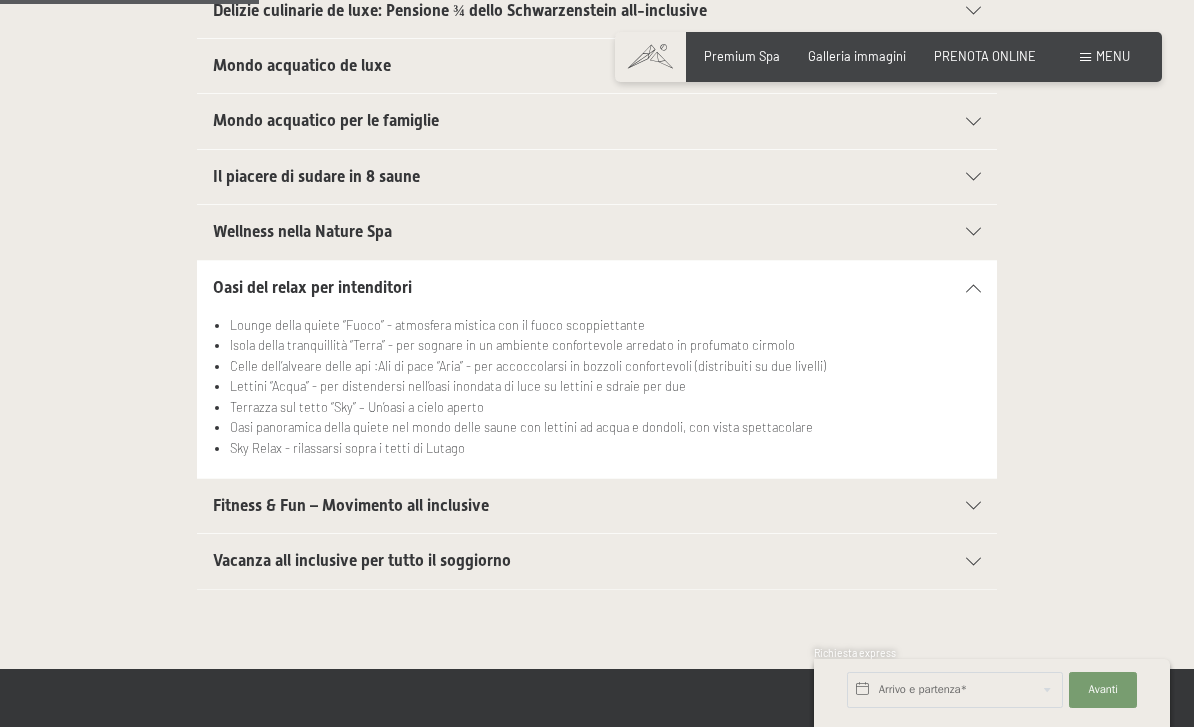 click at bounding box center [973, 506] 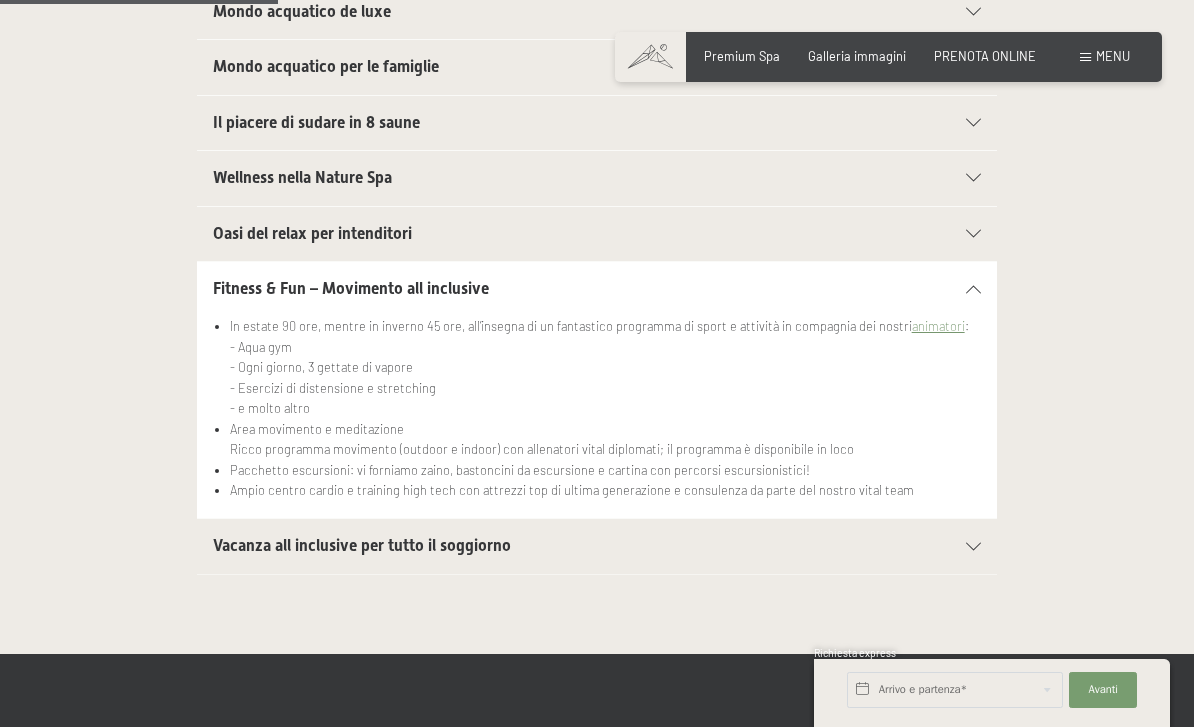 scroll, scrollTop: 715, scrollLeft: 0, axis: vertical 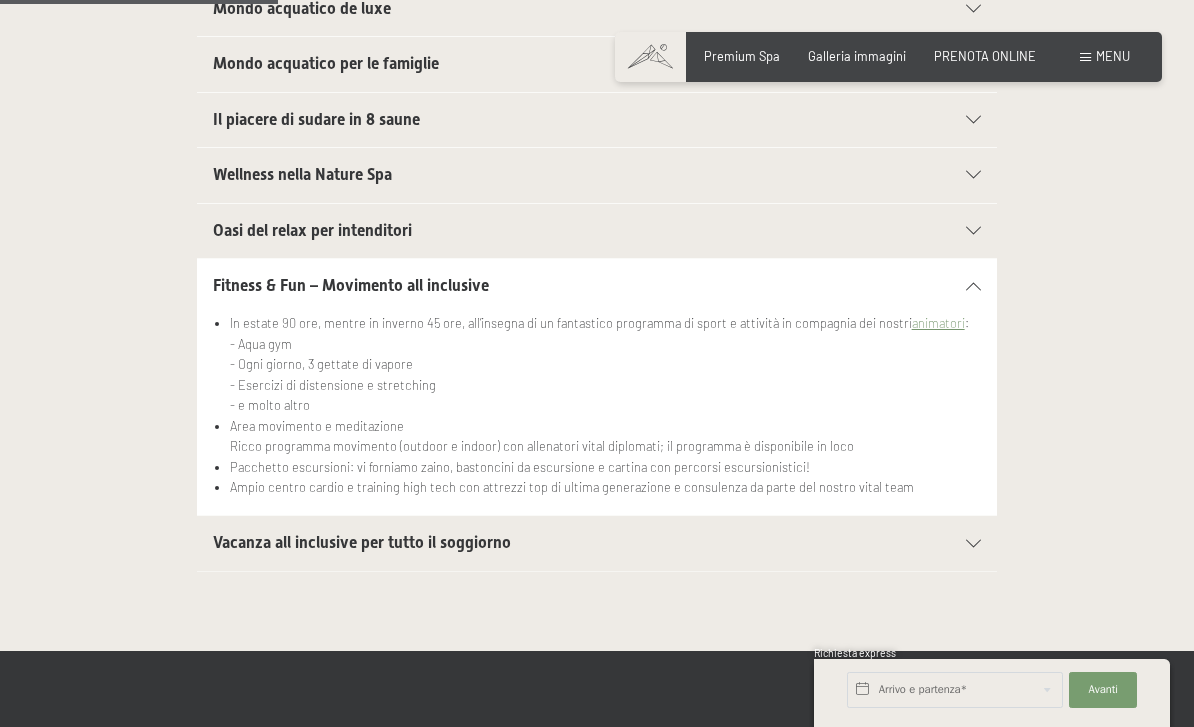 click at bounding box center (973, 544) 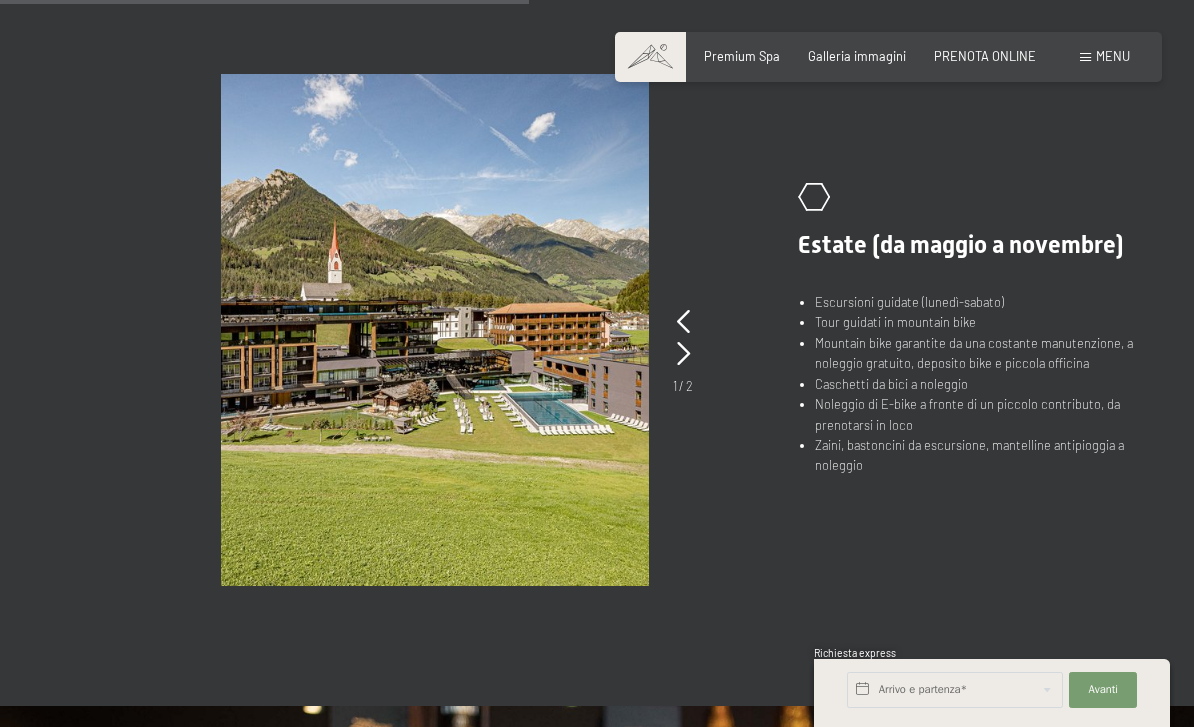 scroll, scrollTop: 1313, scrollLeft: 0, axis: vertical 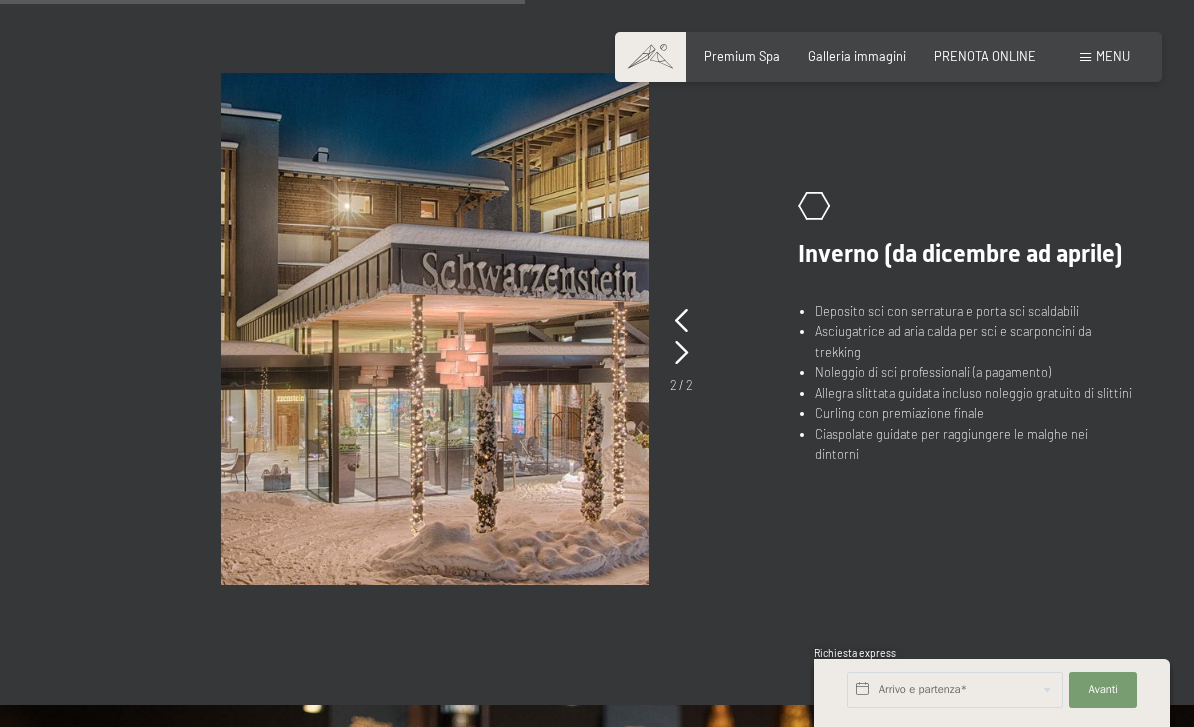 click at bounding box center [681, 321] 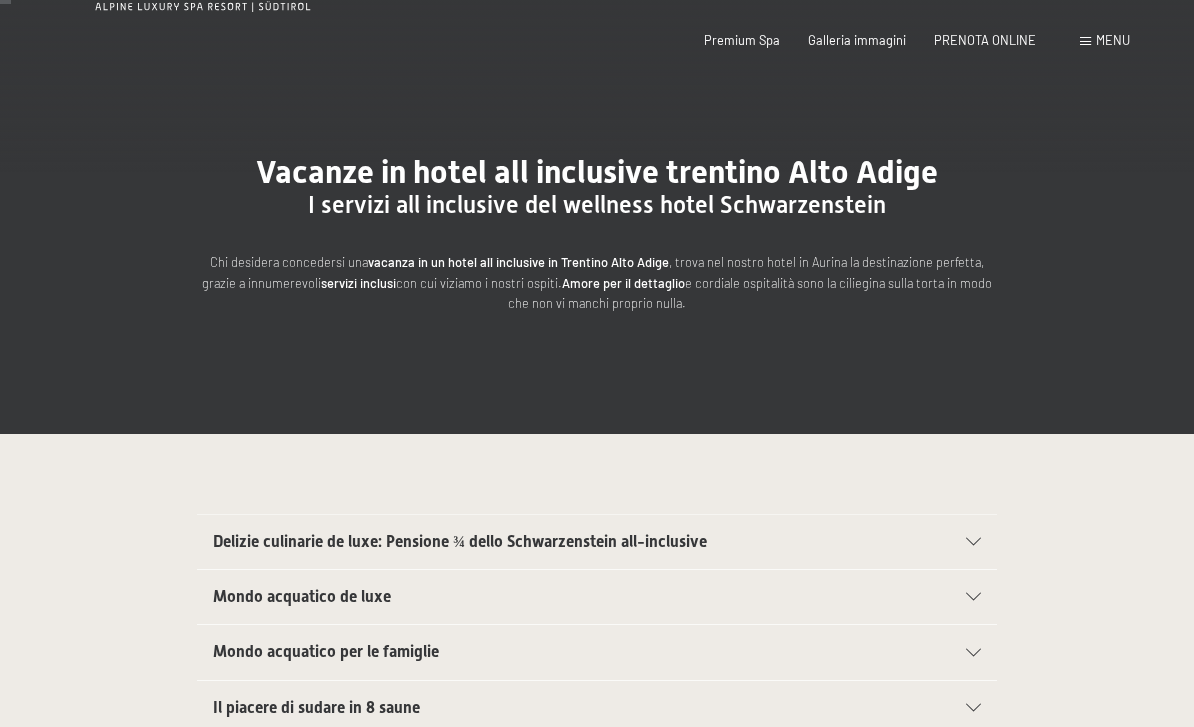 scroll, scrollTop: 0, scrollLeft: 0, axis: both 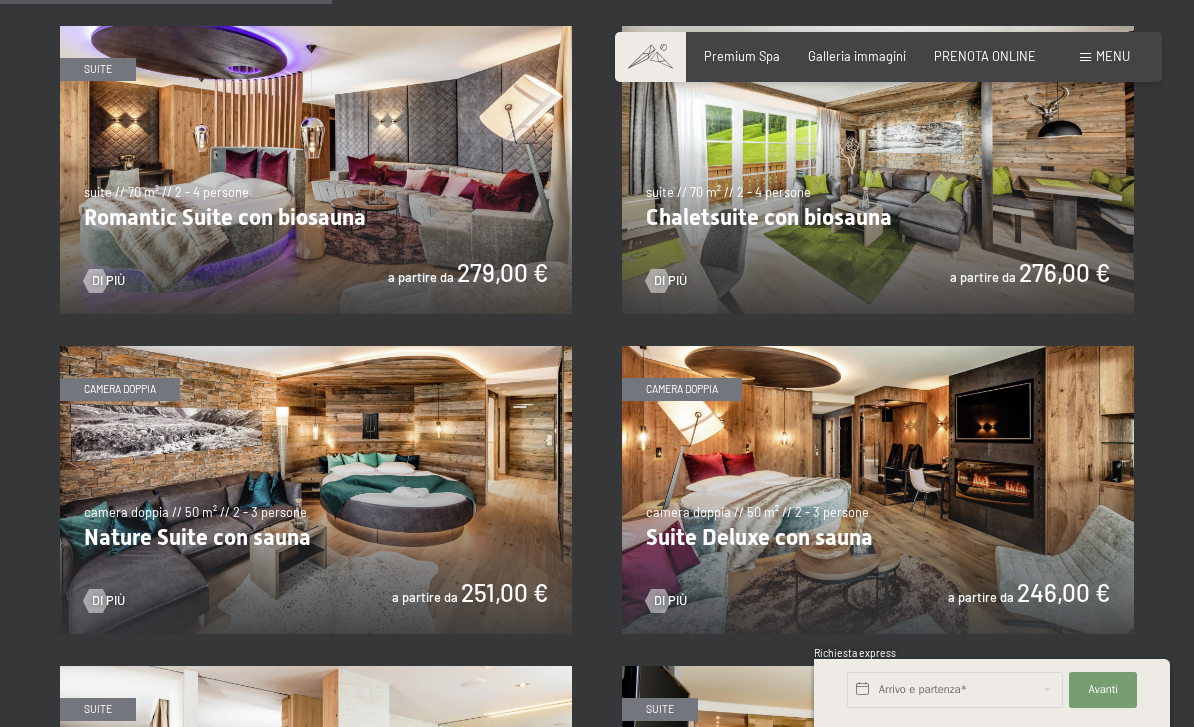 click at bounding box center [316, 490] 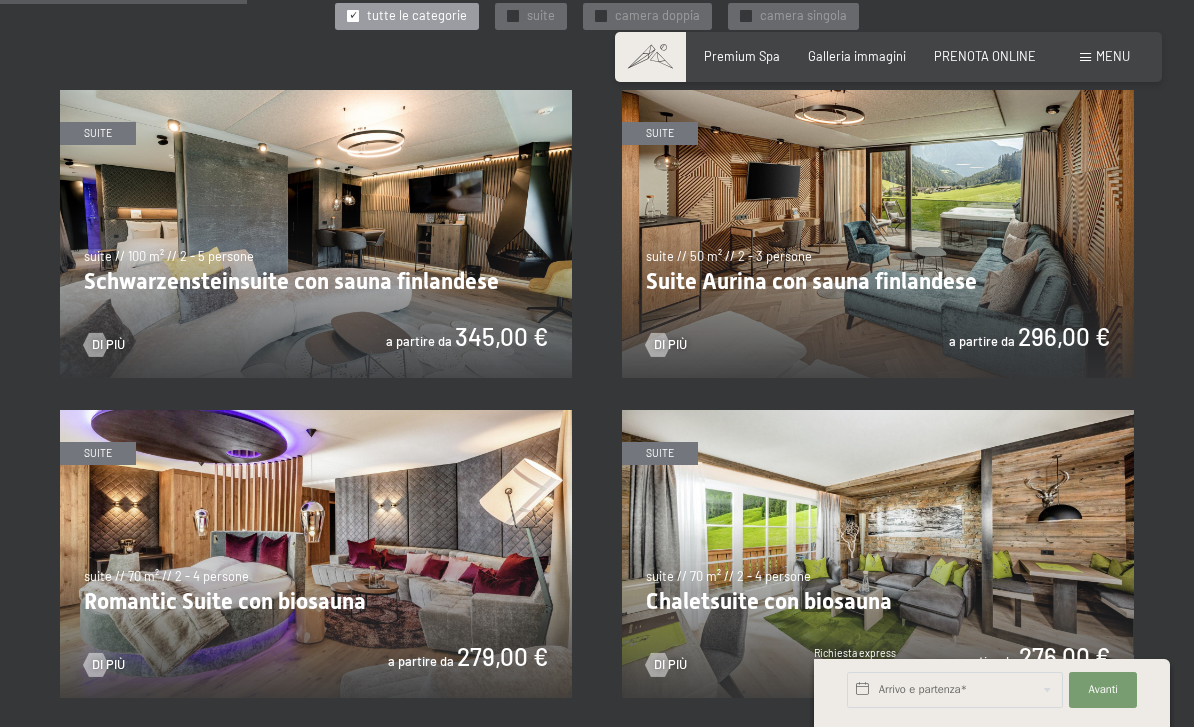 scroll, scrollTop: 946, scrollLeft: 0, axis: vertical 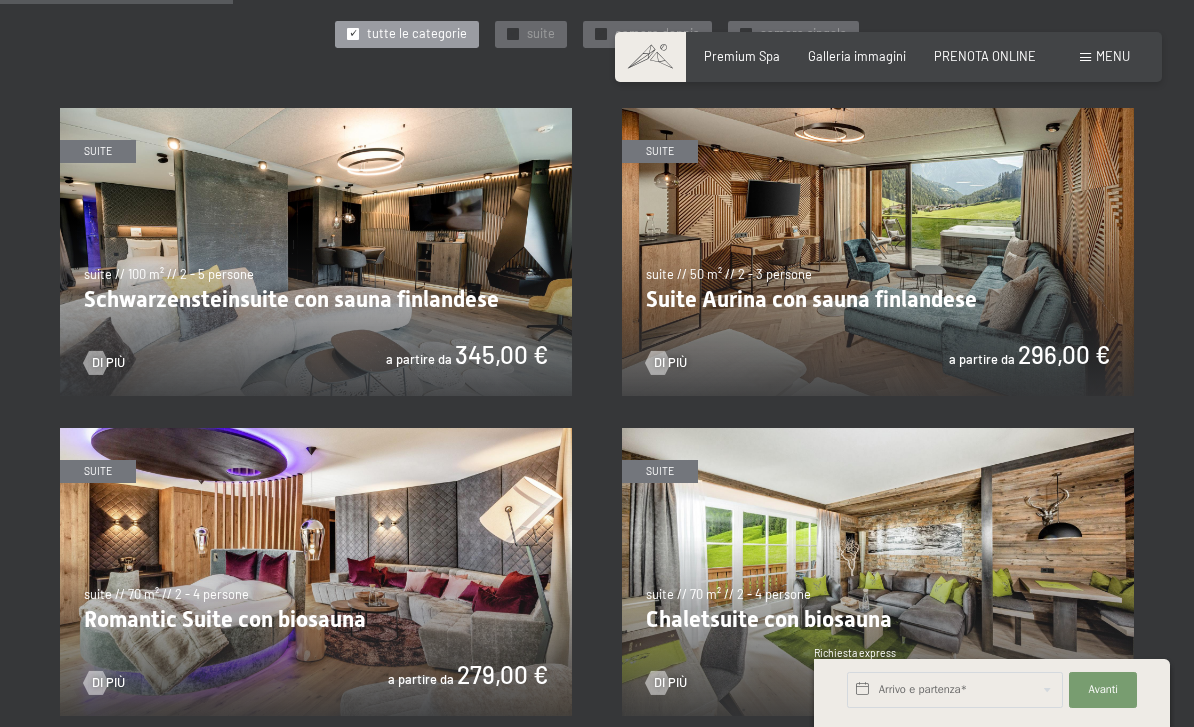 click at bounding box center (316, 252) 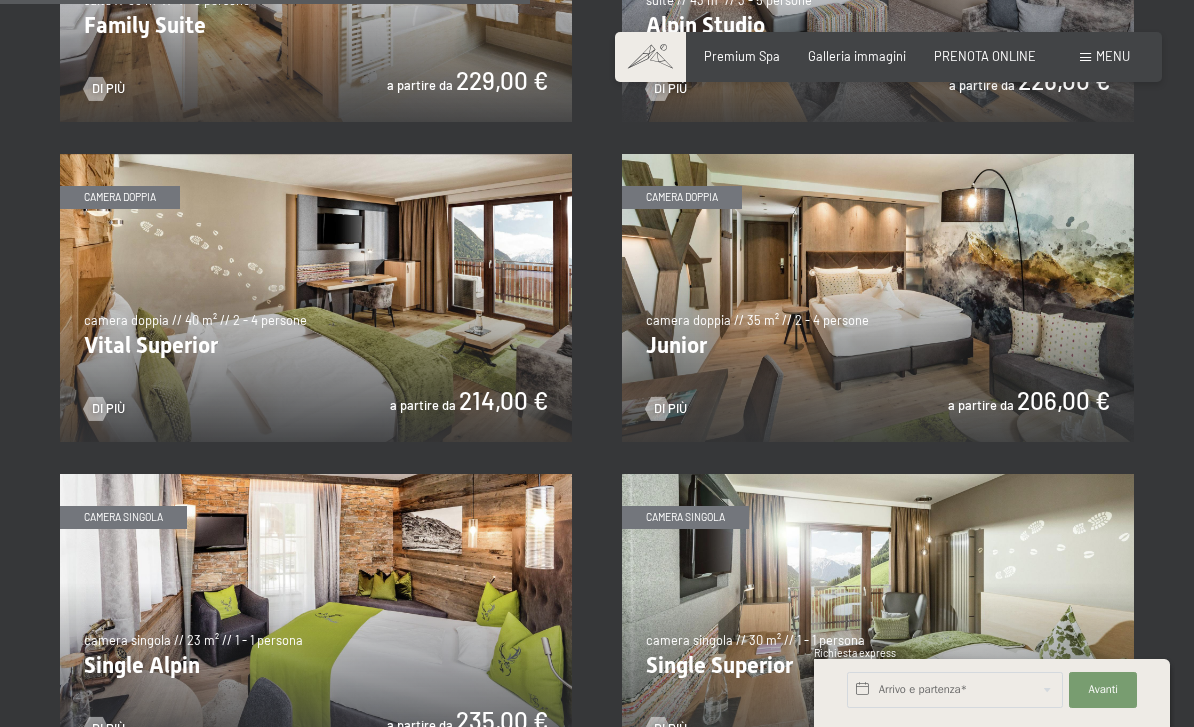 scroll, scrollTop: 2185, scrollLeft: 0, axis: vertical 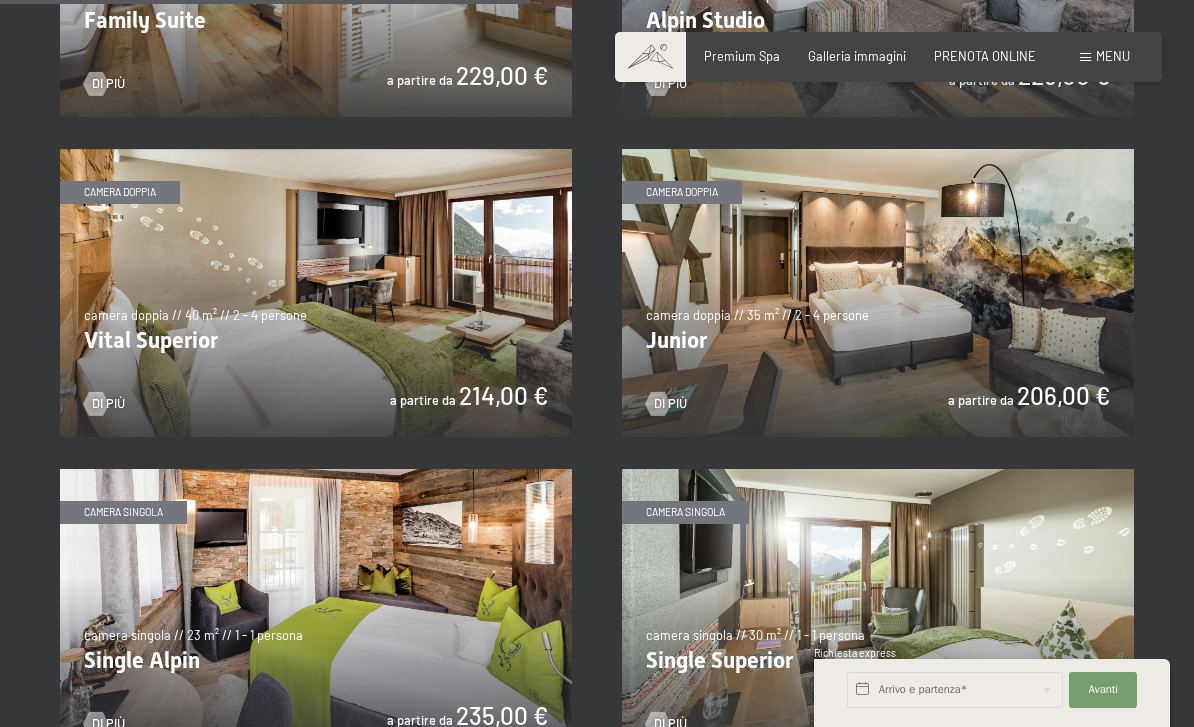 click at bounding box center [878, 293] 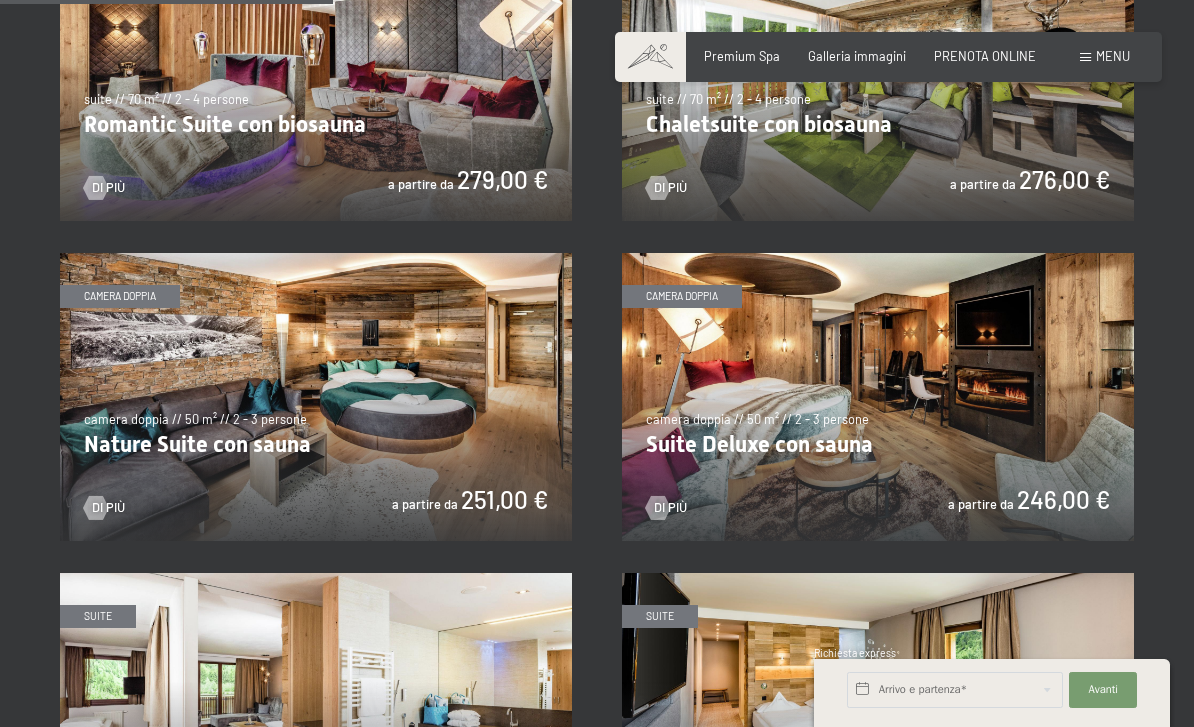scroll, scrollTop: 1470, scrollLeft: 0, axis: vertical 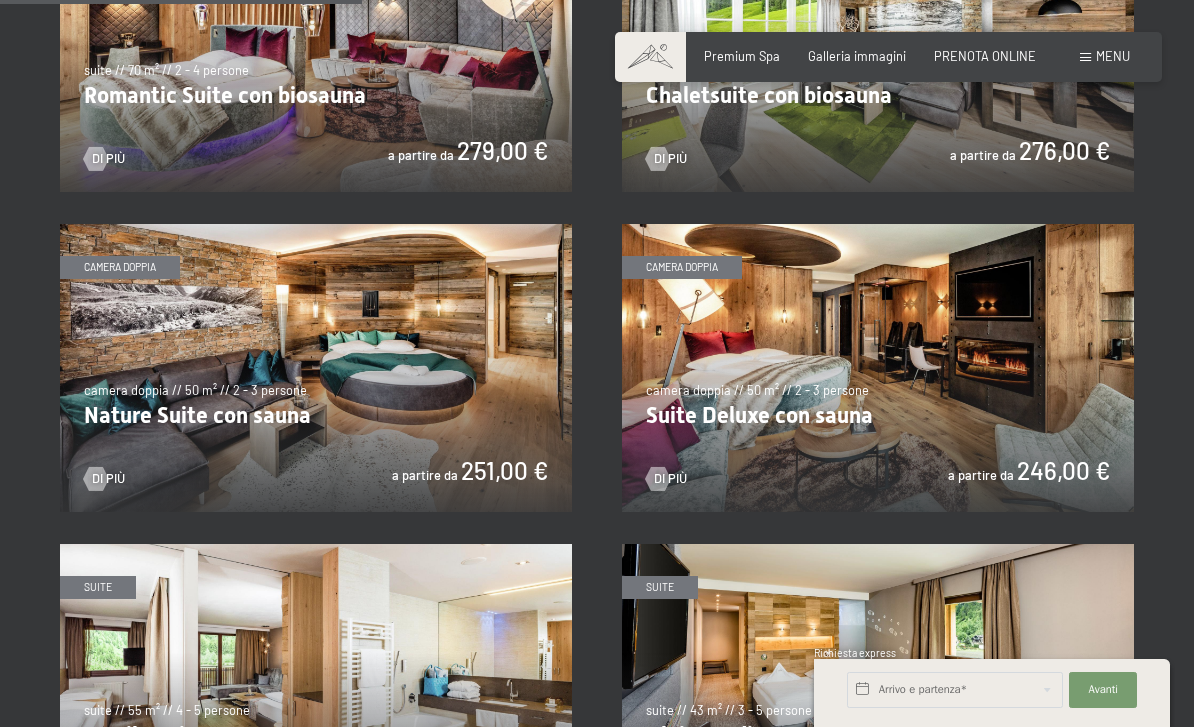 click at bounding box center [316, 368] 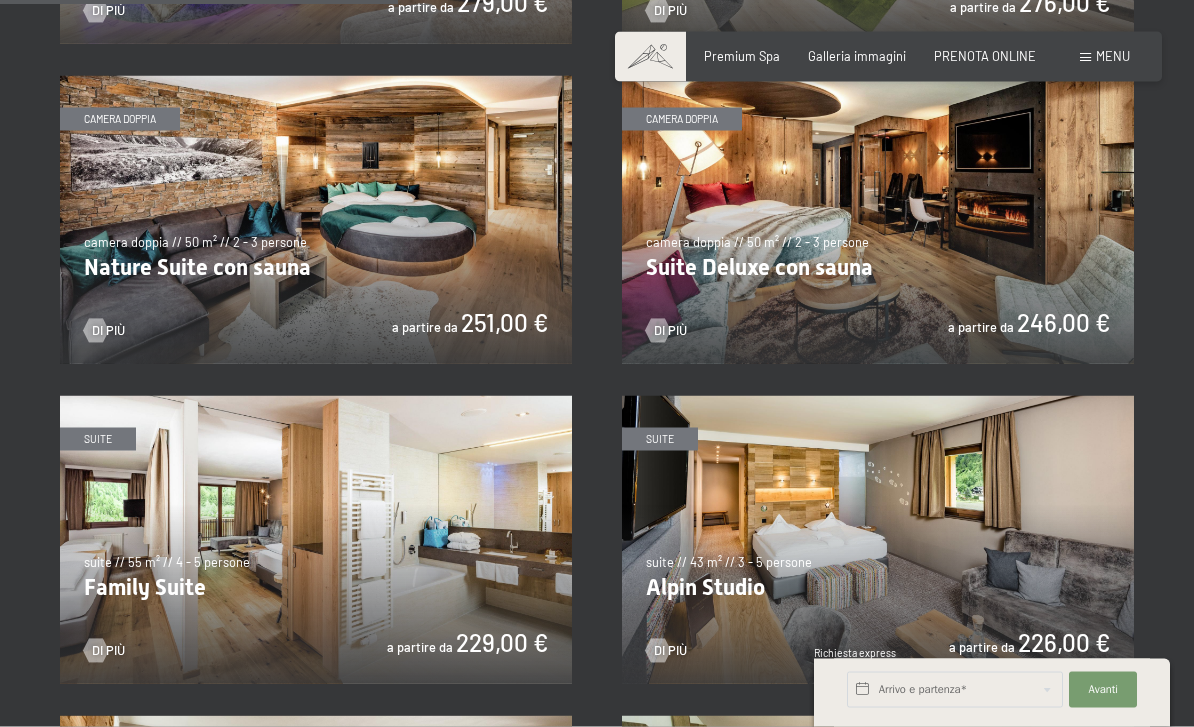 scroll, scrollTop: 1619, scrollLeft: 0, axis: vertical 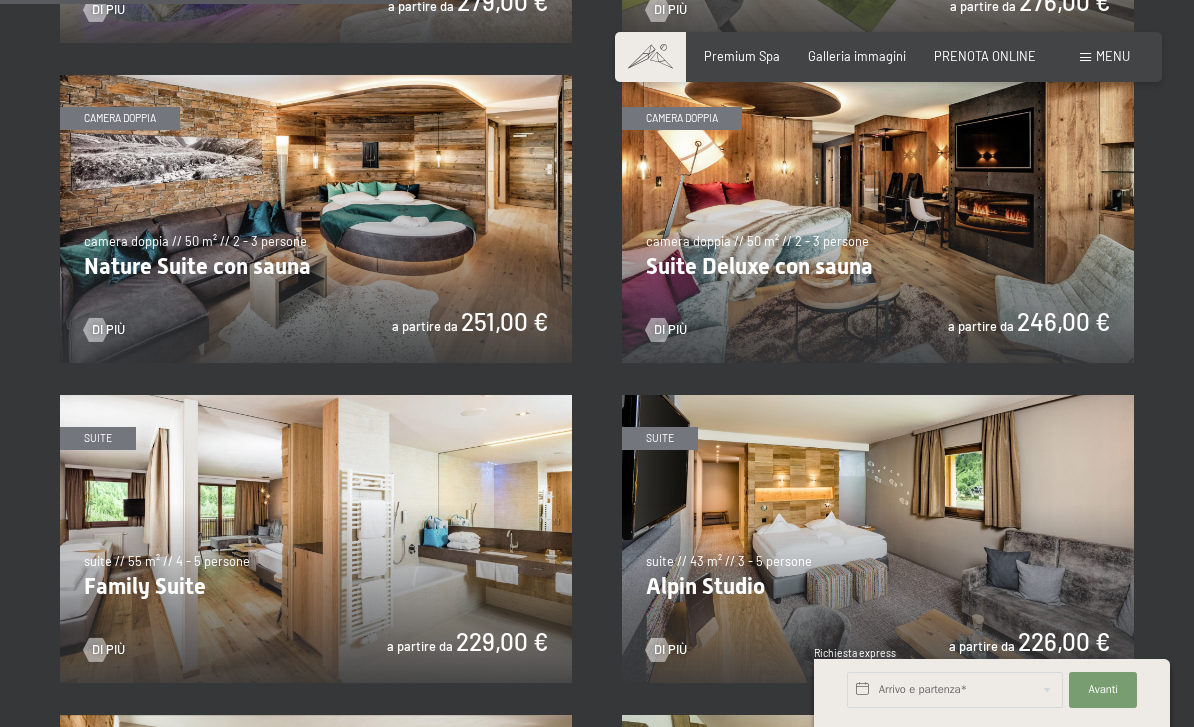 click at bounding box center [316, 219] 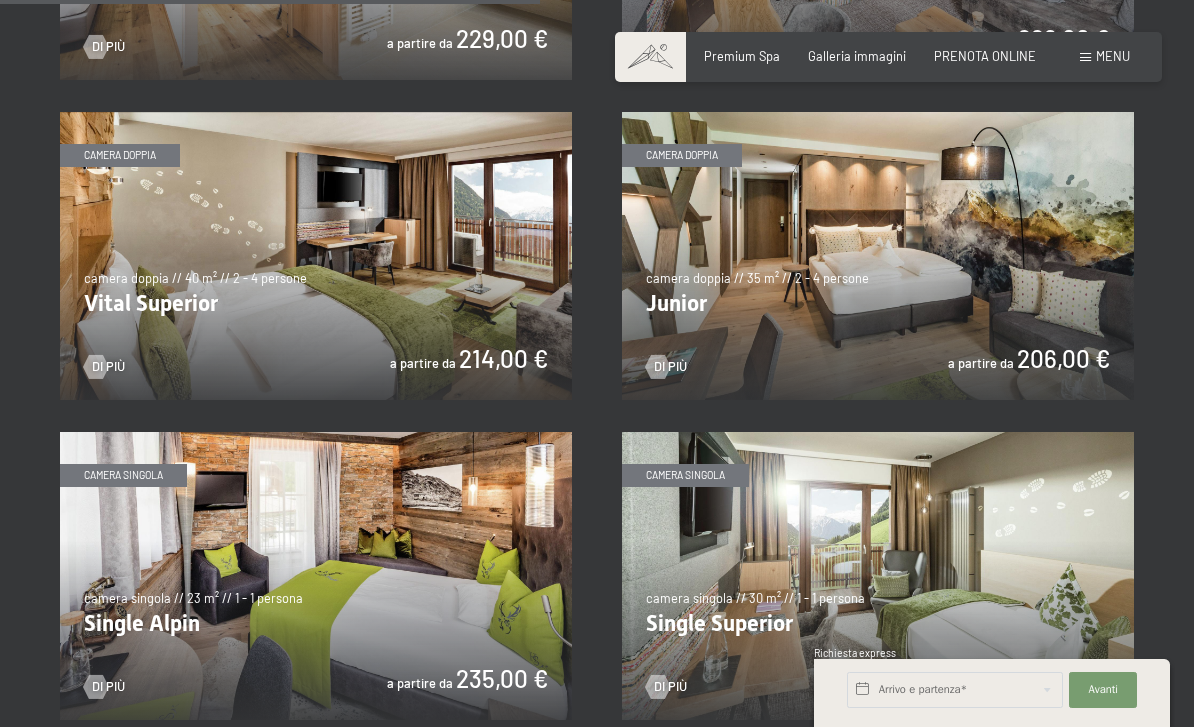 scroll, scrollTop: 2218, scrollLeft: 0, axis: vertical 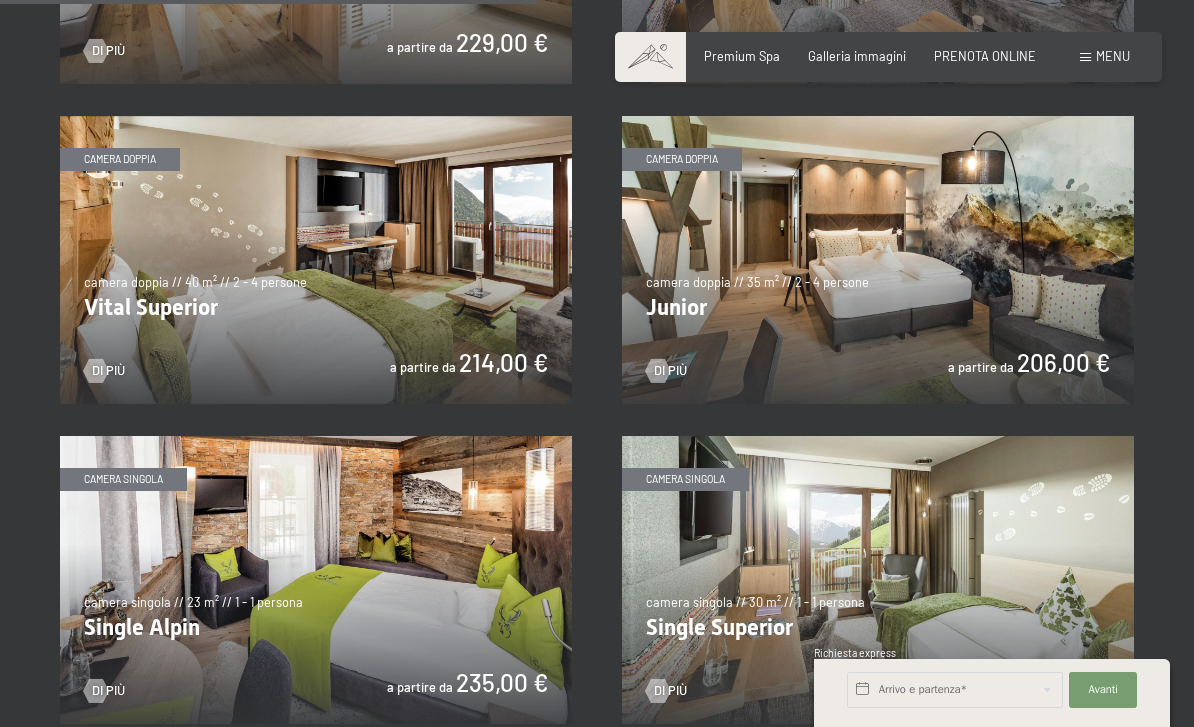 click at bounding box center (878, 260) 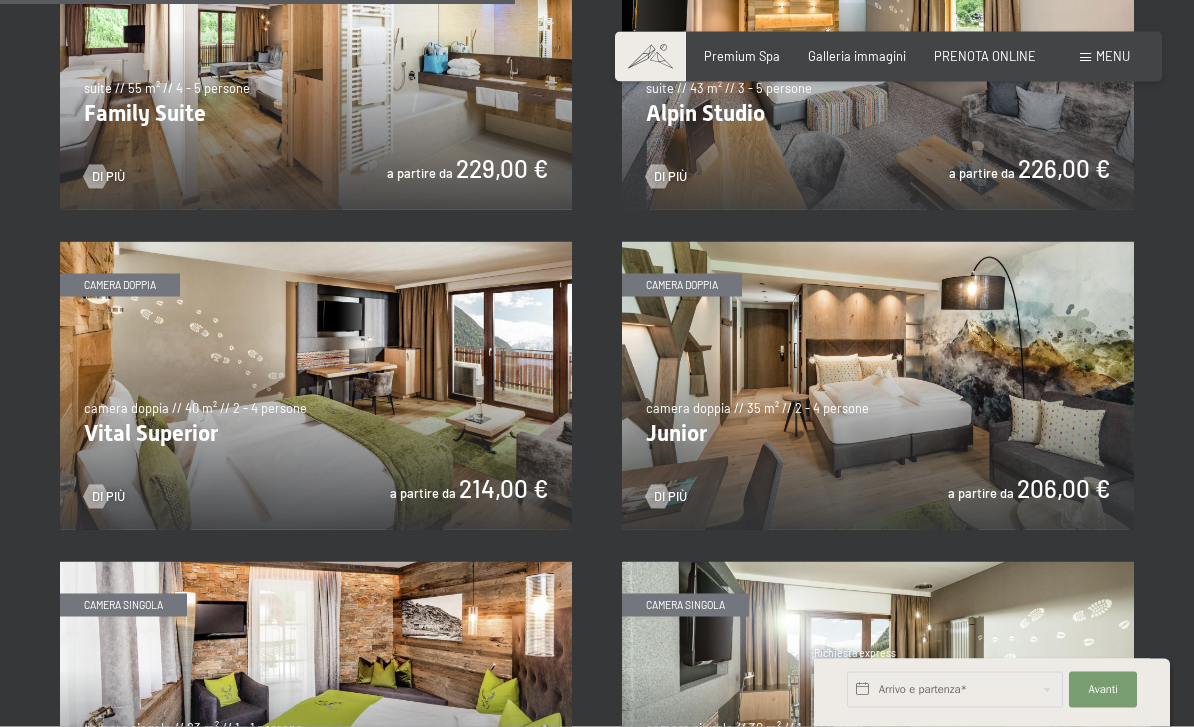 scroll, scrollTop: 2093, scrollLeft: 0, axis: vertical 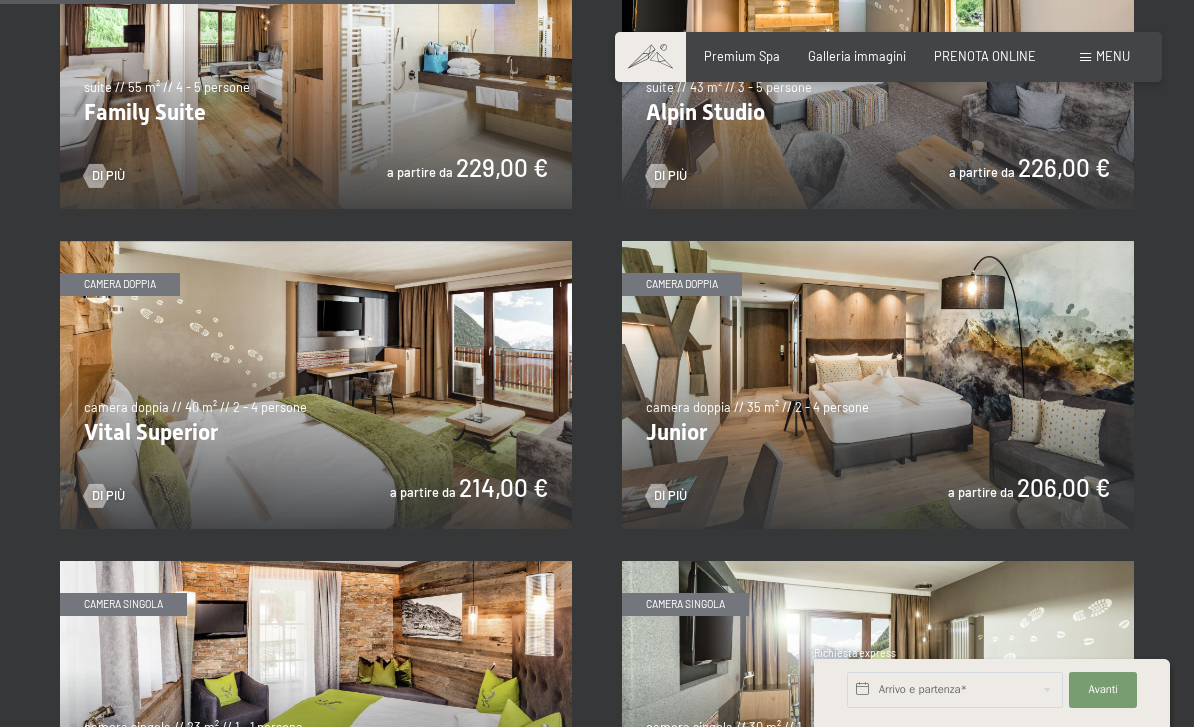 click on "Consenso marketing*" at bounding box center [470, 421] 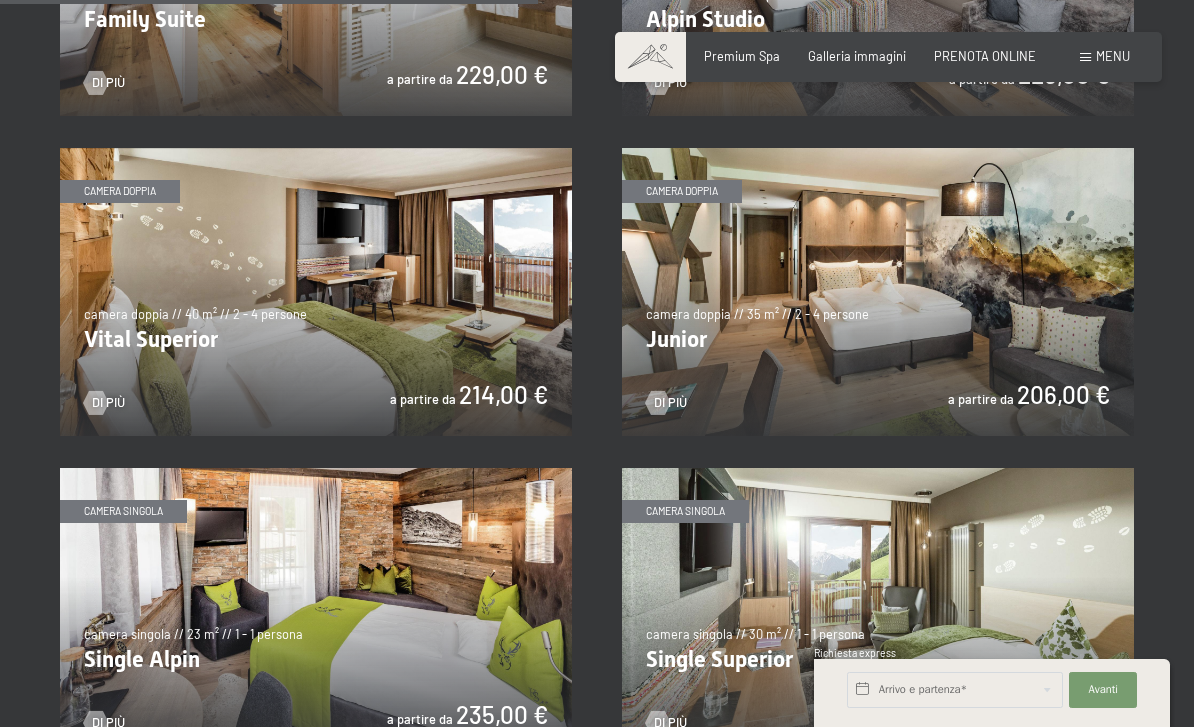 scroll, scrollTop: 2187, scrollLeft: 0, axis: vertical 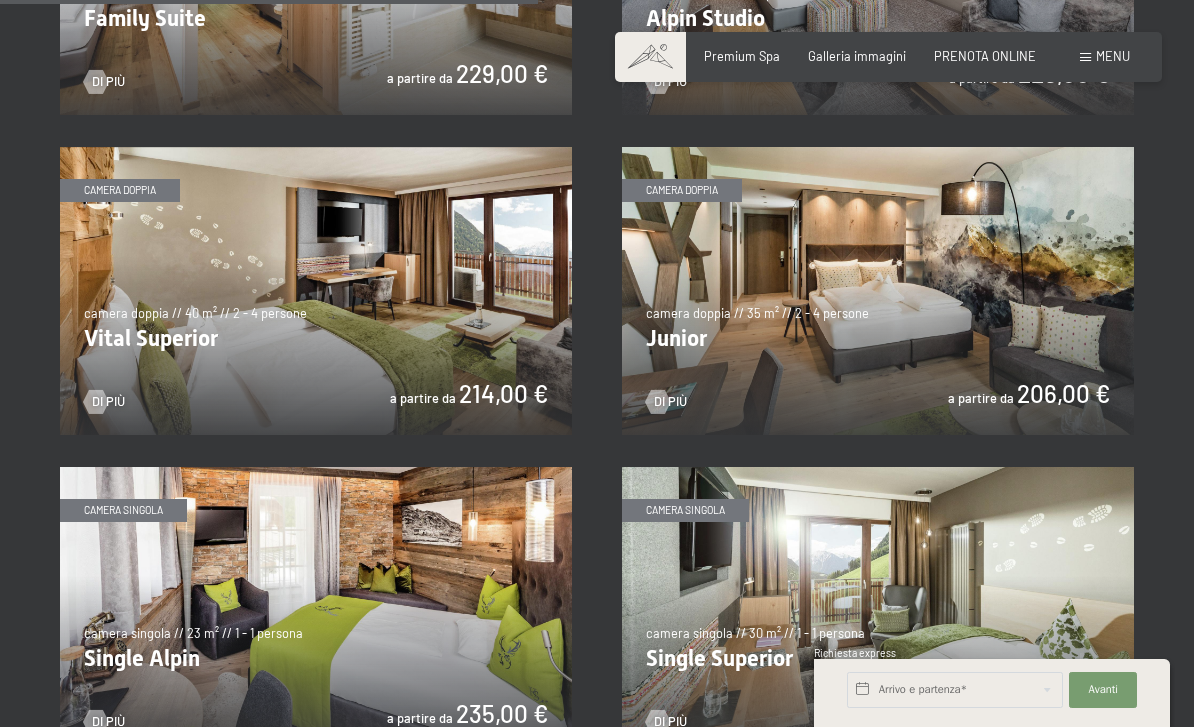 click at bounding box center (878, 291) 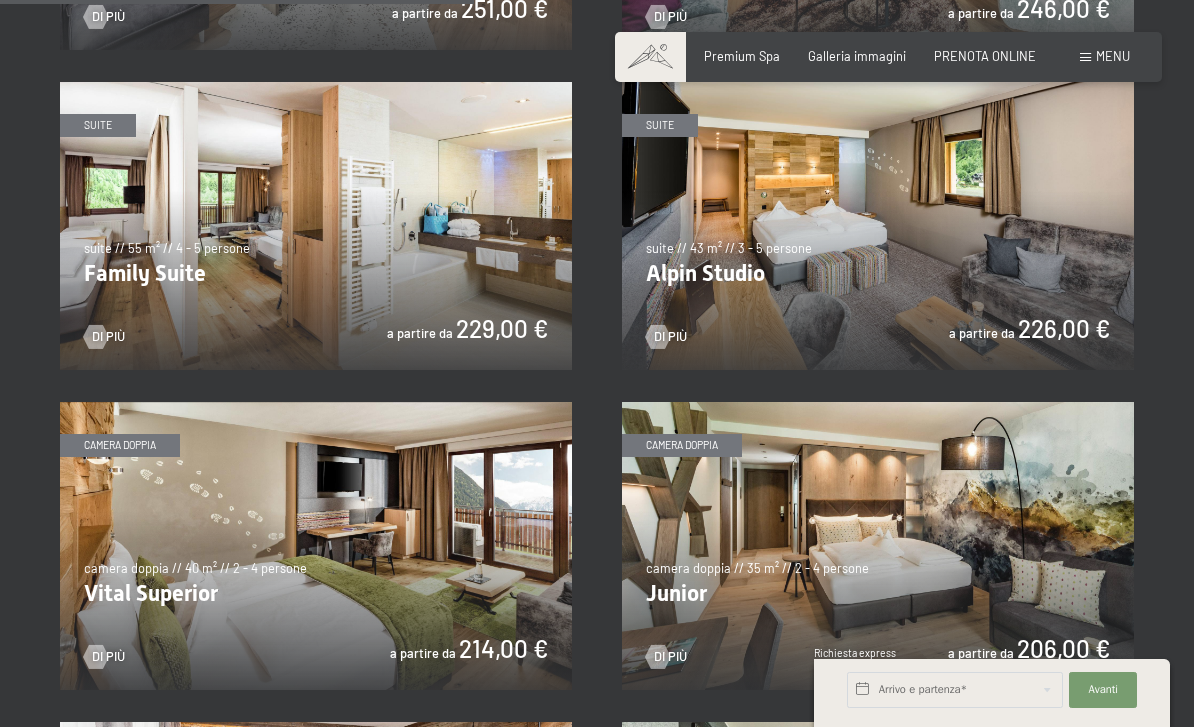 scroll, scrollTop: 1926, scrollLeft: 0, axis: vertical 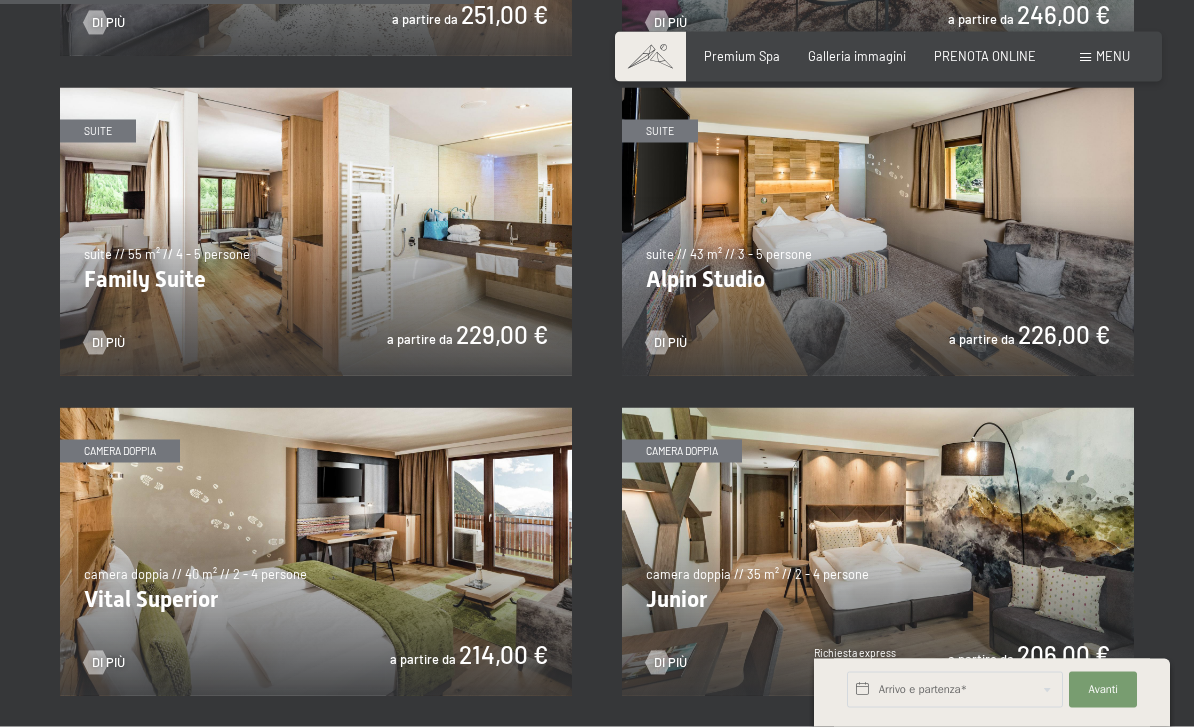 click at bounding box center (878, 232) 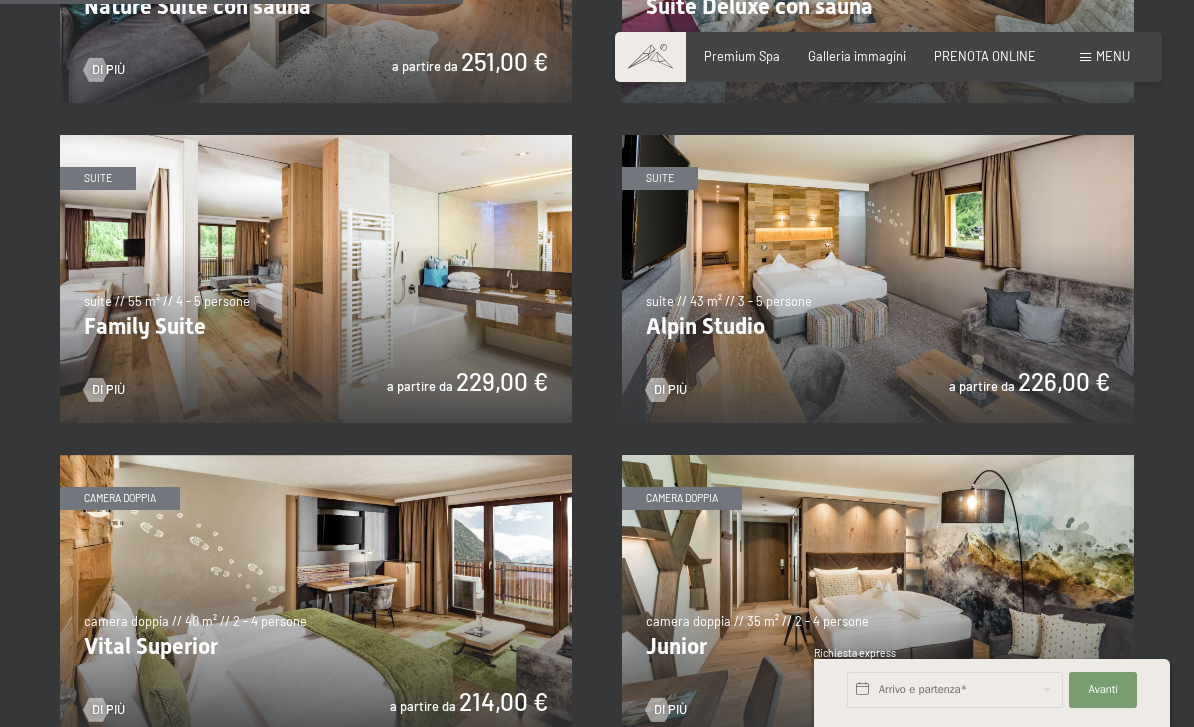 scroll, scrollTop: 1878, scrollLeft: 0, axis: vertical 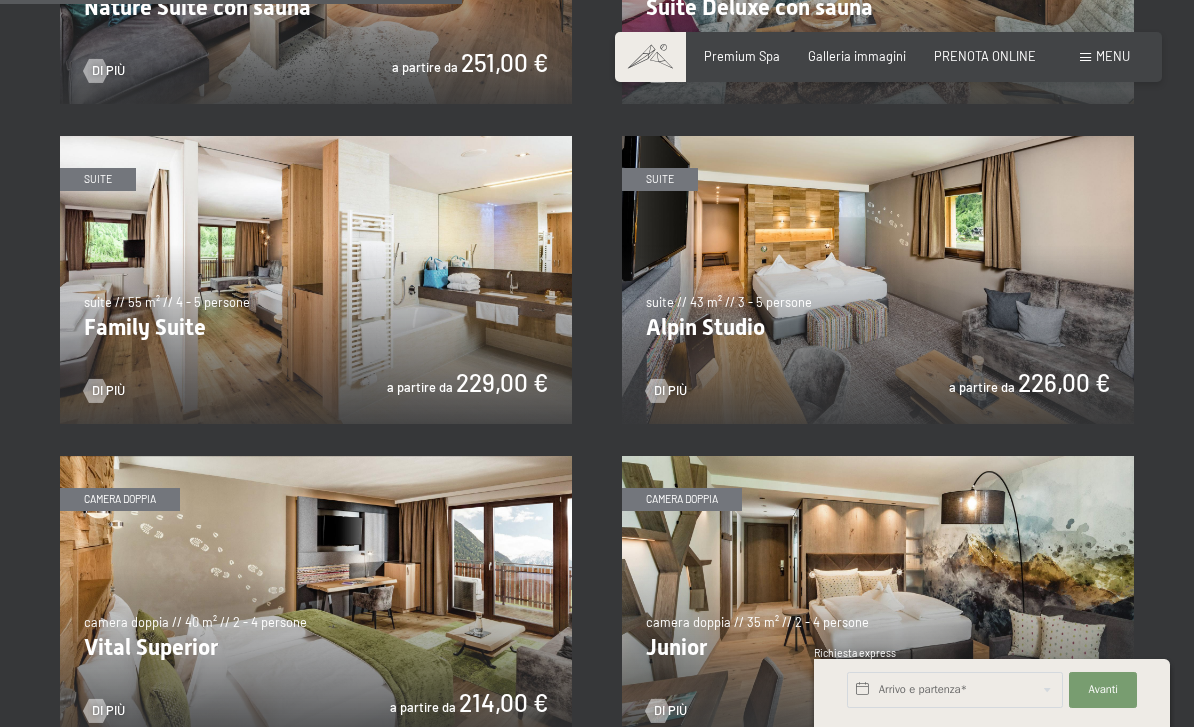 click at bounding box center (316, 280) 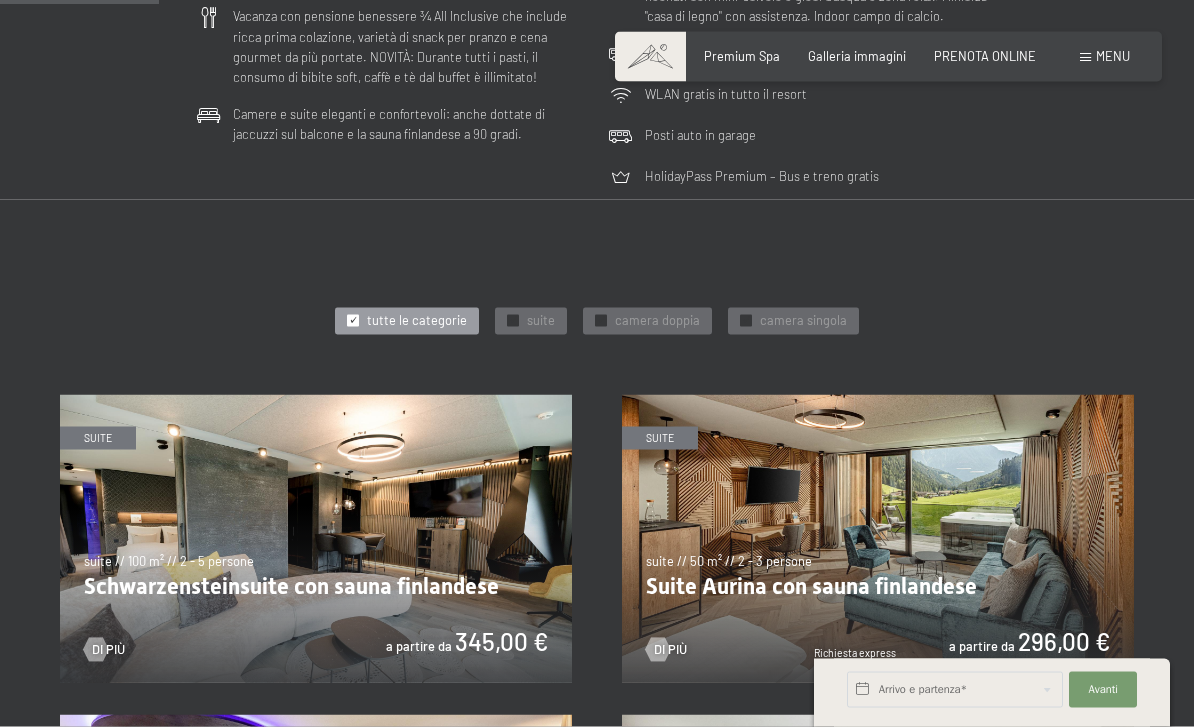 scroll, scrollTop: 607, scrollLeft: 0, axis: vertical 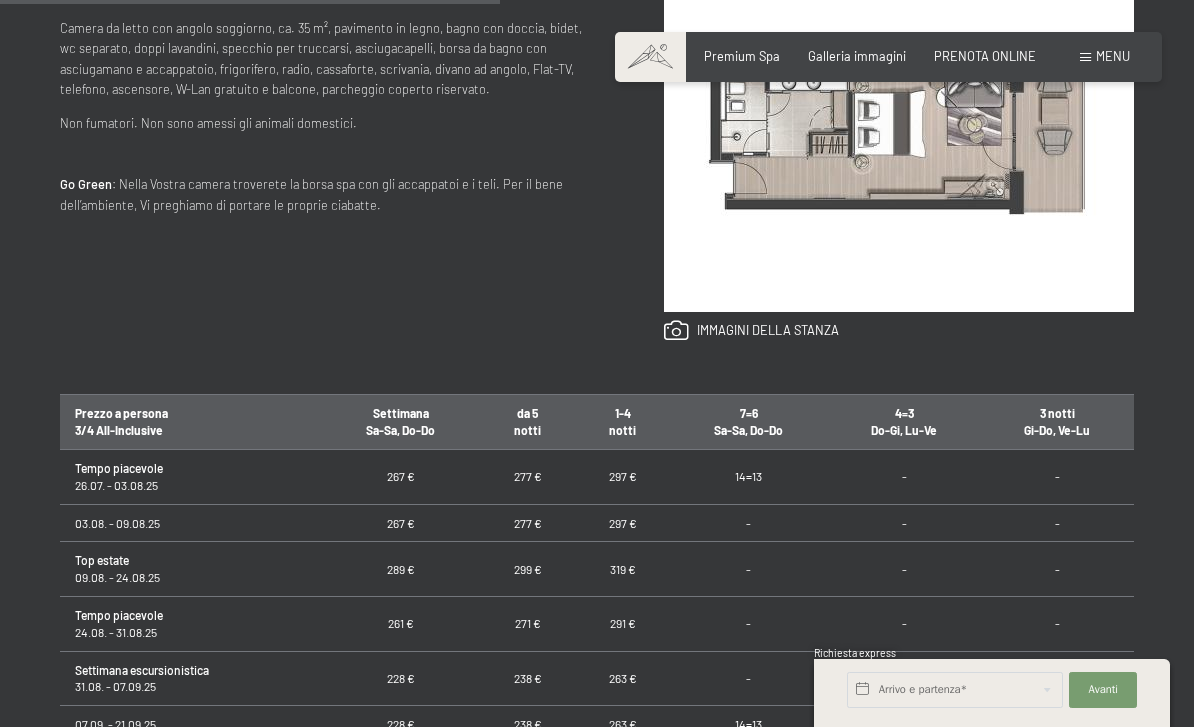 click at bounding box center [751, 331] 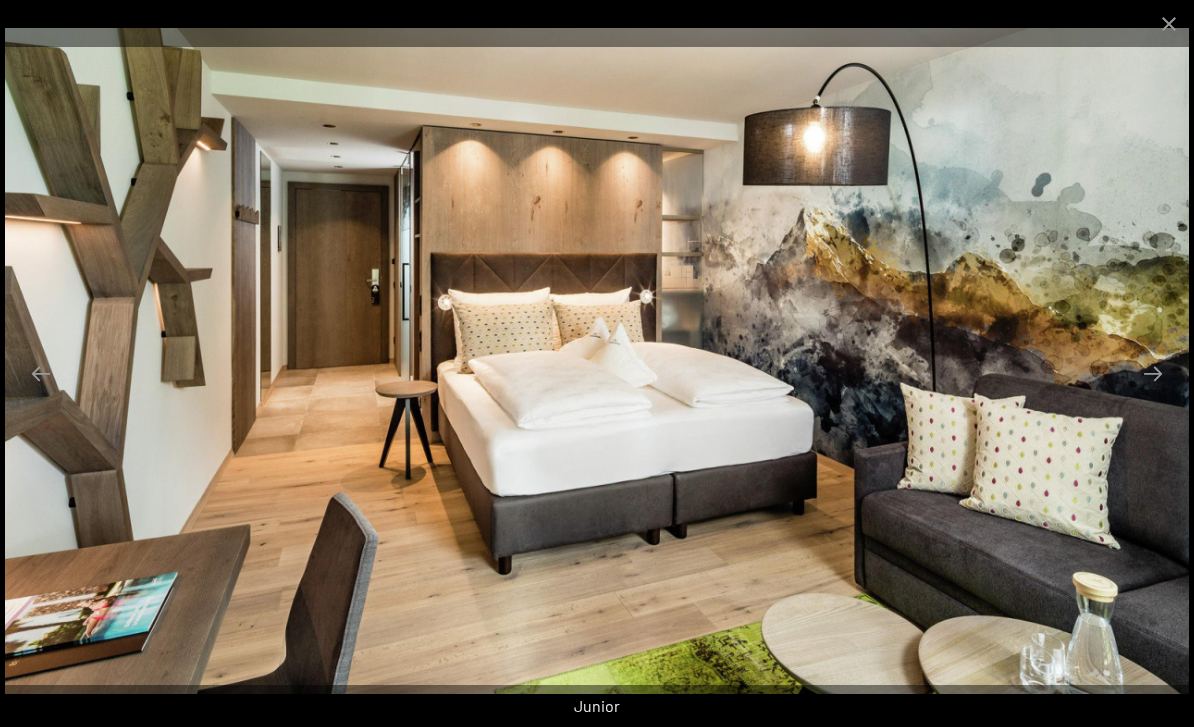 click at bounding box center [1153, 373] 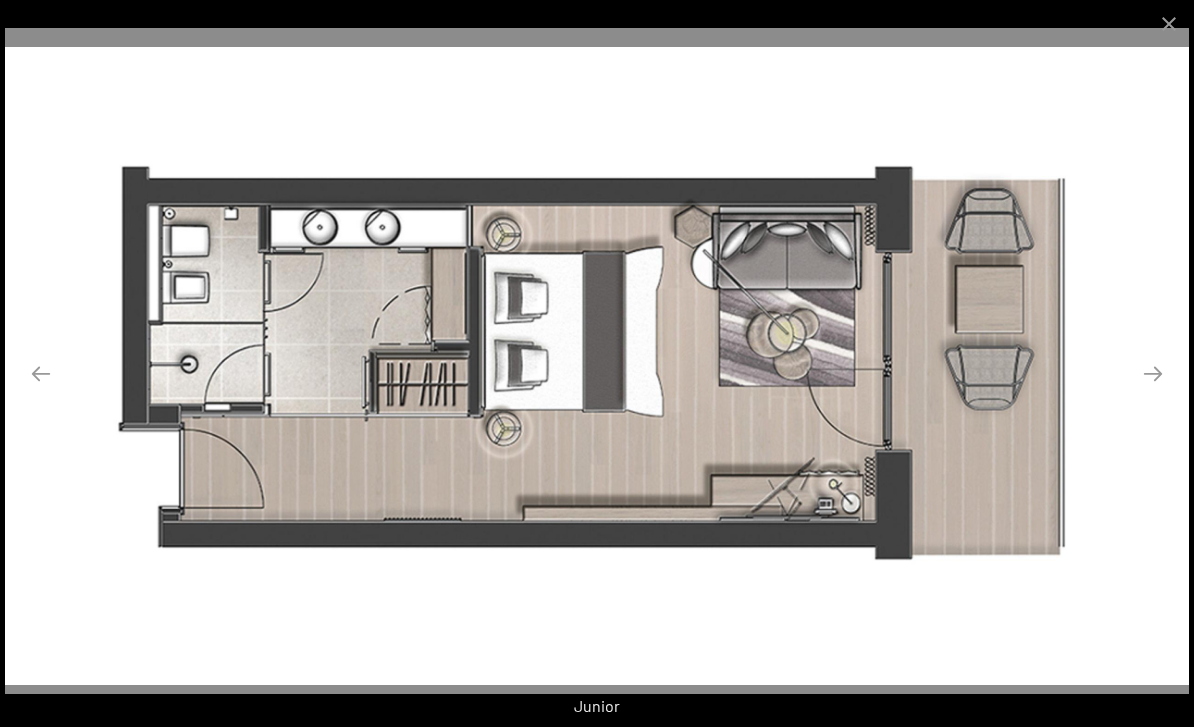 click at bounding box center [41, 373] 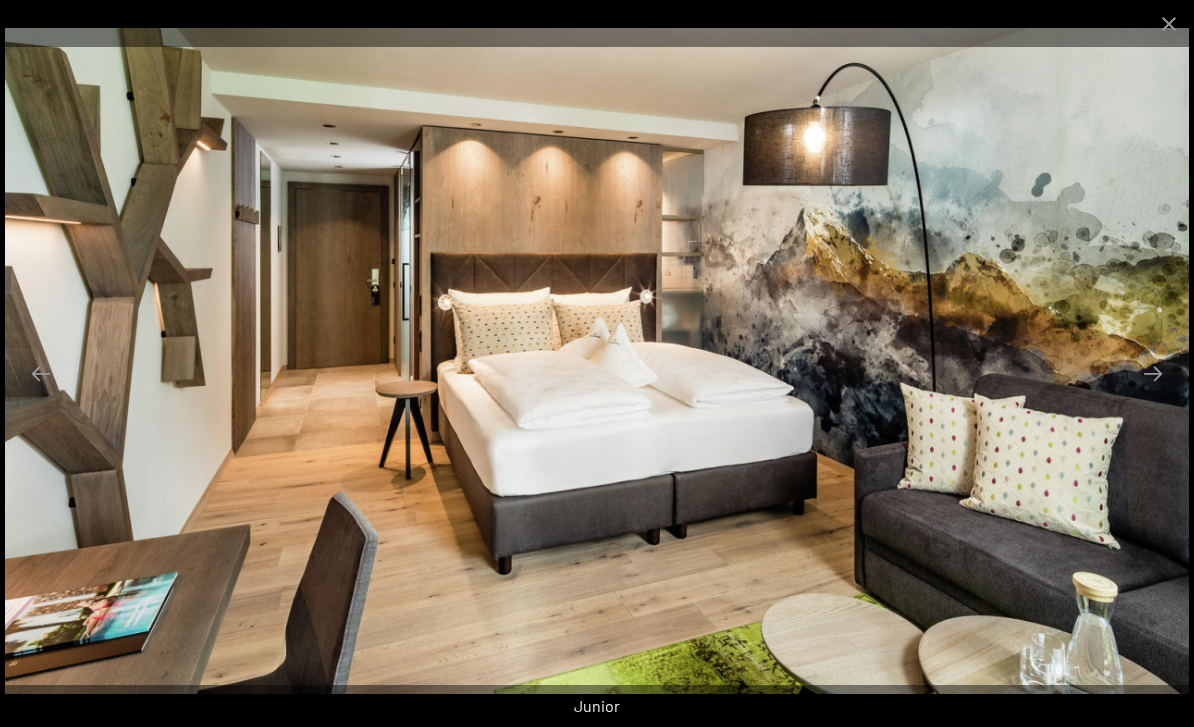 click at bounding box center (1153, 373) 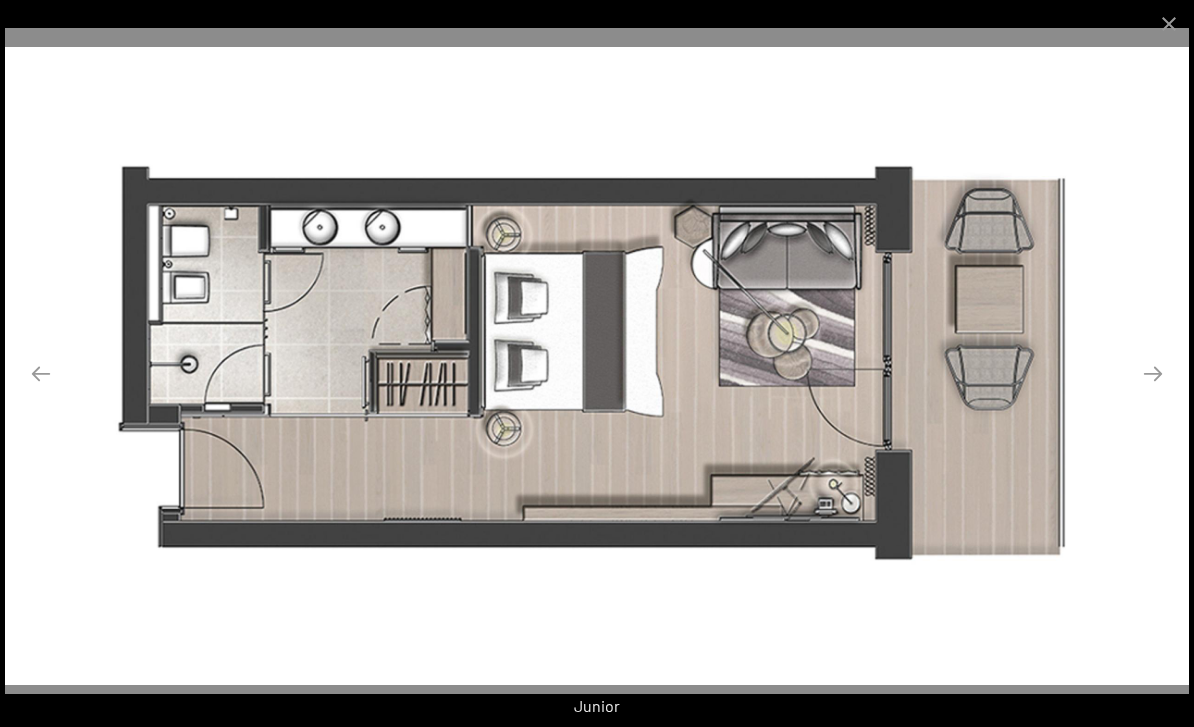 click at bounding box center (1153, 373) 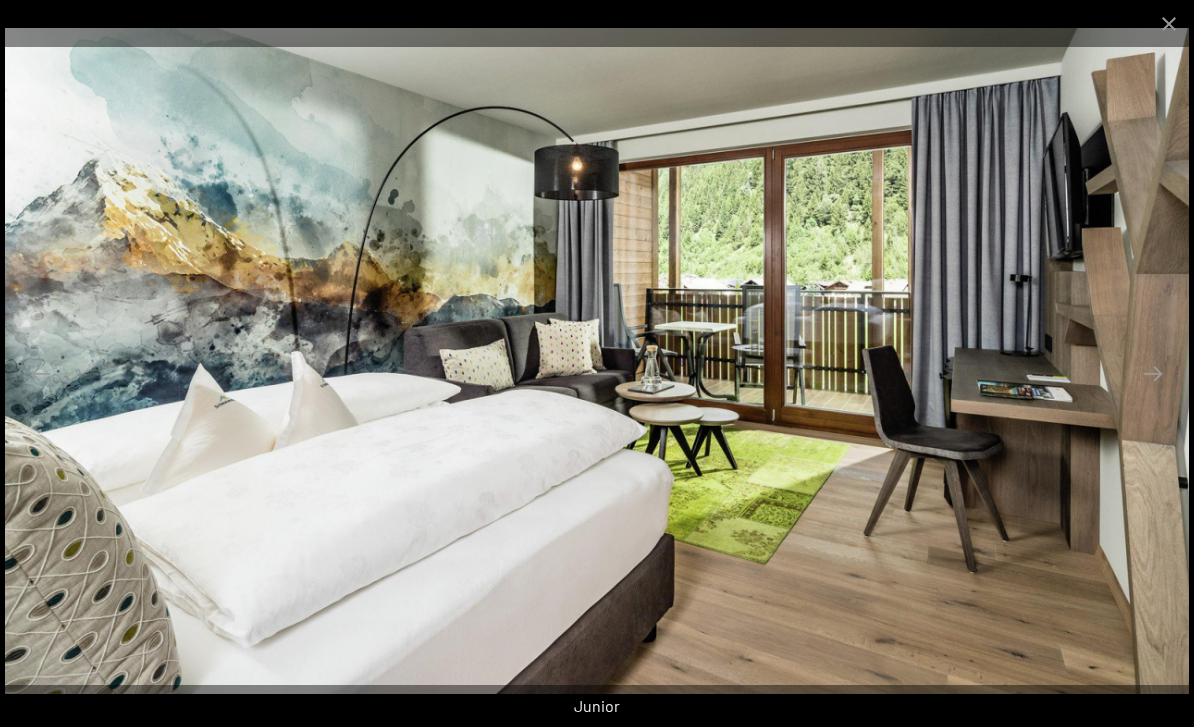 click at bounding box center (1169, 23) 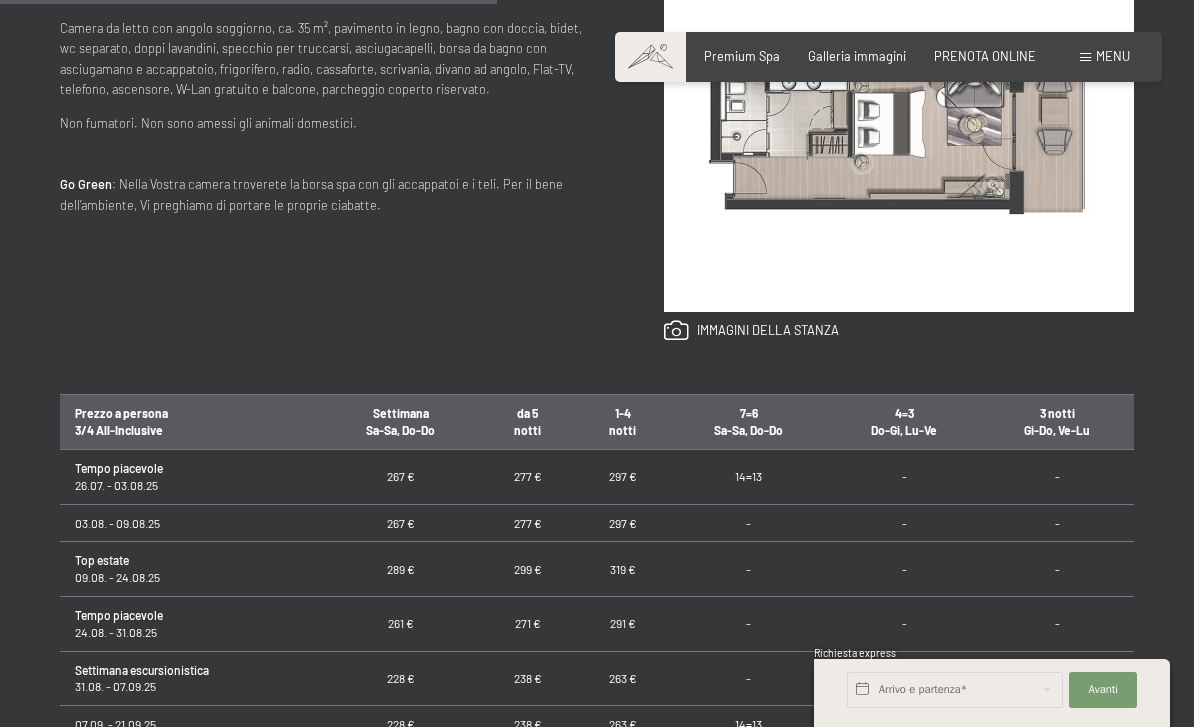 scroll, scrollTop: 0, scrollLeft: 0, axis: both 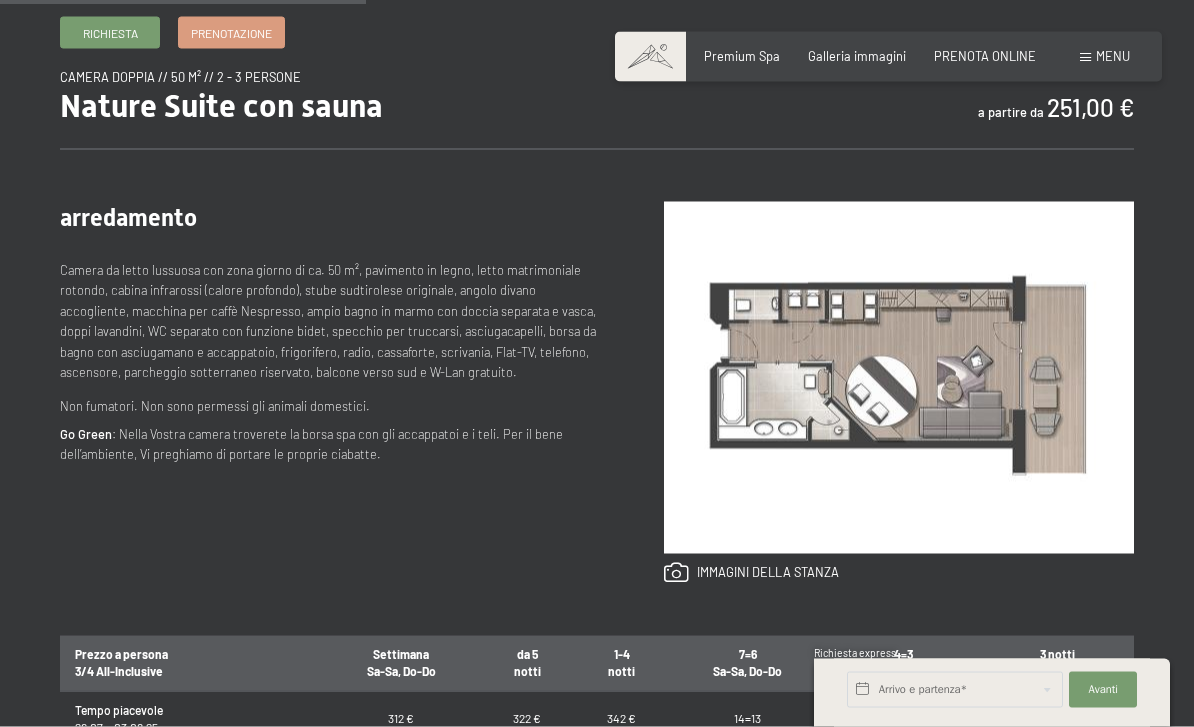 click at bounding box center [899, 378] 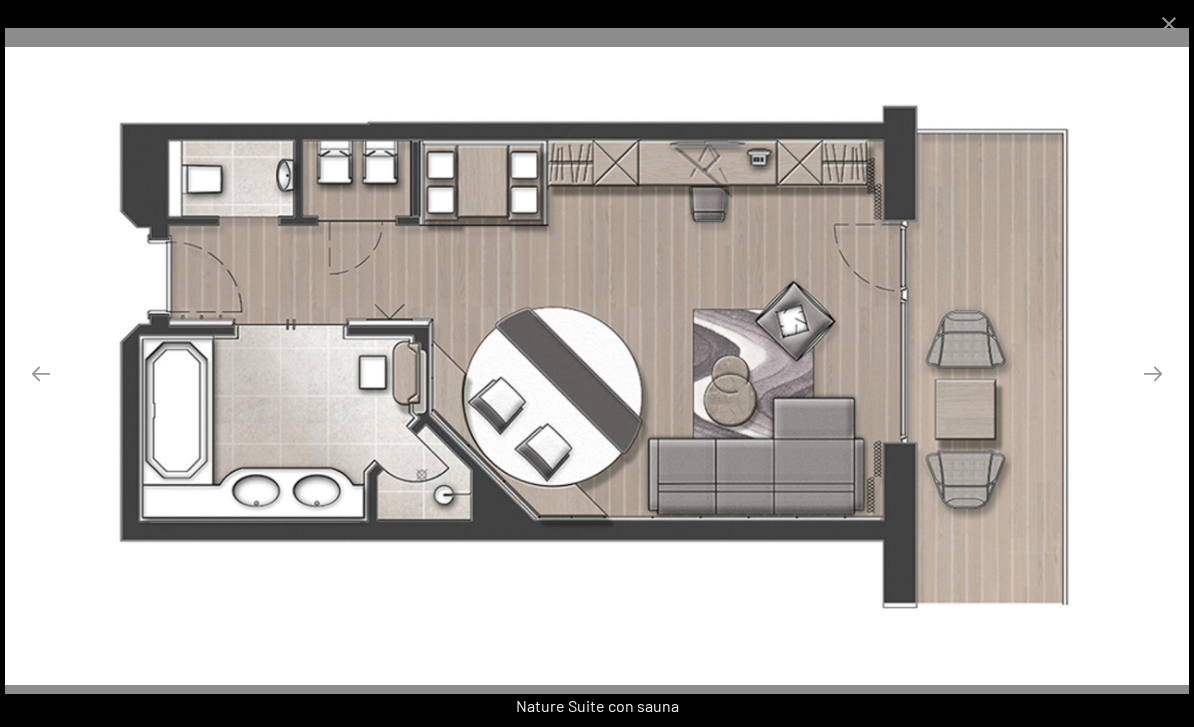 click at bounding box center (1169, 23) 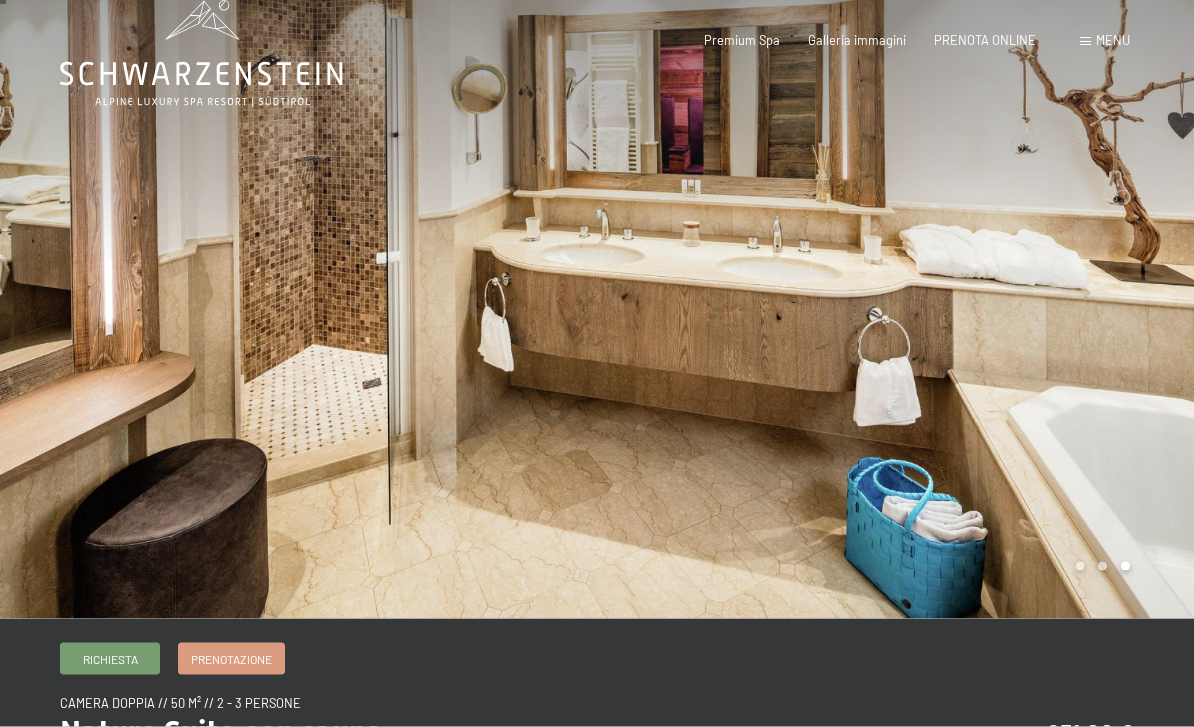 scroll, scrollTop: 0, scrollLeft: 0, axis: both 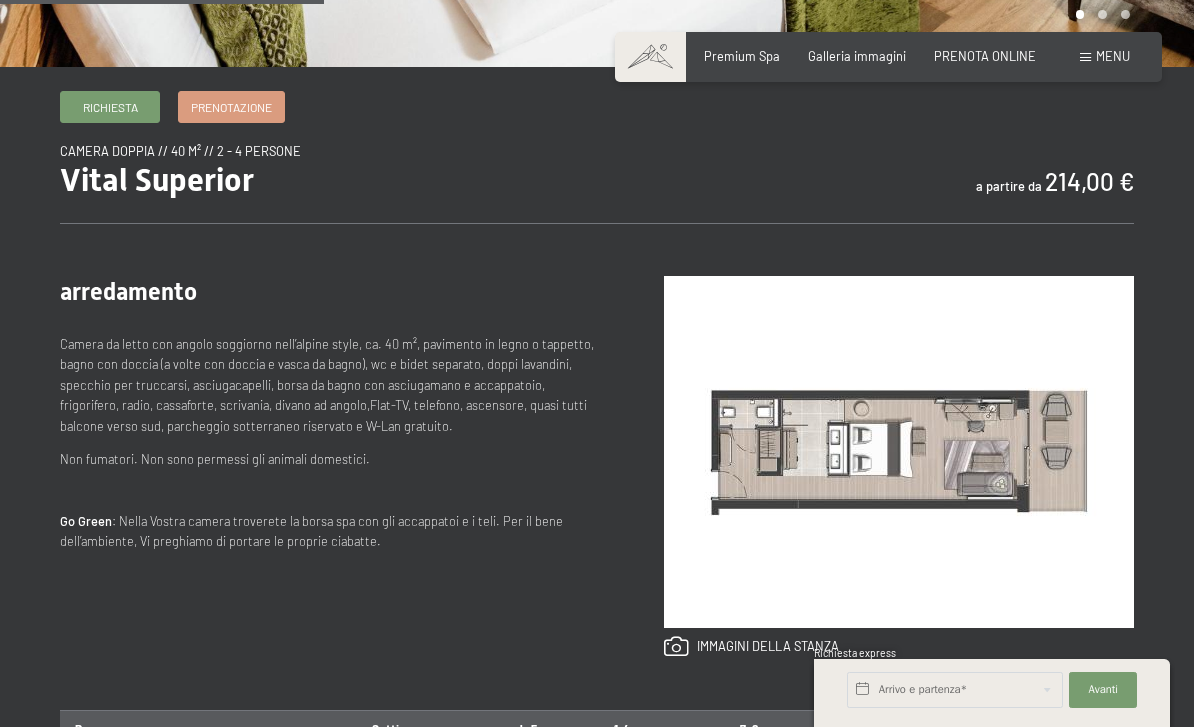 click at bounding box center (899, 452) 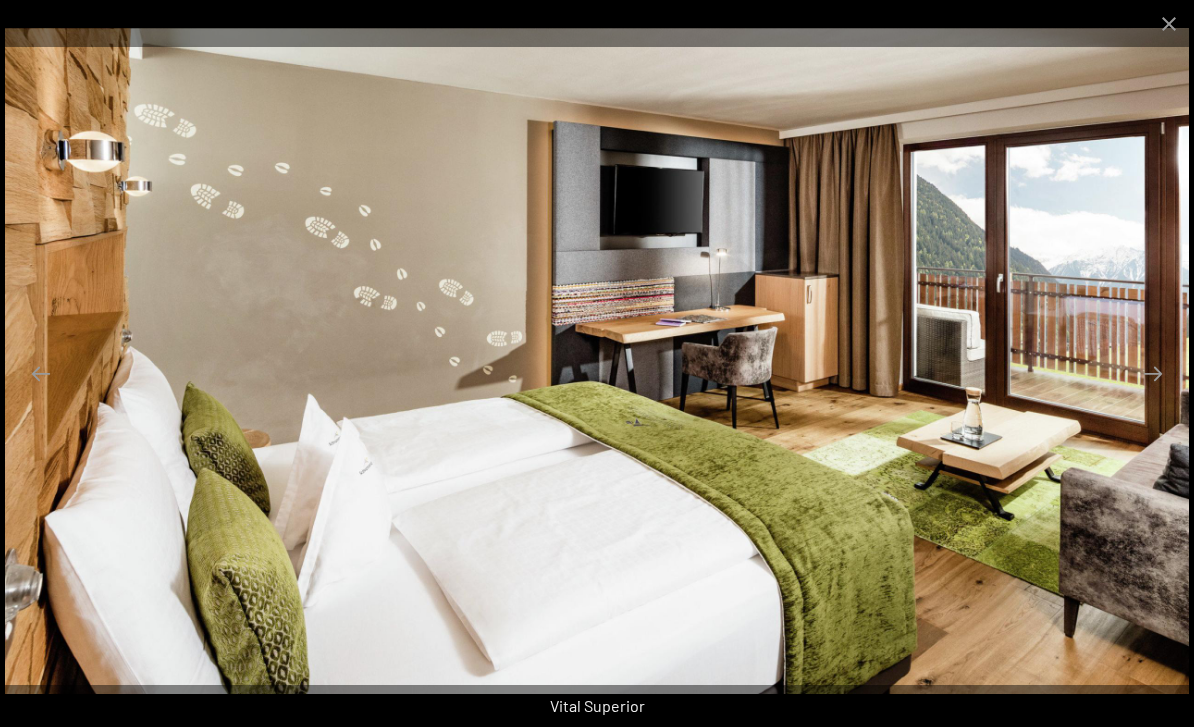 click at bounding box center [1169, 23] 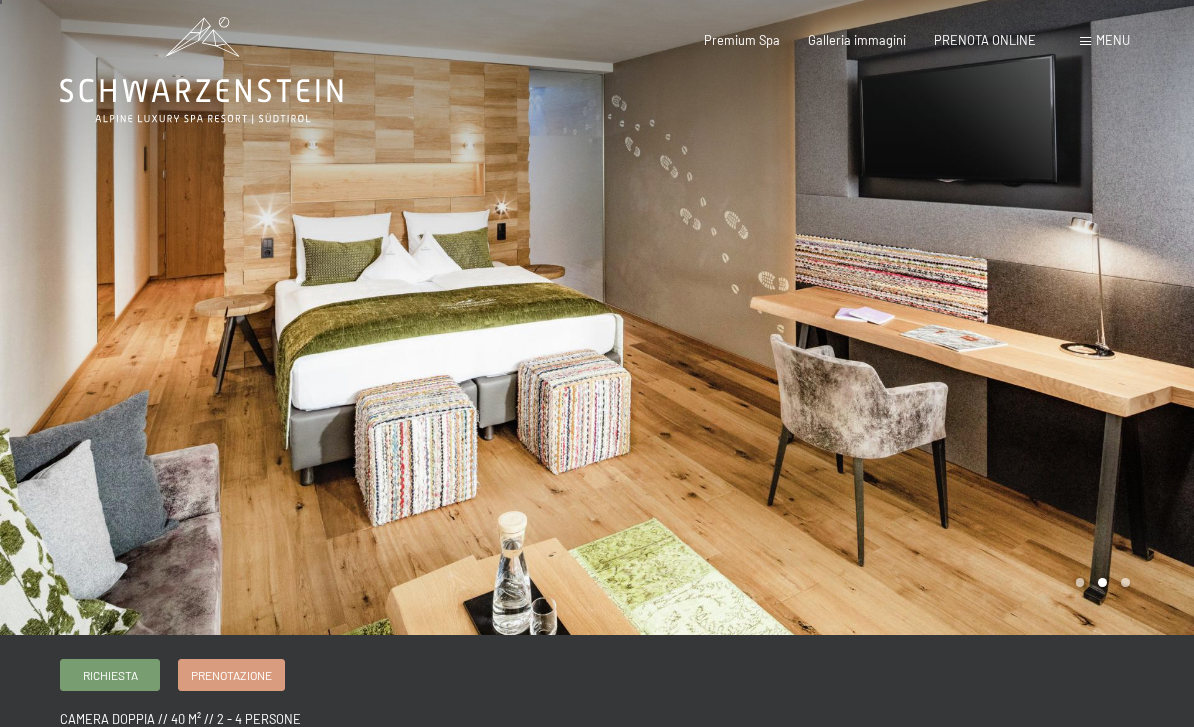scroll, scrollTop: 0, scrollLeft: 0, axis: both 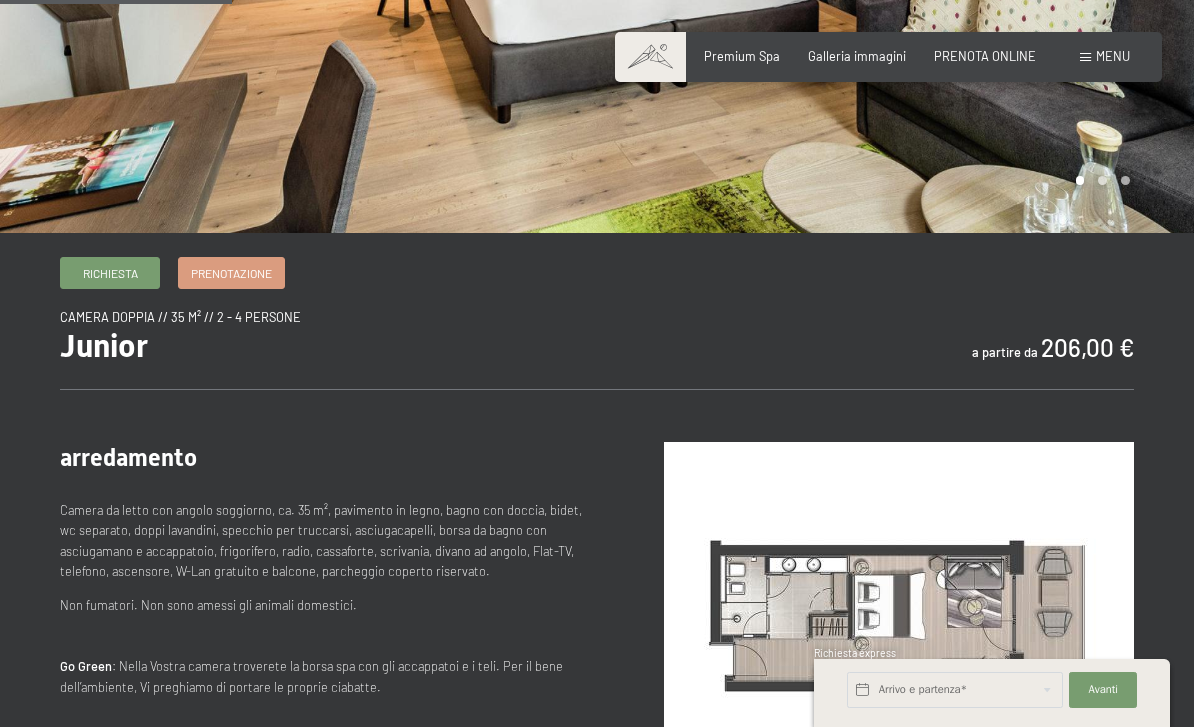 click at bounding box center [899, 618] 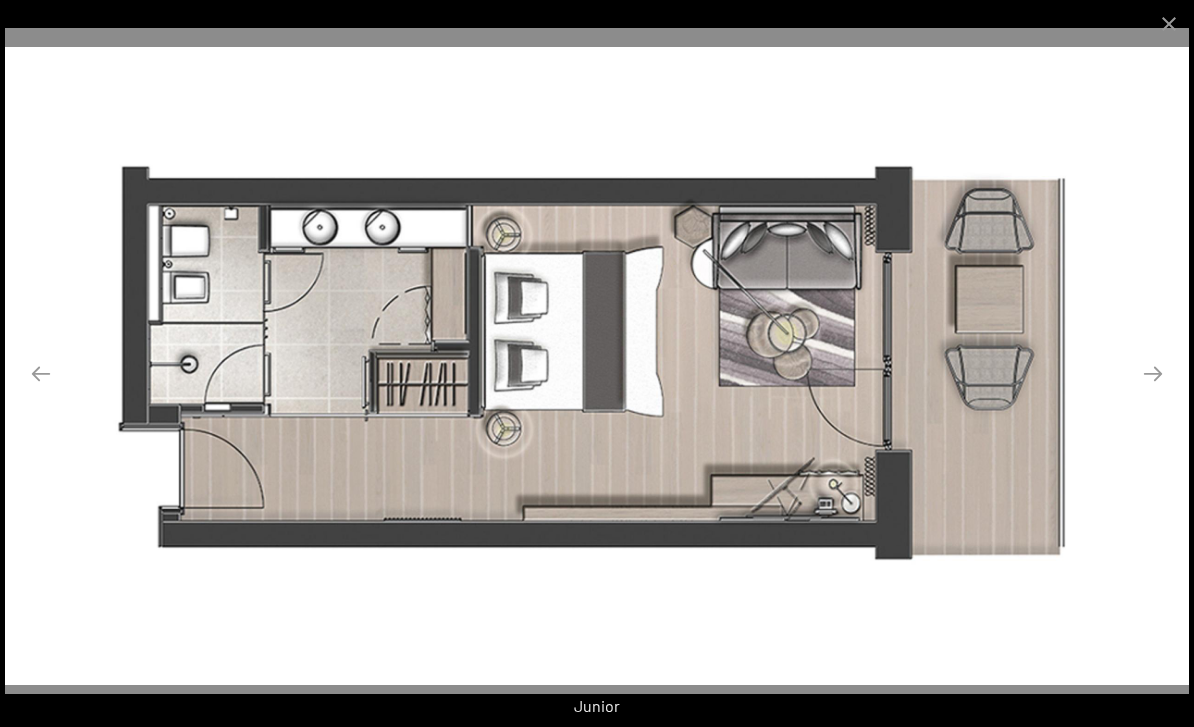 click at bounding box center (1169, 23) 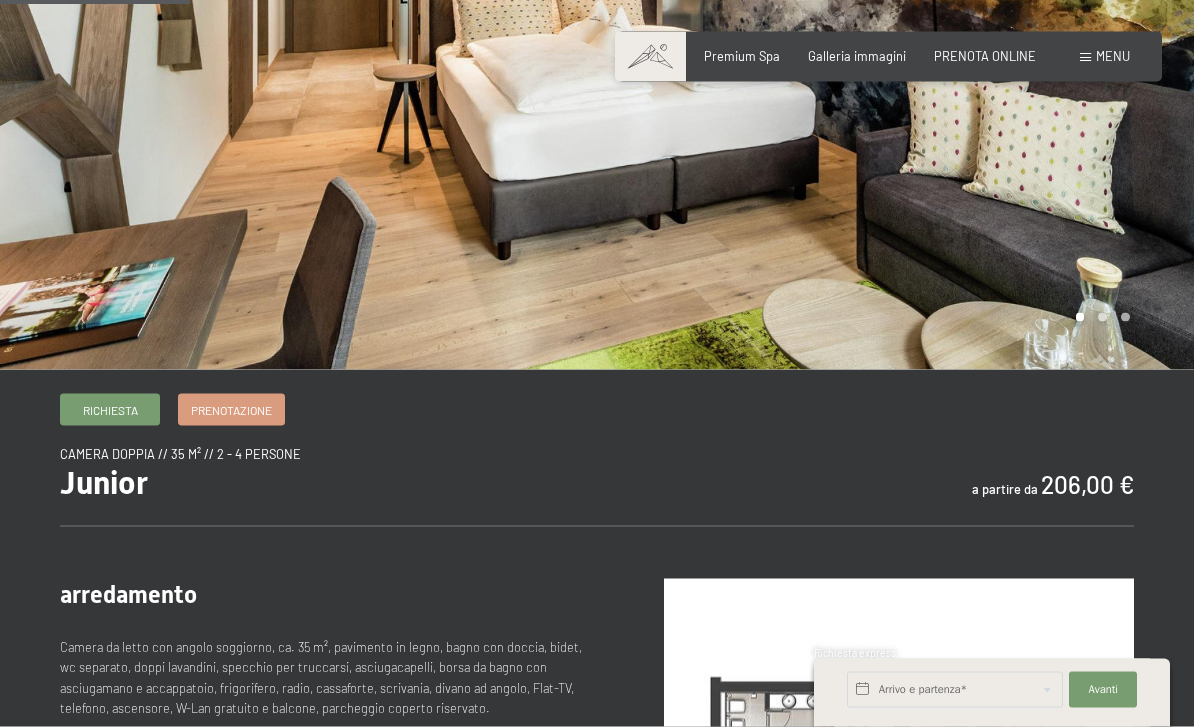 scroll, scrollTop: 0, scrollLeft: 0, axis: both 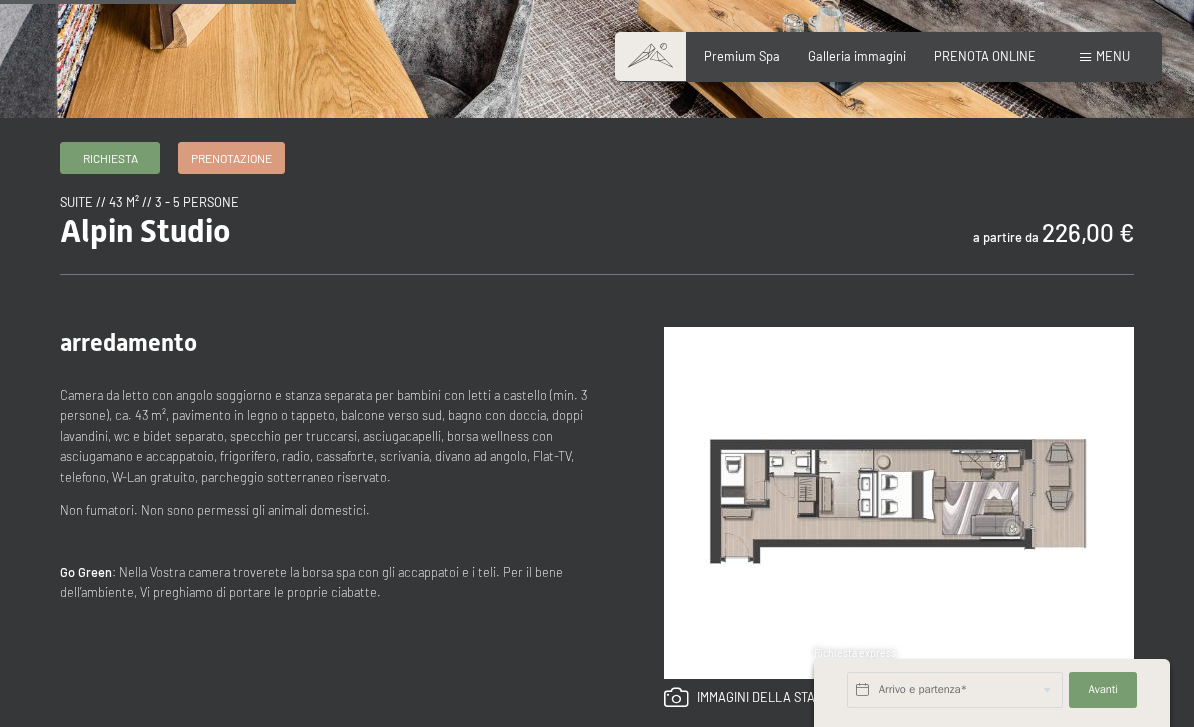 click at bounding box center (899, 503) 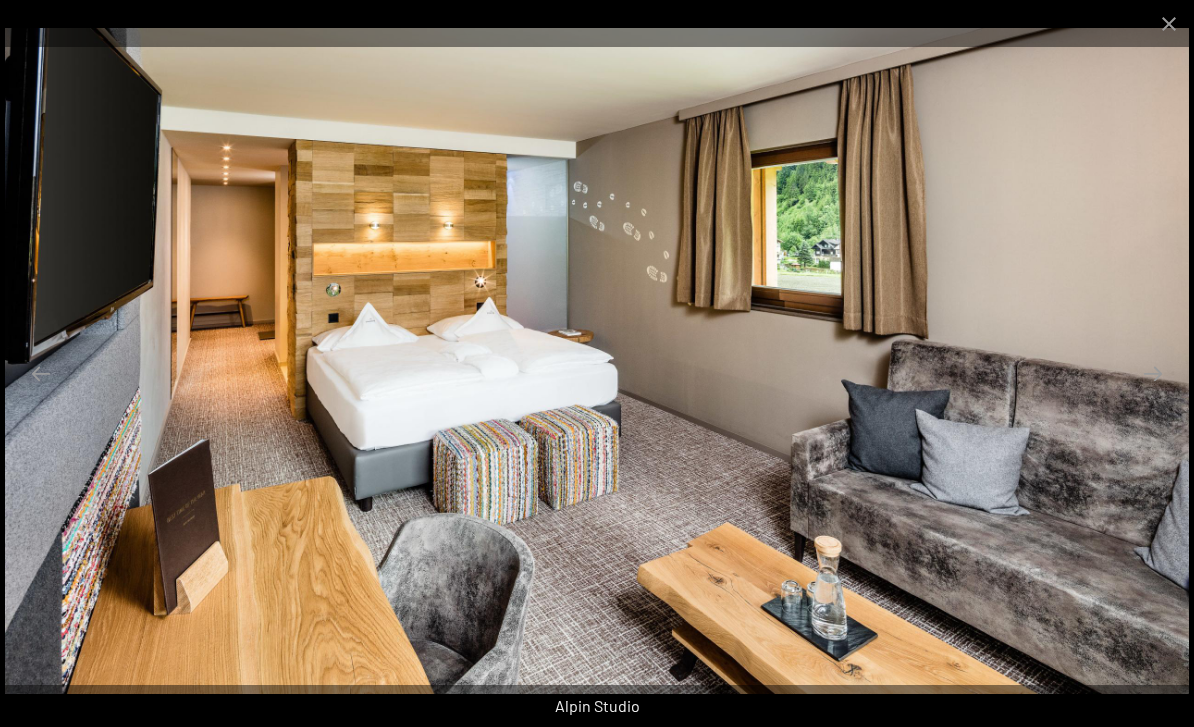 click at bounding box center (1169, 23) 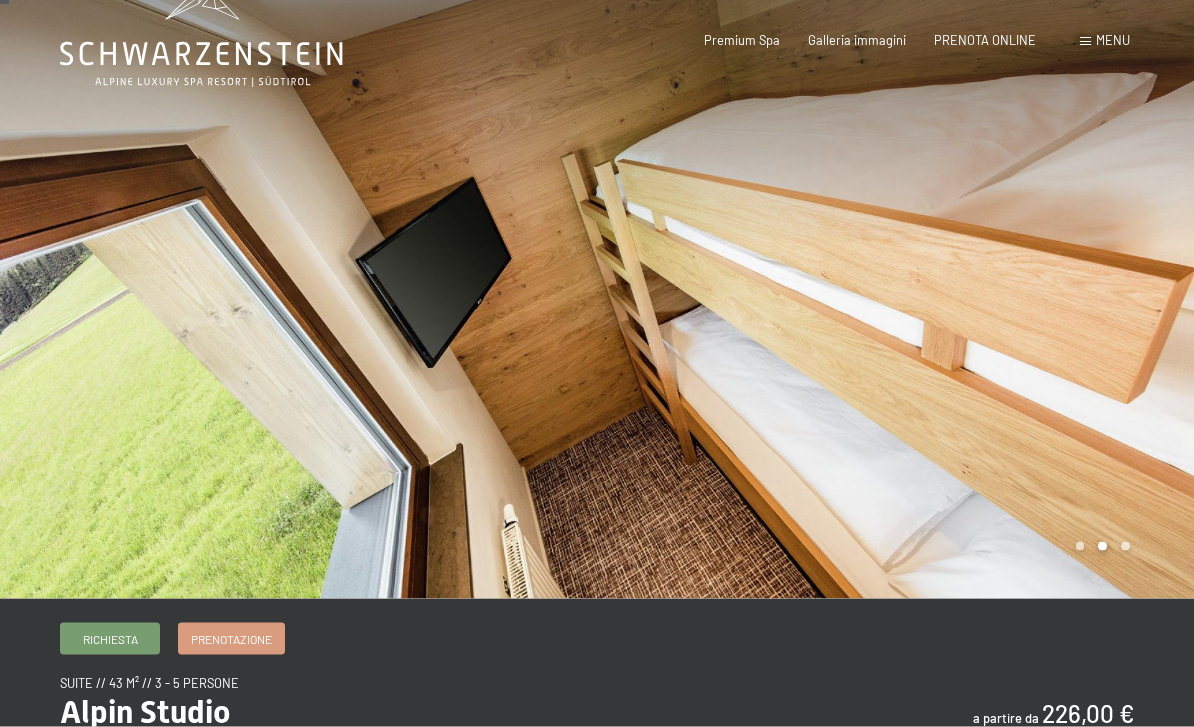 scroll, scrollTop: 0, scrollLeft: 0, axis: both 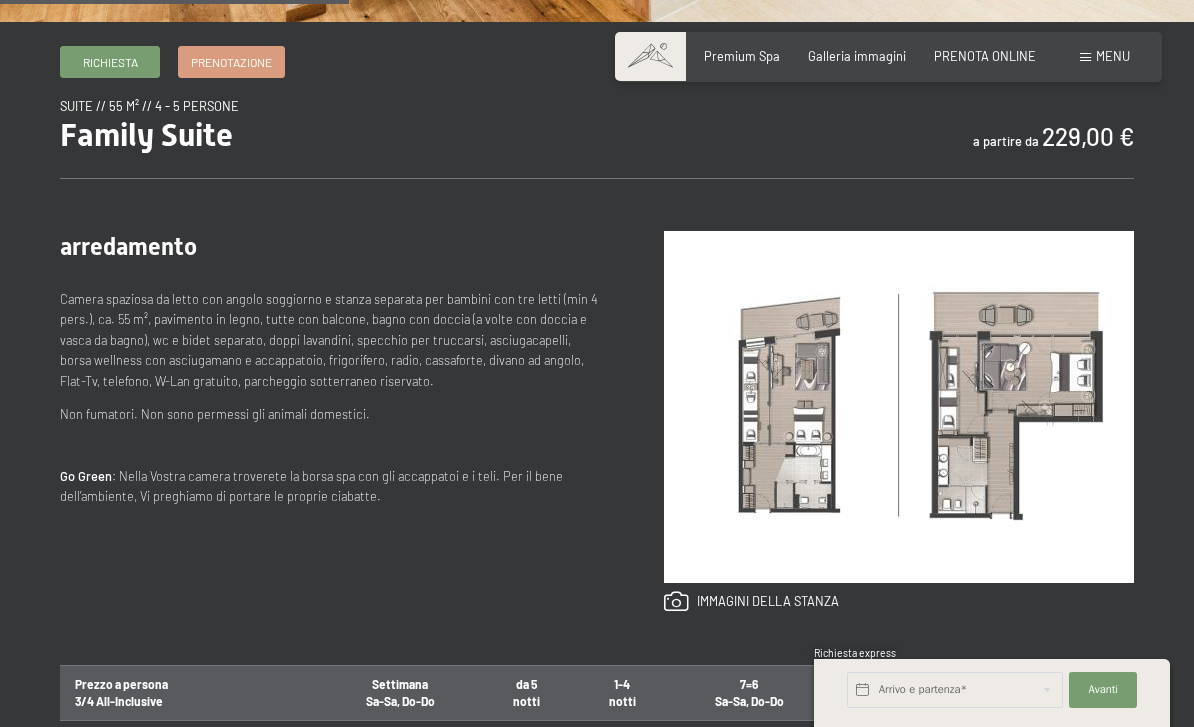 click at bounding box center (899, 407) 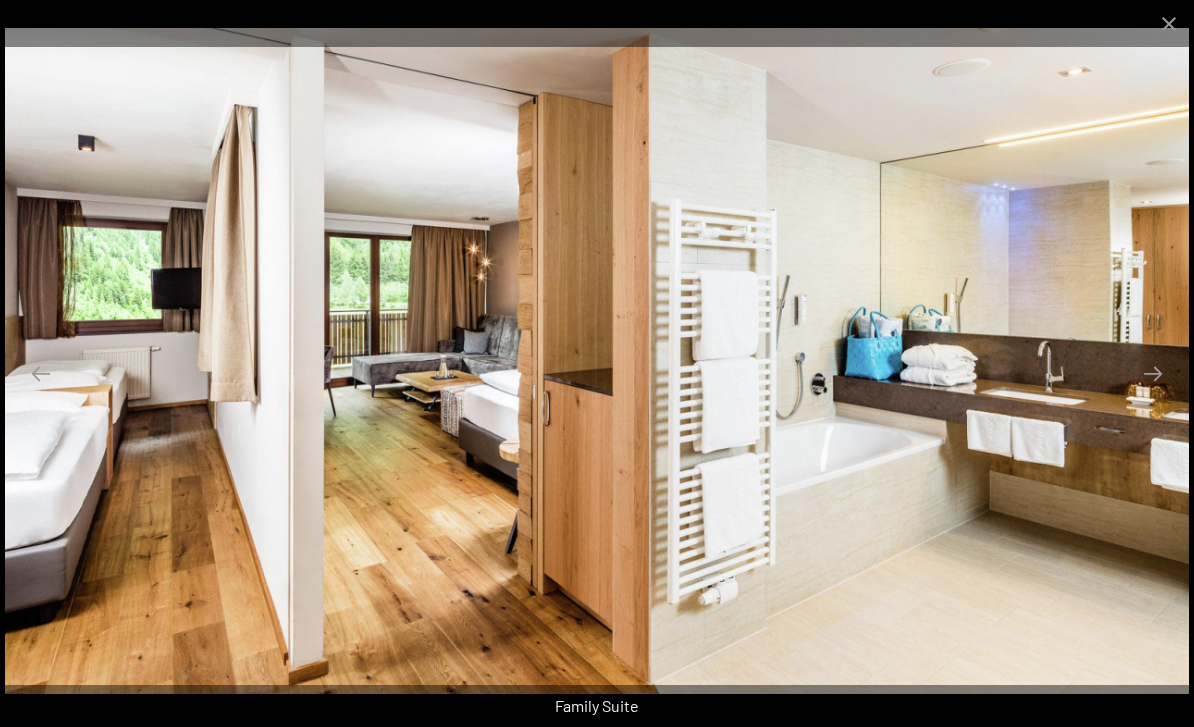 click at bounding box center (1169, 23) 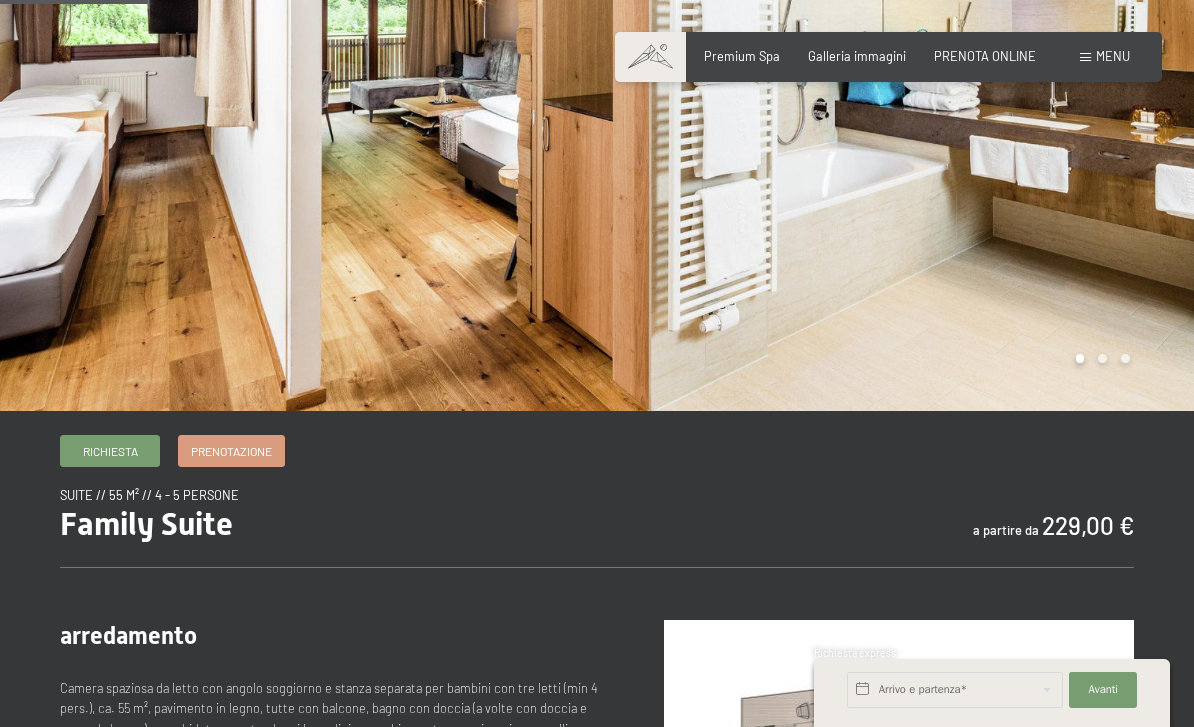 scroll, scrollTop: 180, scrollLeft: 0, axis: vertical 